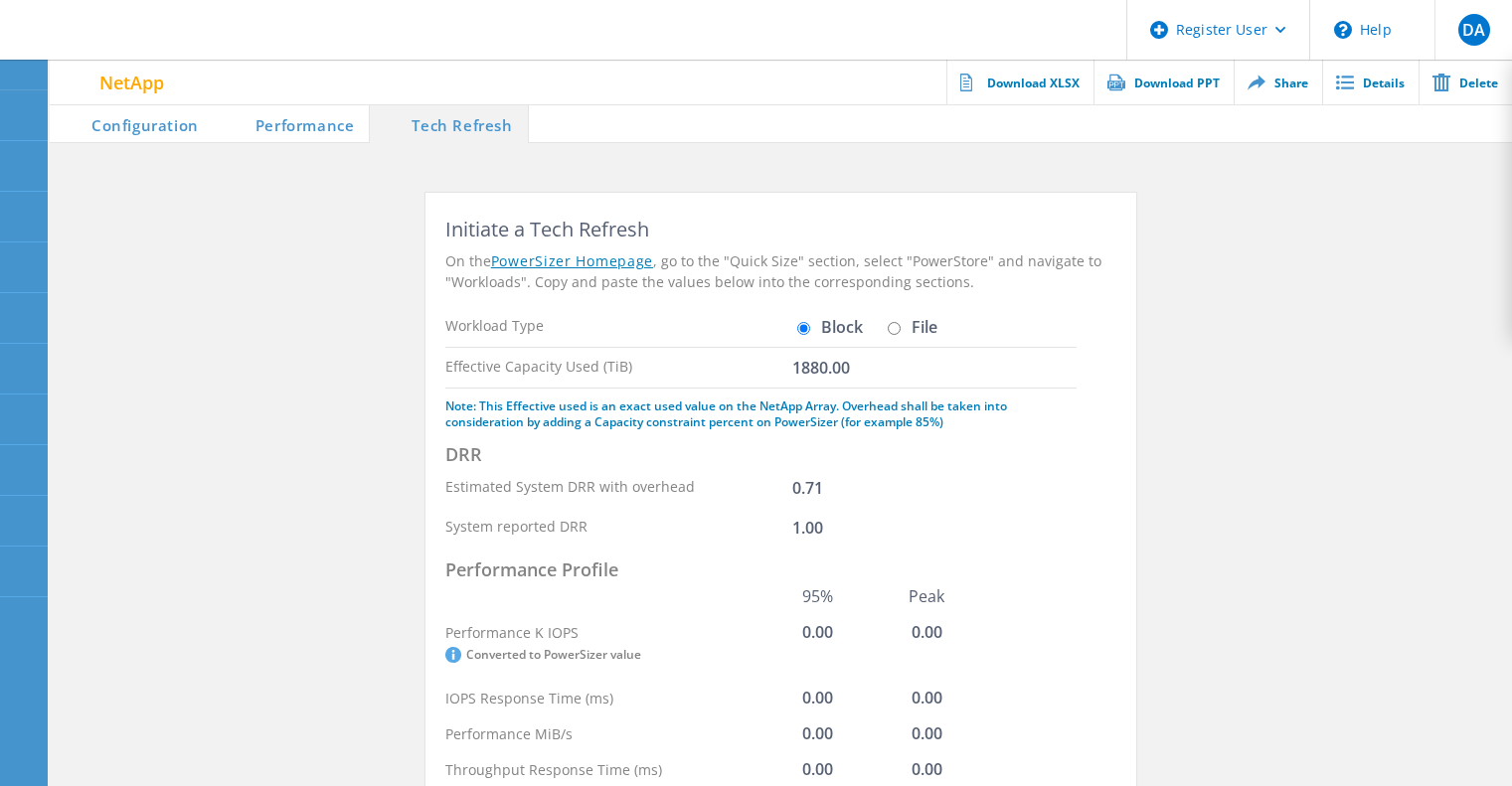 scroll, scrollTop: 0, scrollLeft: 0, axis: both 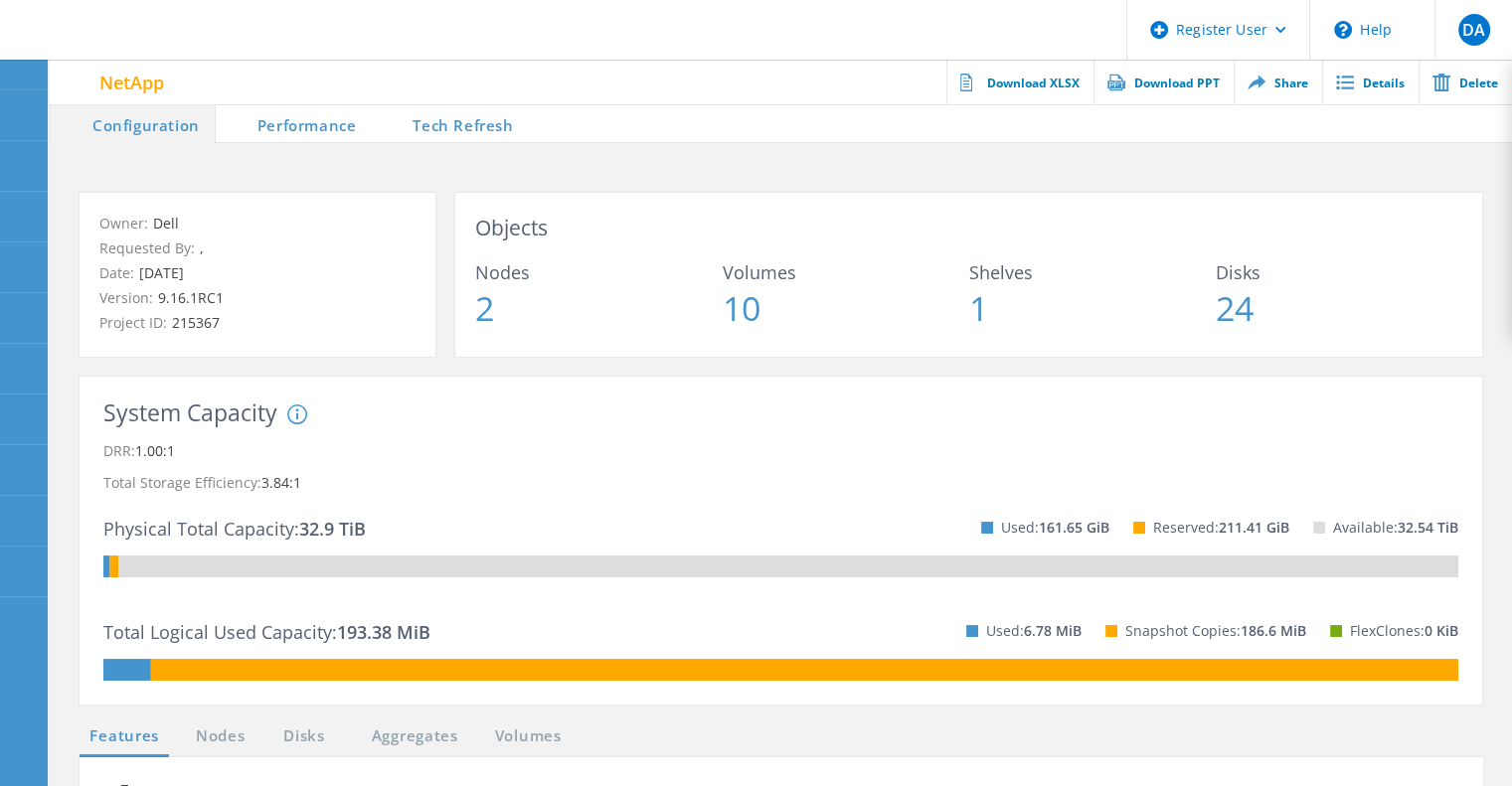 click on "Tech Refresh" at bounding box center (449, 123) 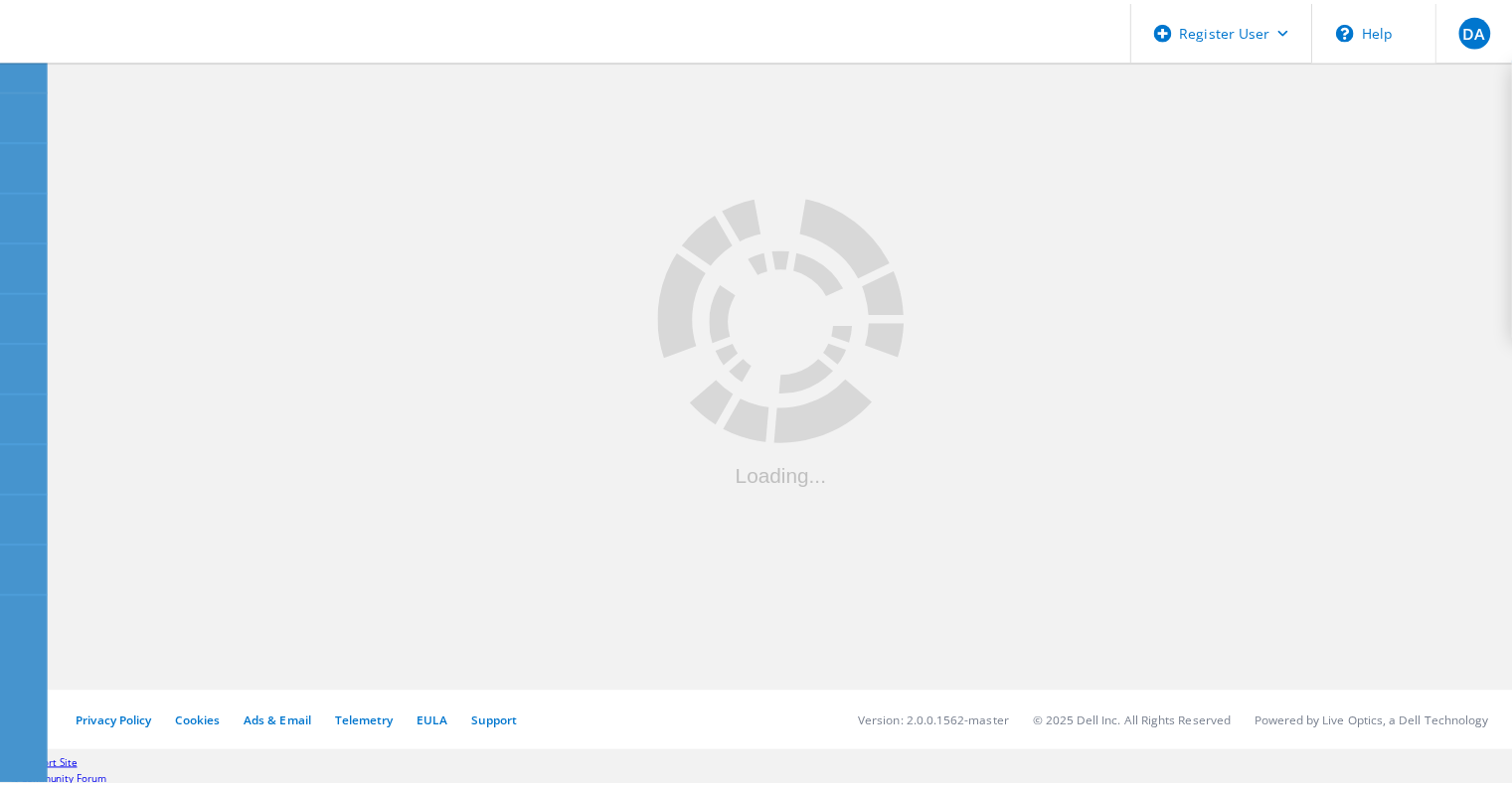 scroll, scrollTop: 0, scrollLeft: 0, axis: both 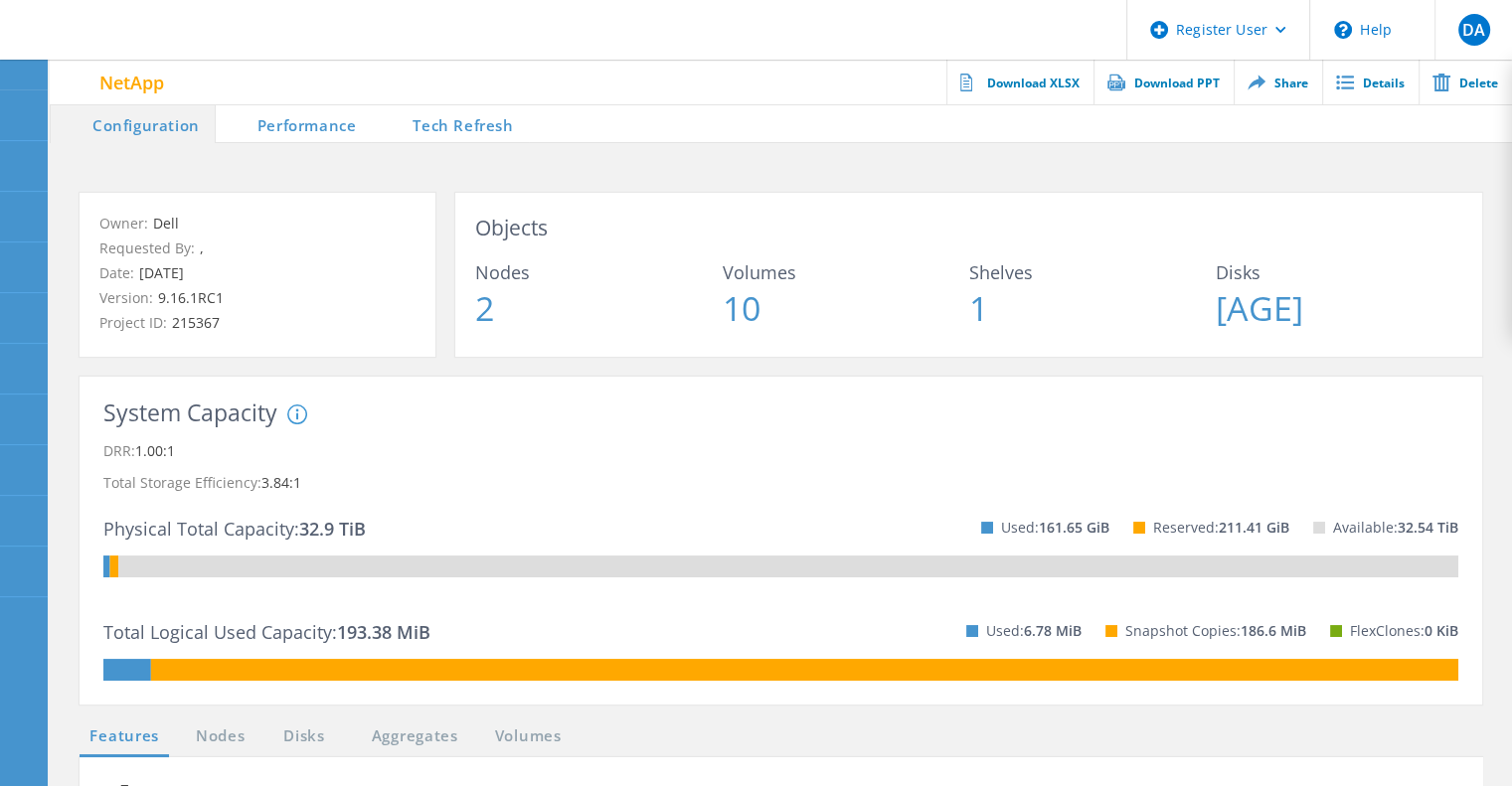 click on "Tech Refresh" at bounding box center (449, 123) 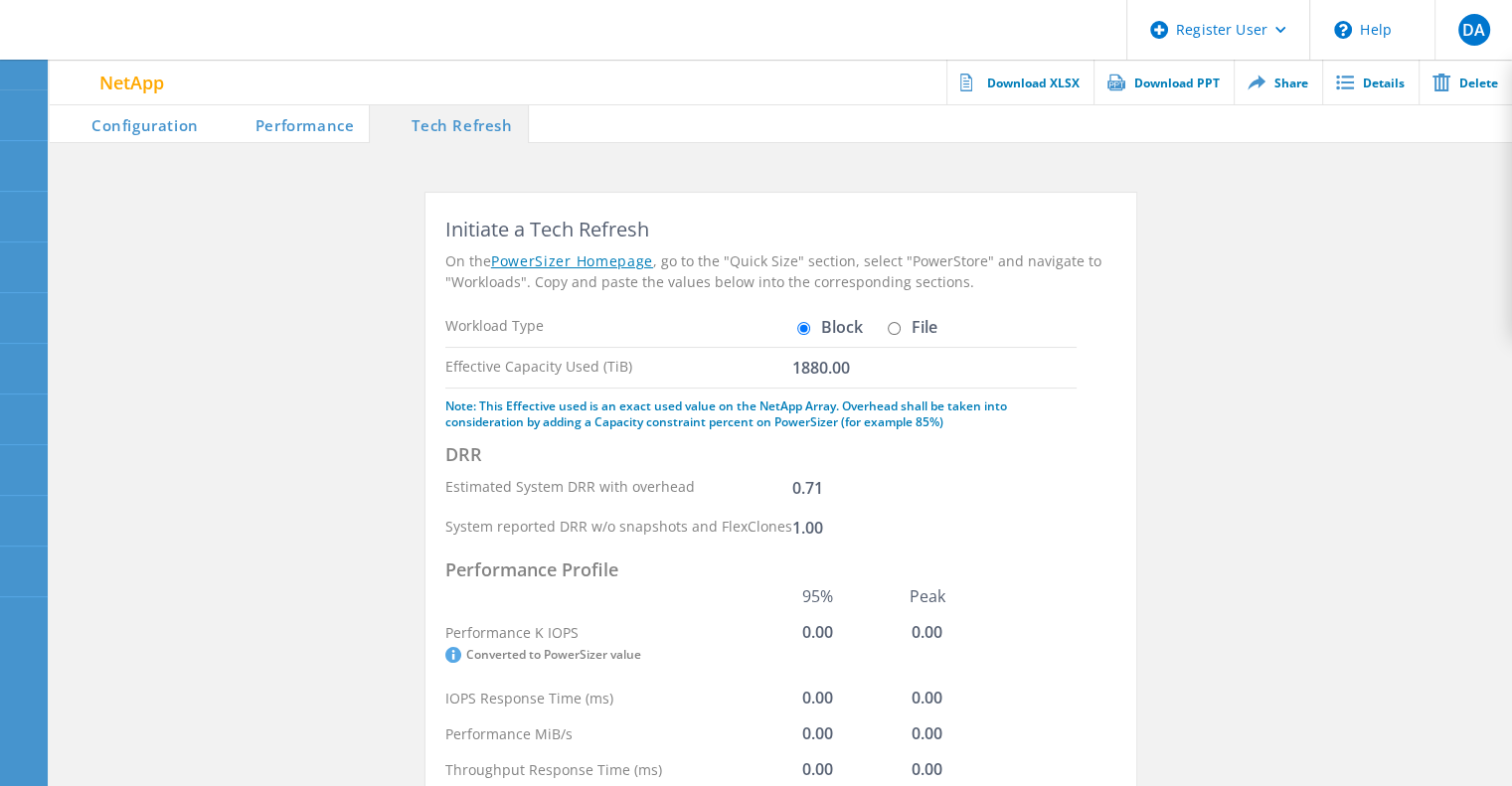 click on "Configuration" 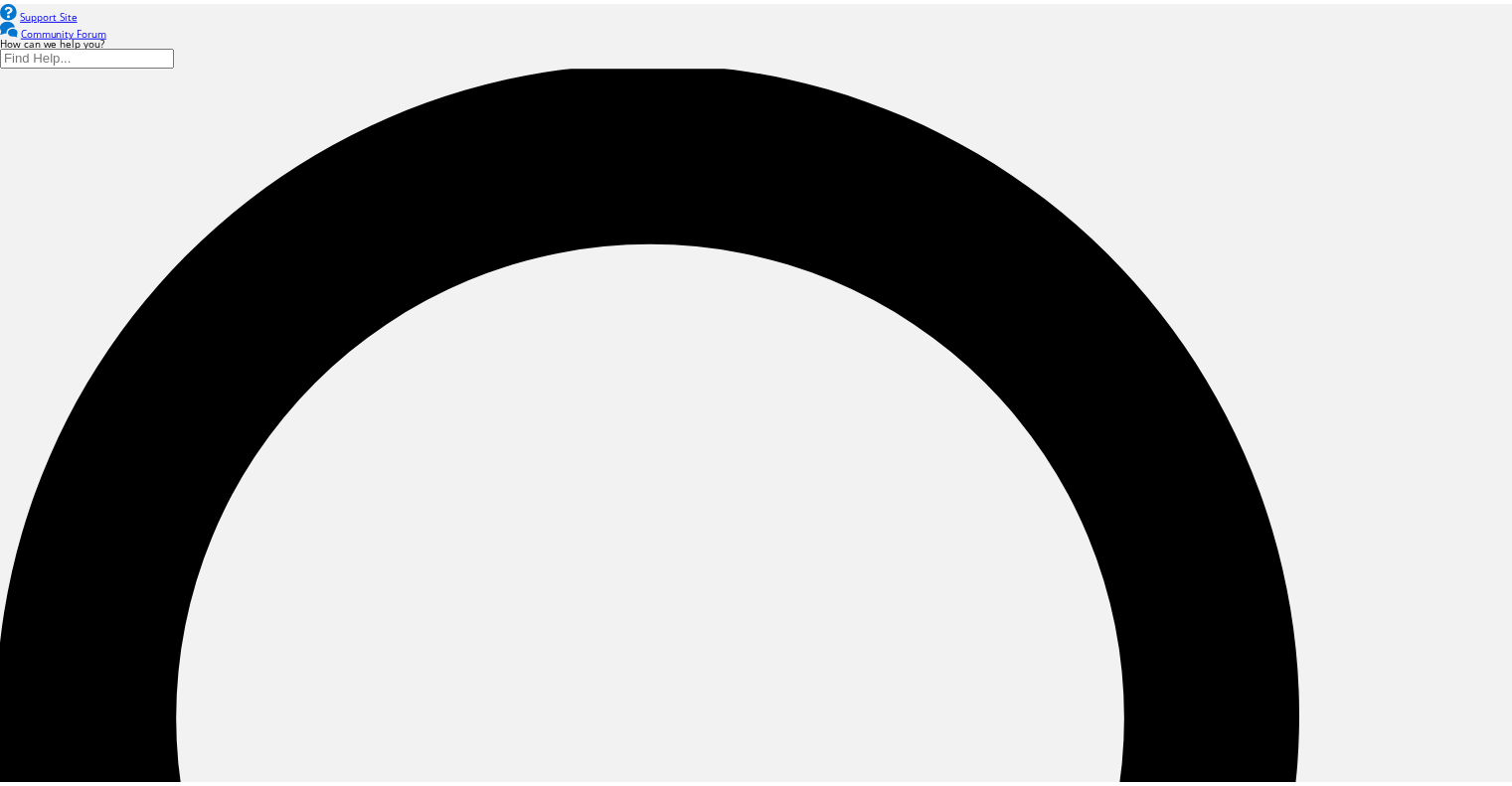 scroll, scrollTop: 0, scrollLeft: 0, axis: both 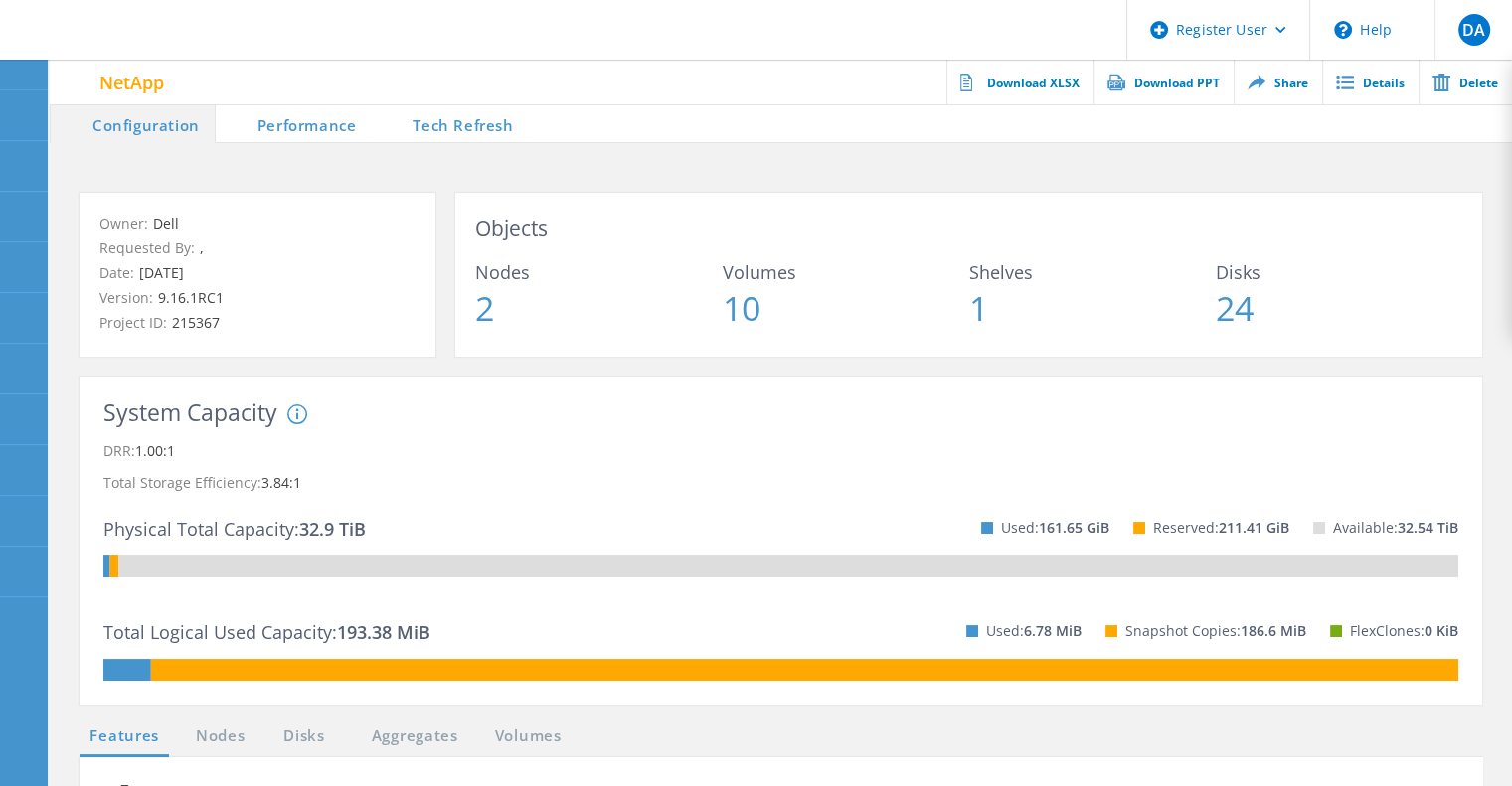 click on "Tech Refresh" at bounding box center [449, 123] 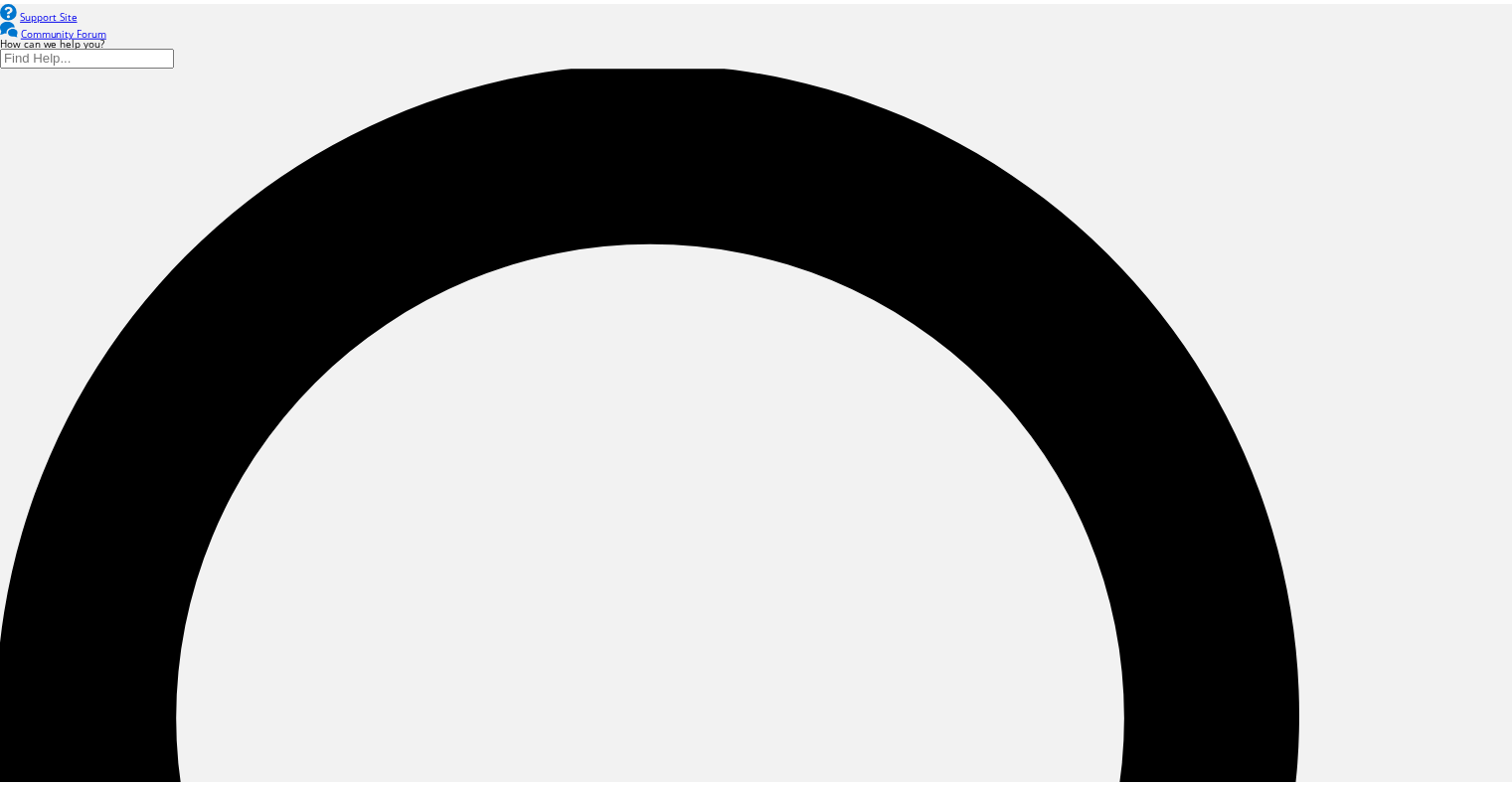 scroll, scrollTop: 0, scrollLeft: 0, axis: both 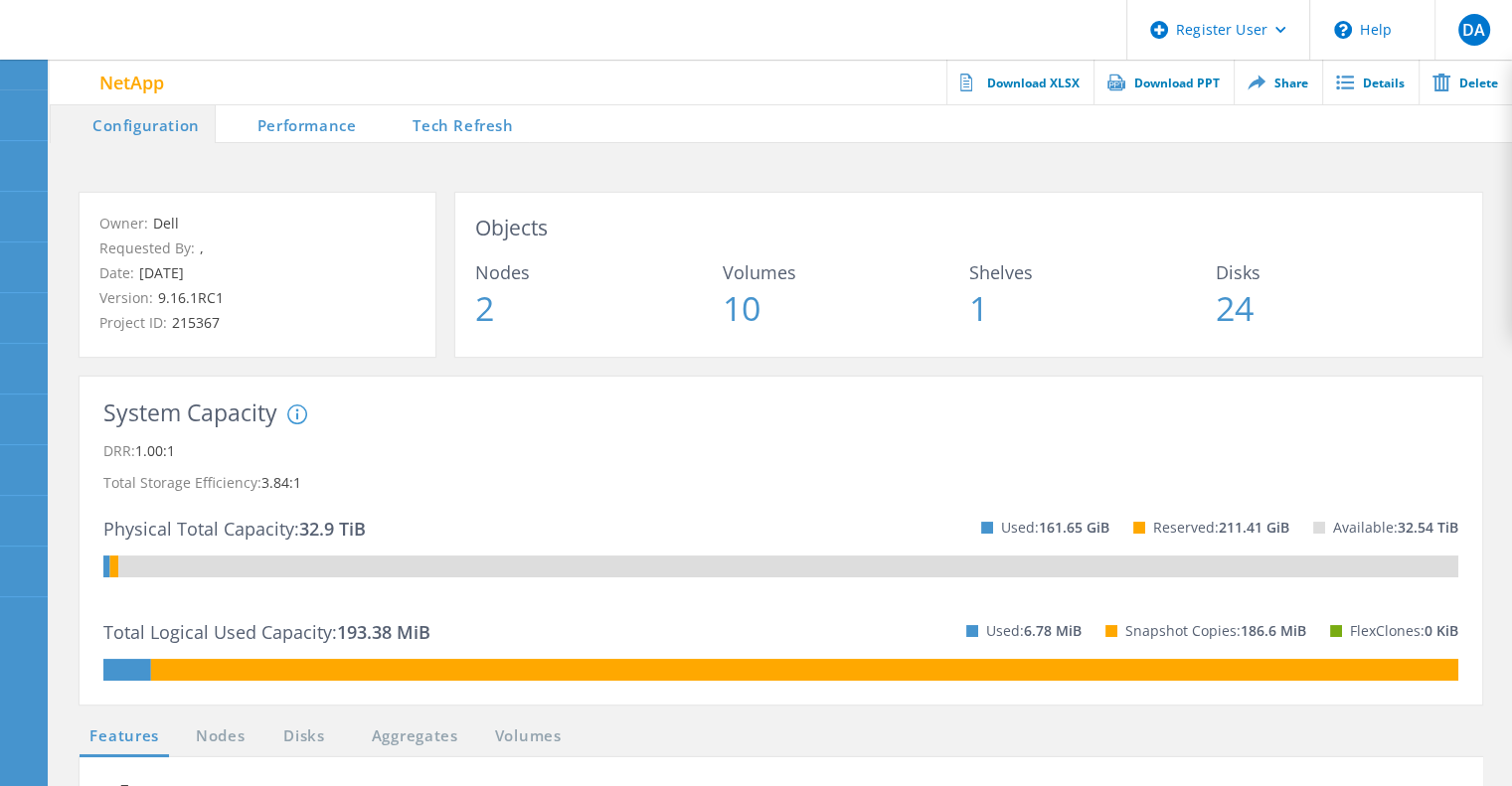 click on "Tech Refresh" at bounding box center [449, 123] 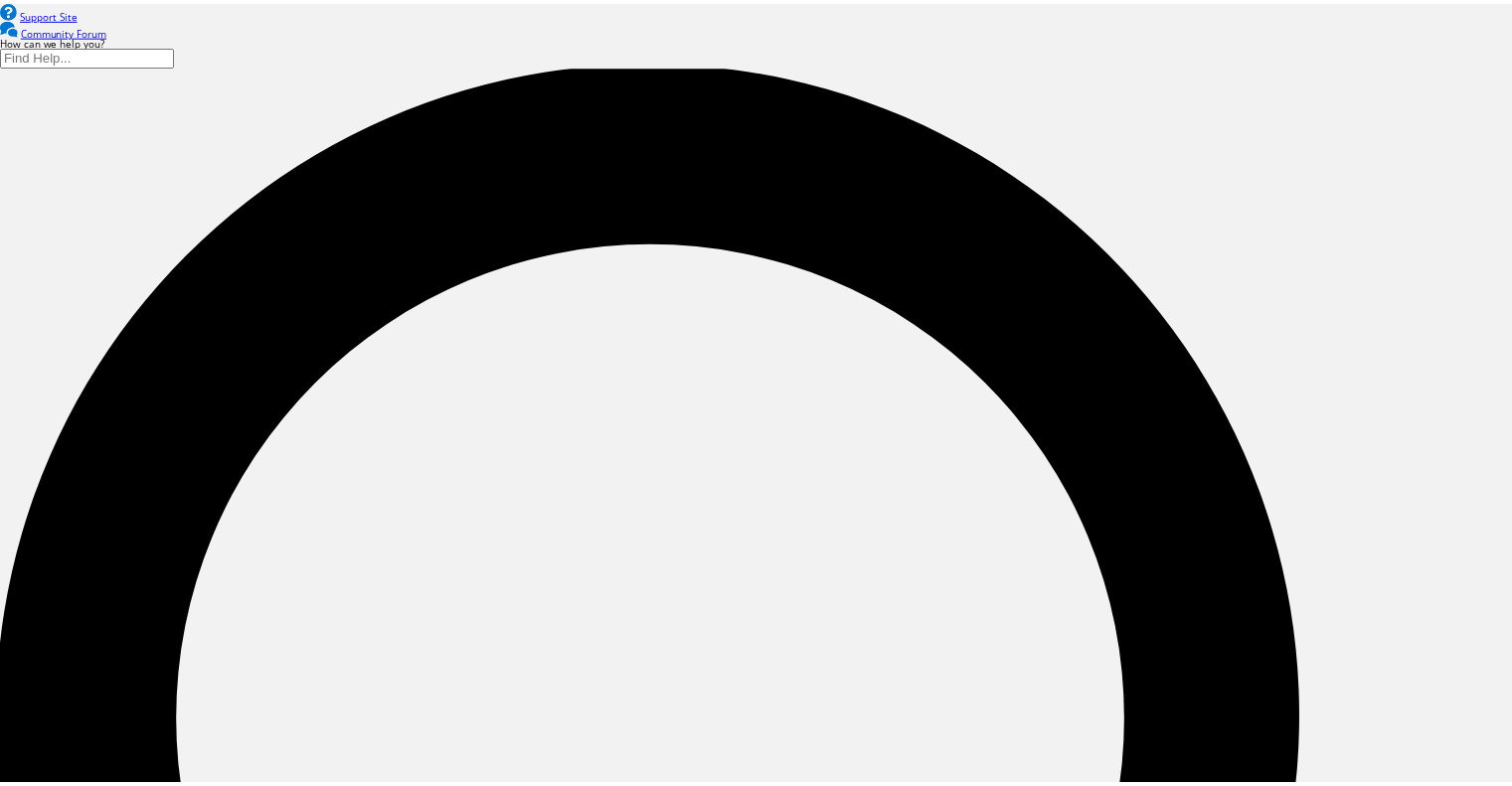 scroll, scrollTop: 0, scrollLeft: 0, axis: both 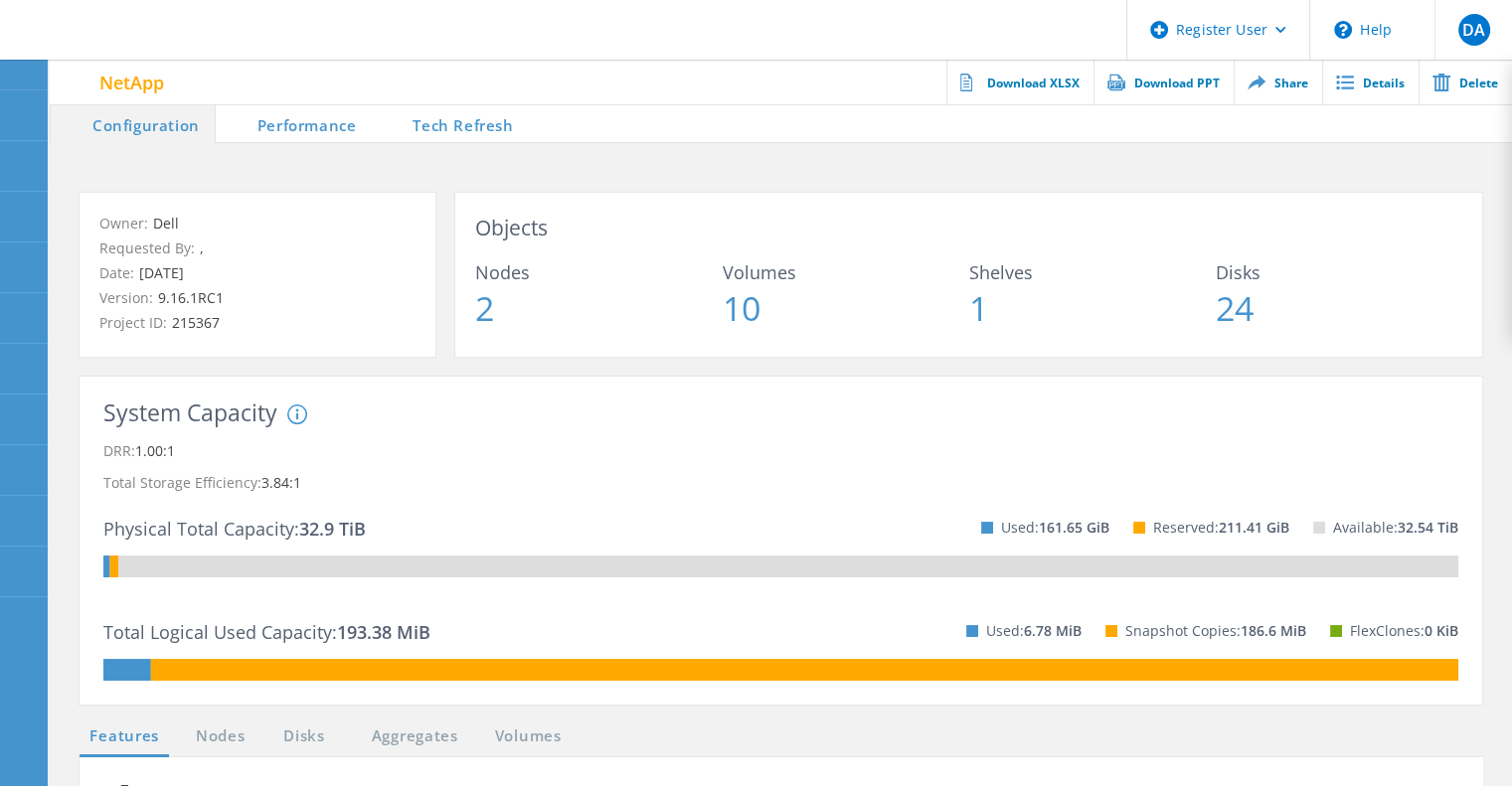 click on "Tech Refresh" at bounding box center (449, 123) 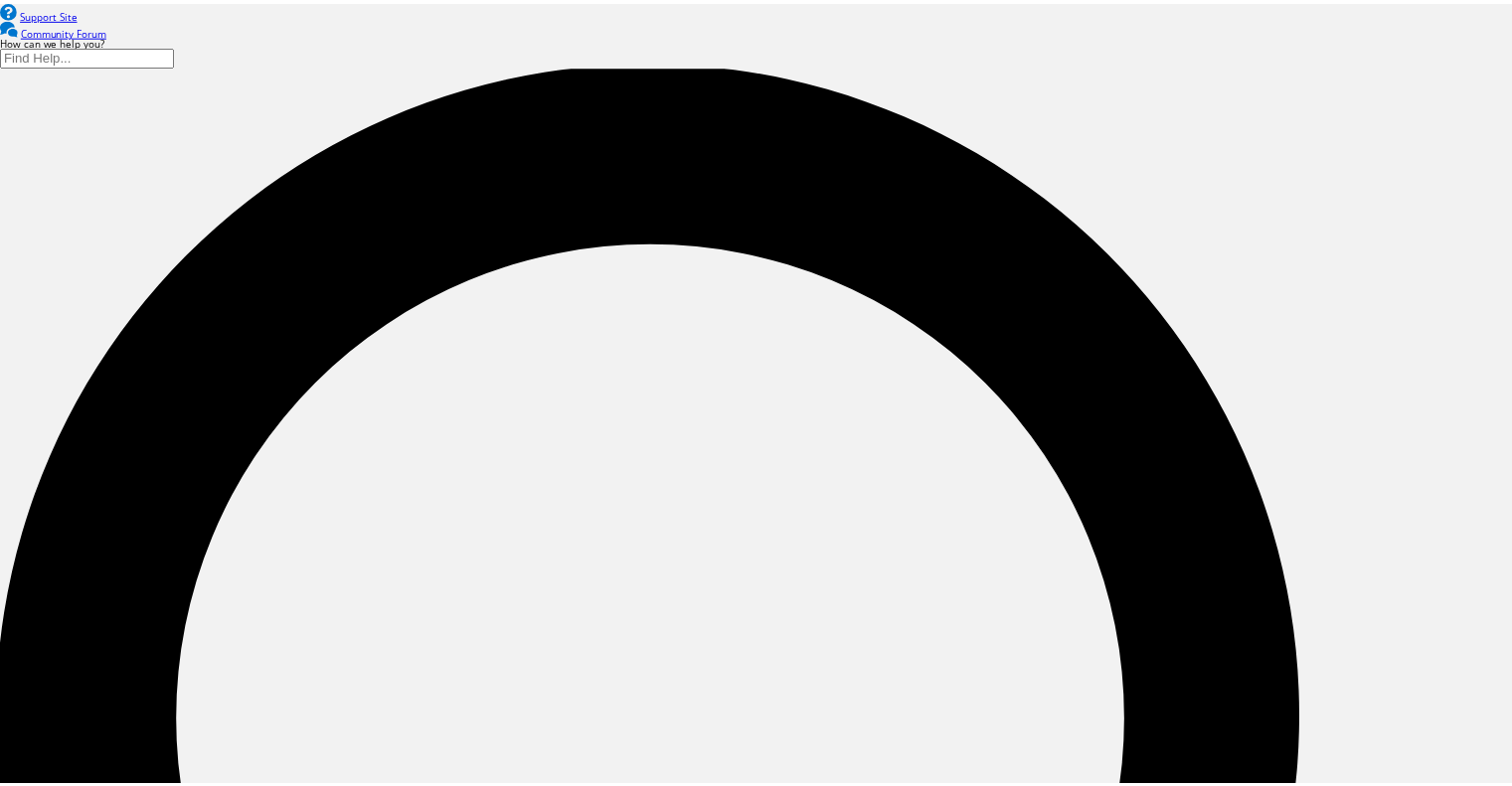 scroll, scrollTop: 0, scrollLeft: 0, axis: both 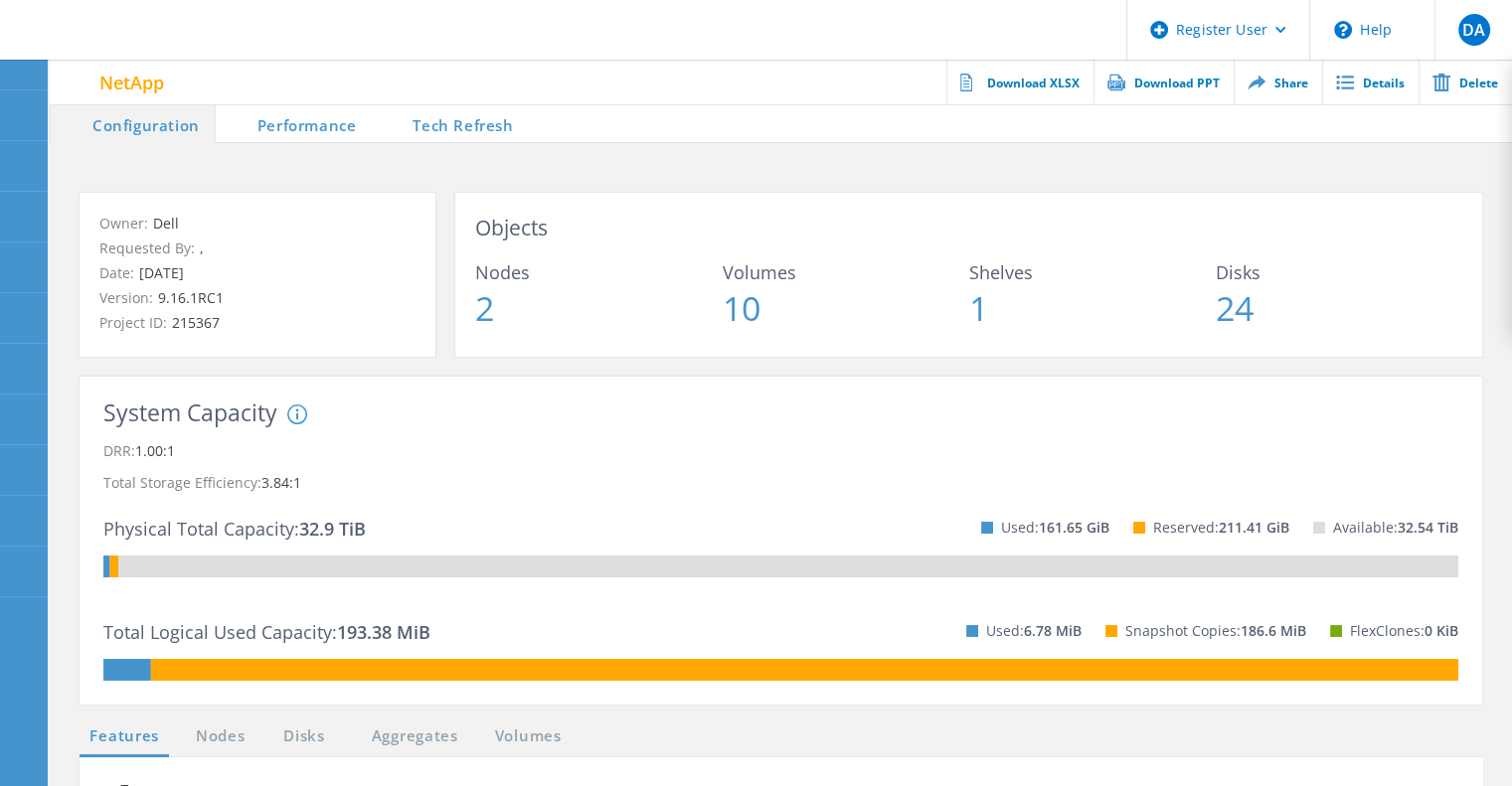 click on "Tech Refresh" at bounding box center (449, 123) 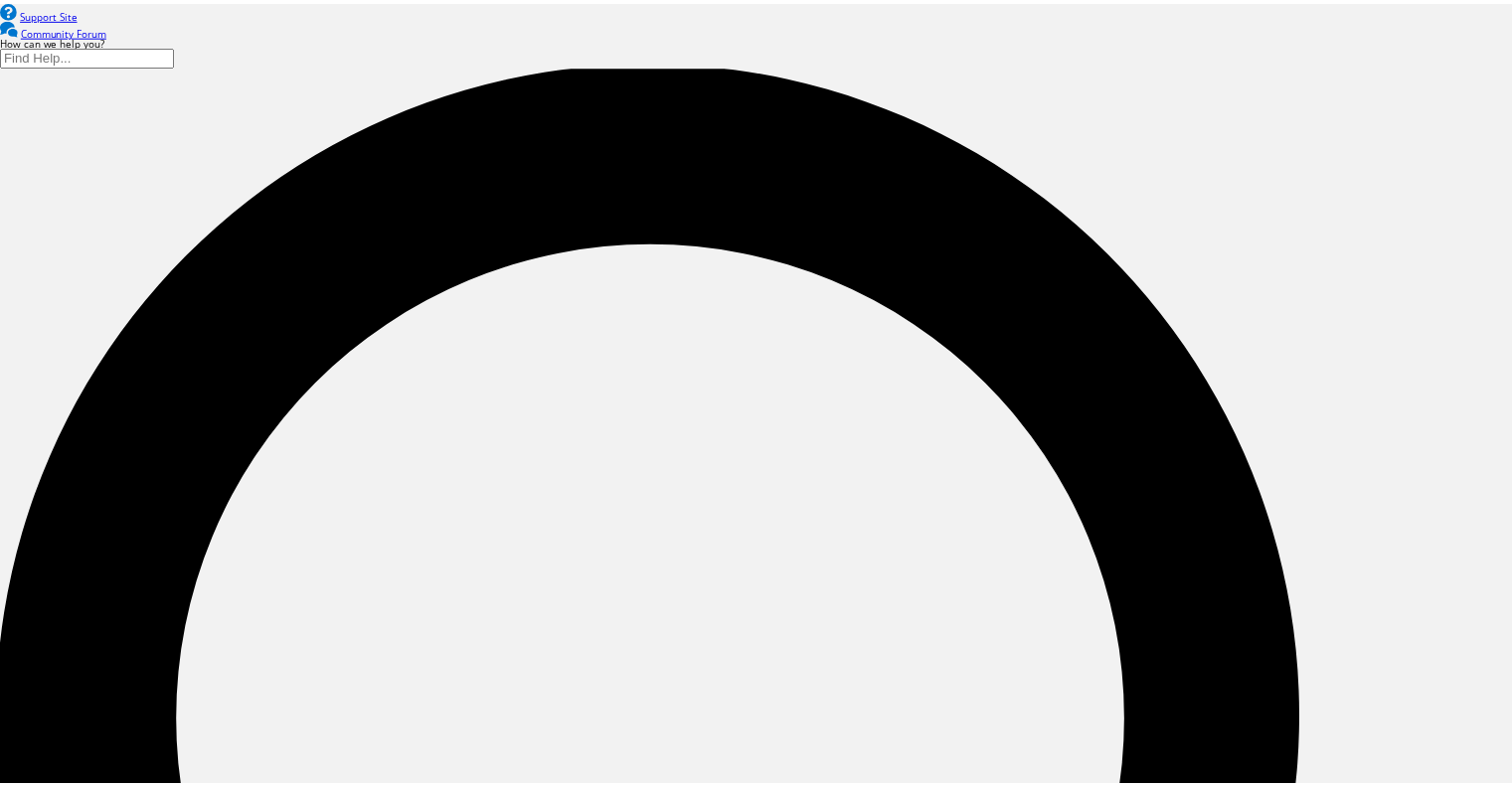 scroll, scrollTop: 0, scrollLeft: 0, axis: both 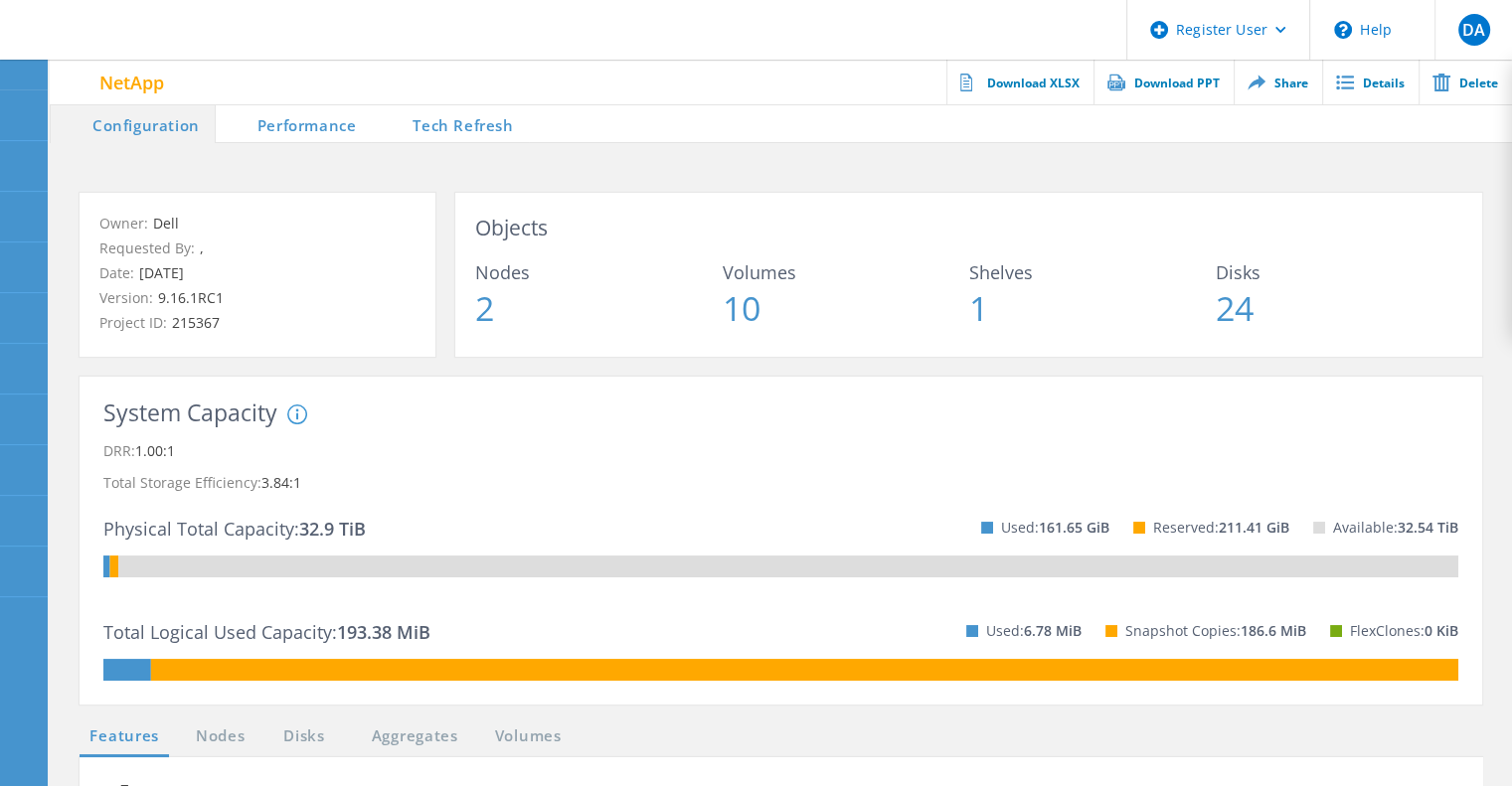 click on "Tech Refresh" at bounding box center [449, 123] 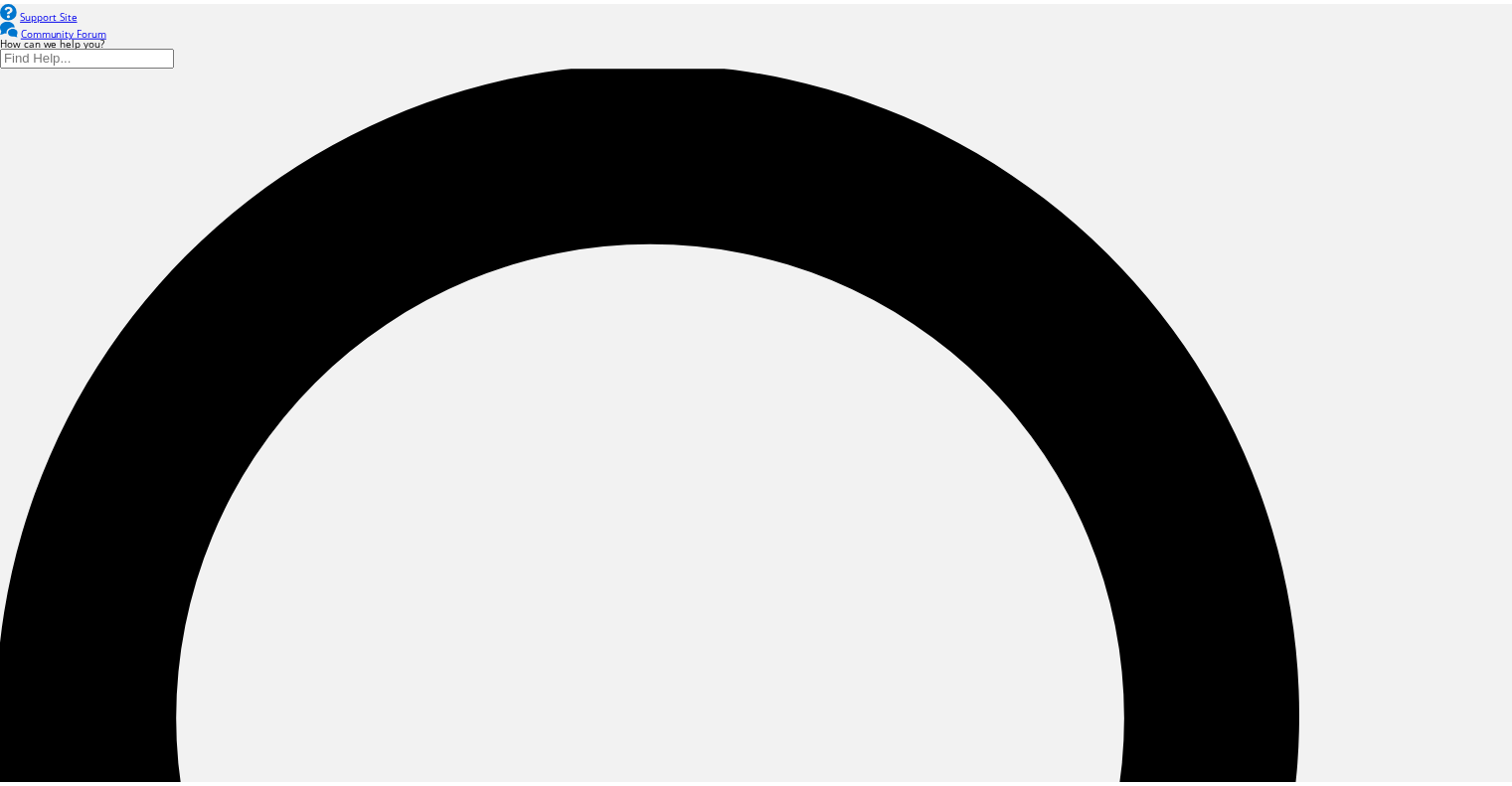 scroll, scrollTop: 0, scrollLeft: 0, axis: both 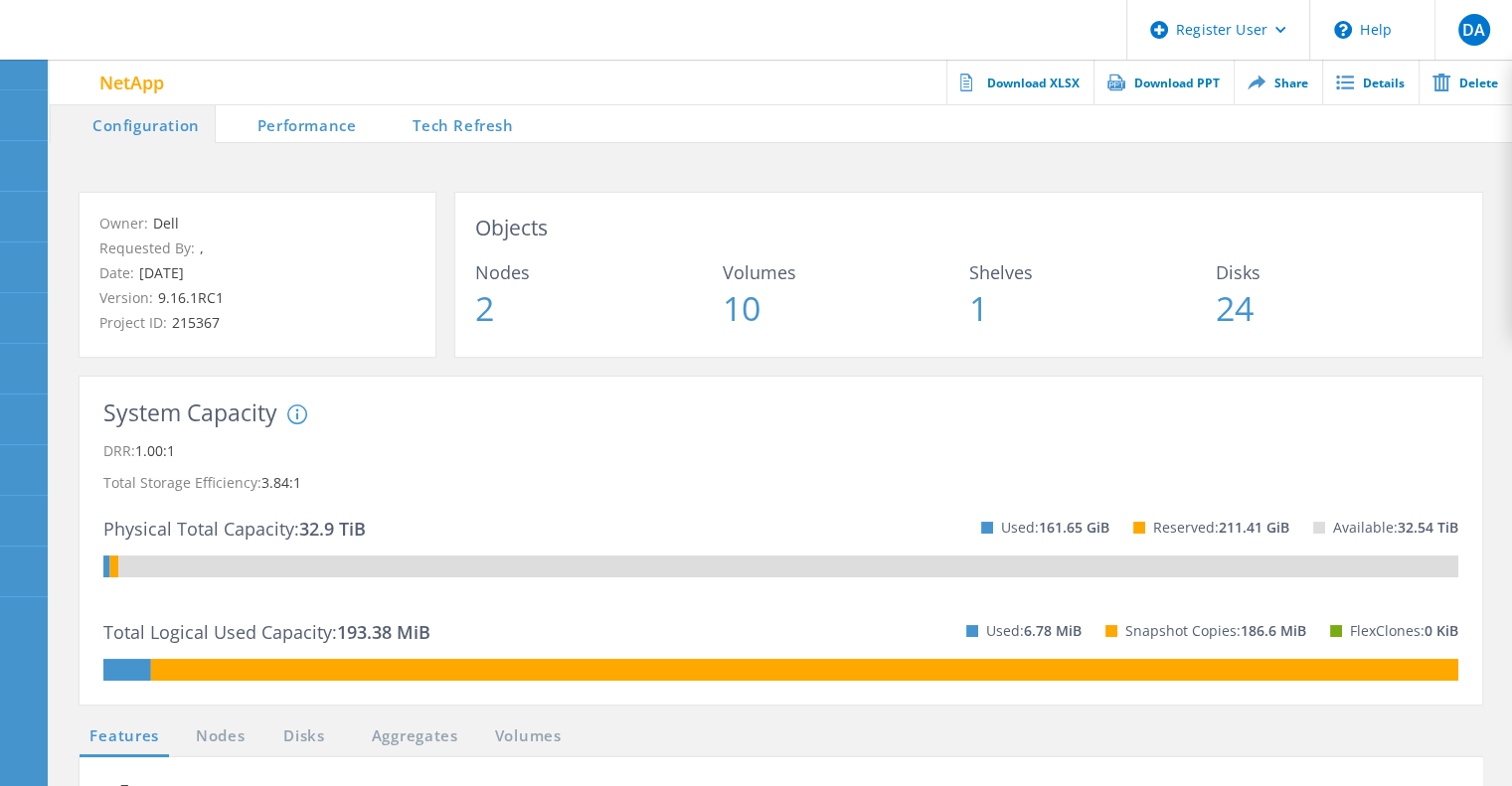 click on "Tech Refresh" at bounding box center (449, 123) 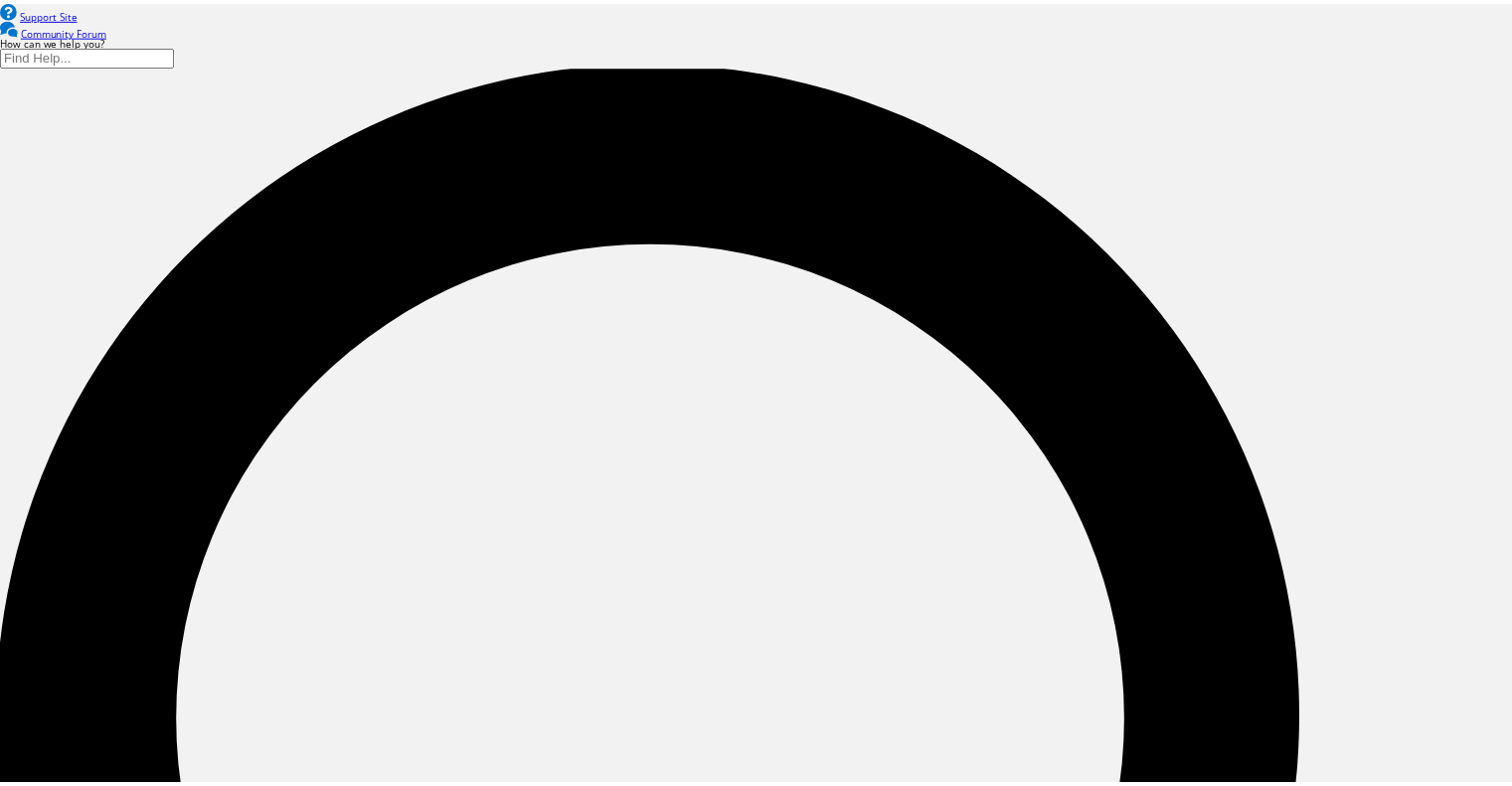 scroll, scrollTop: 0, scrollLeft: 0, axis: both 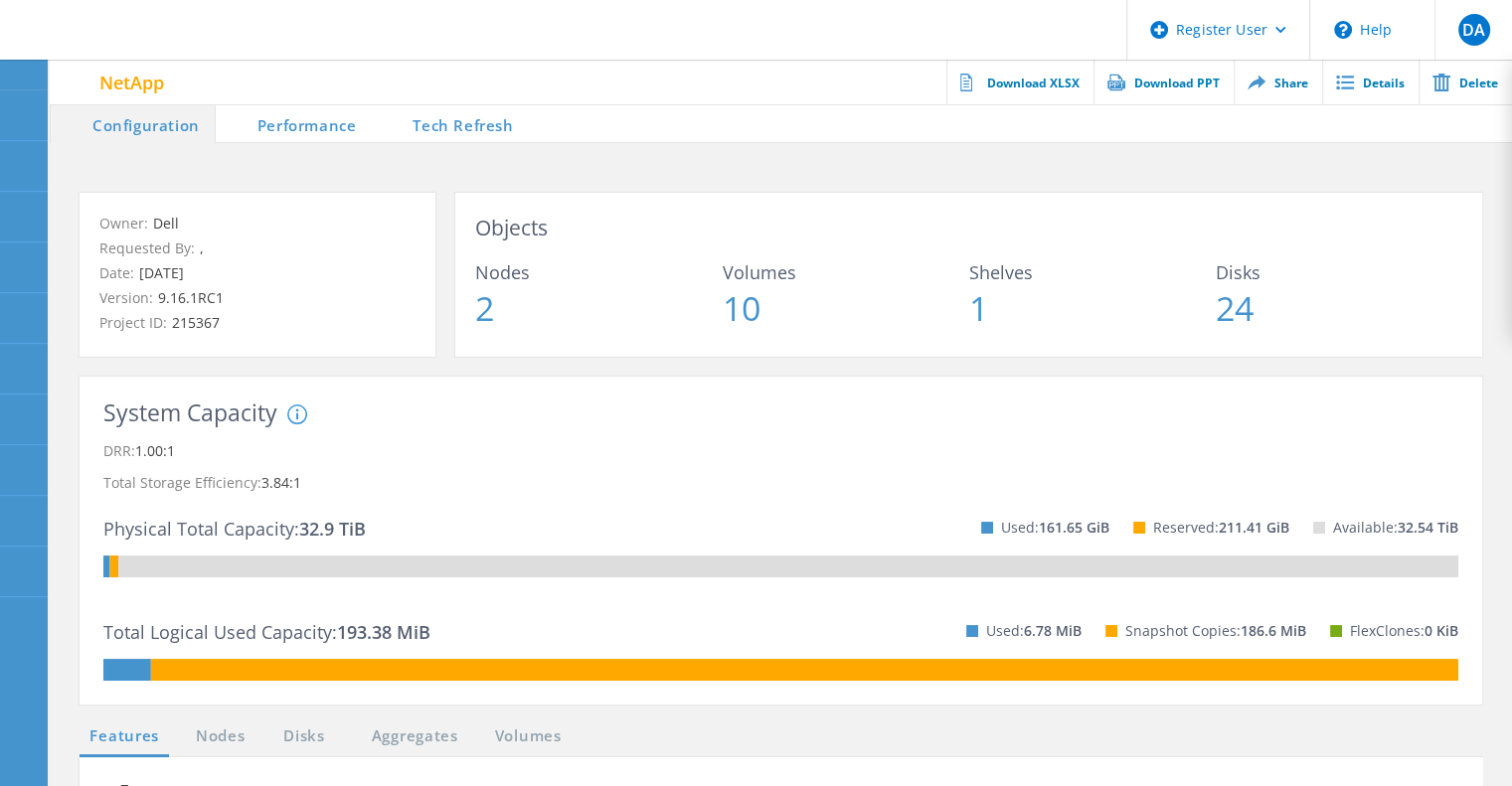 click on "Tech Refresh" at bounding box center (449, 123) 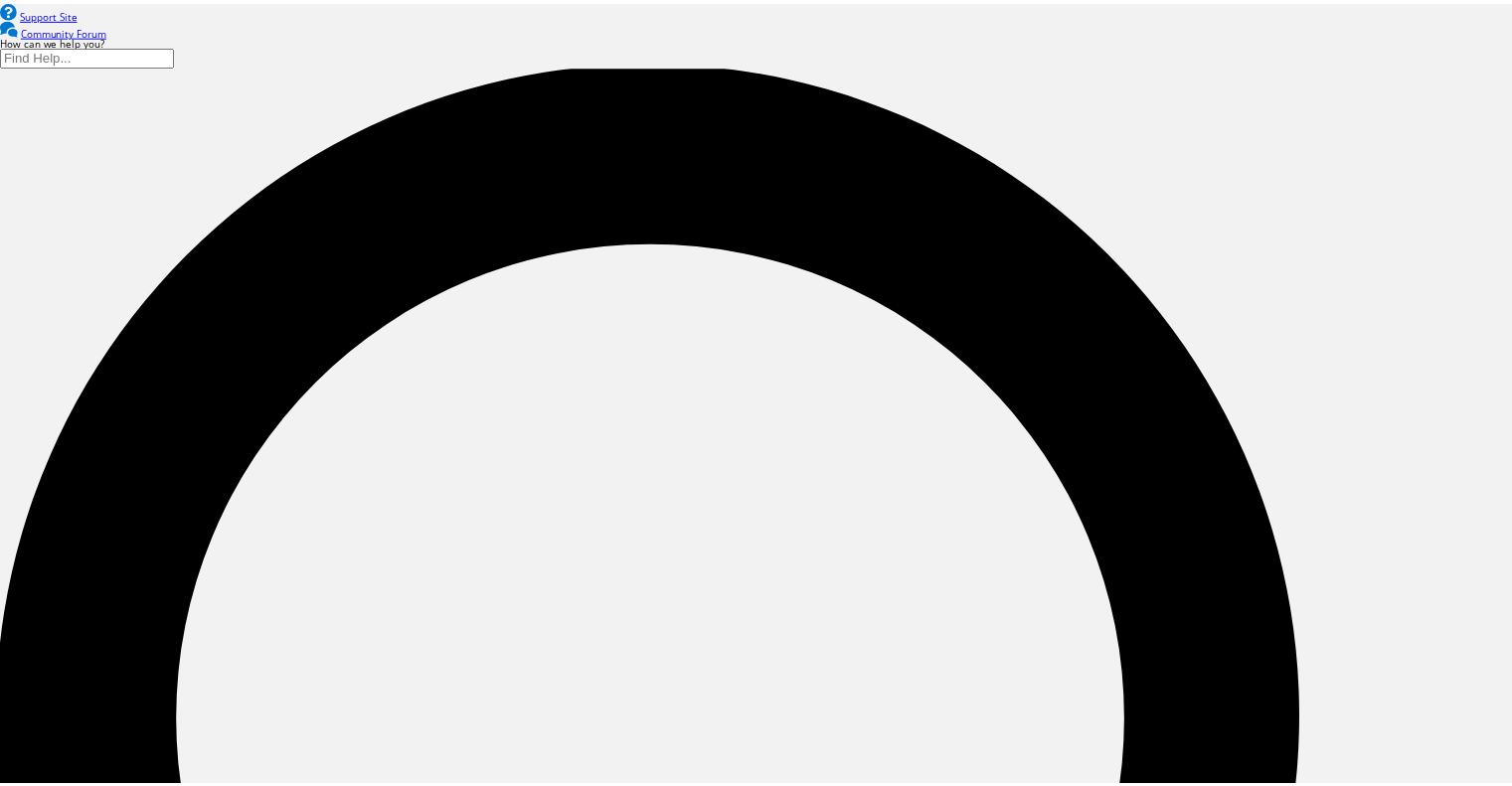 scroll, scrollTop: 0, scrollLeft: 0, axis: both 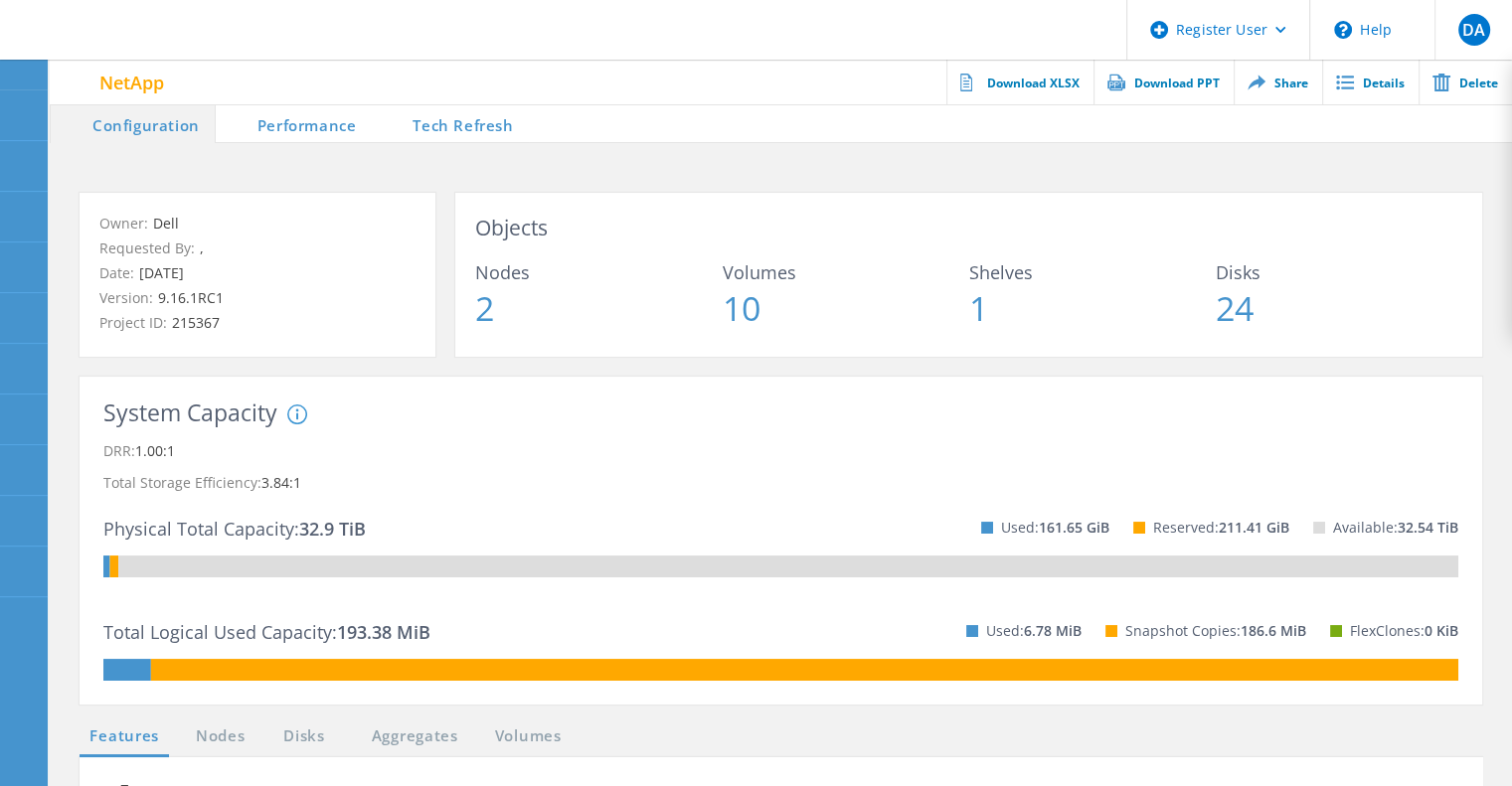click on "Tech Refresh" at bounding box center (449, 123) 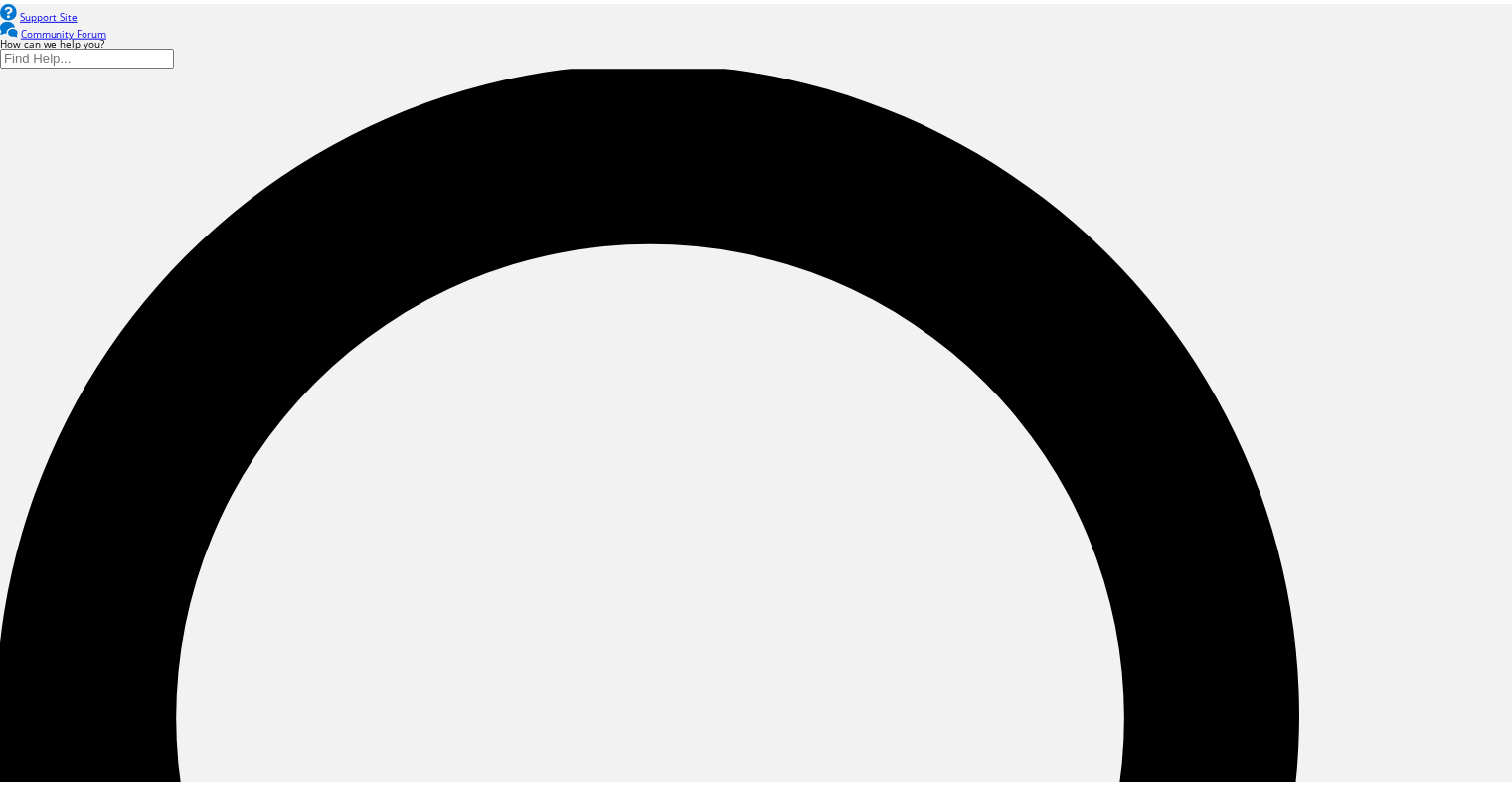 scroll, scrollTop: 0, scrollLeft: 0, axis: both 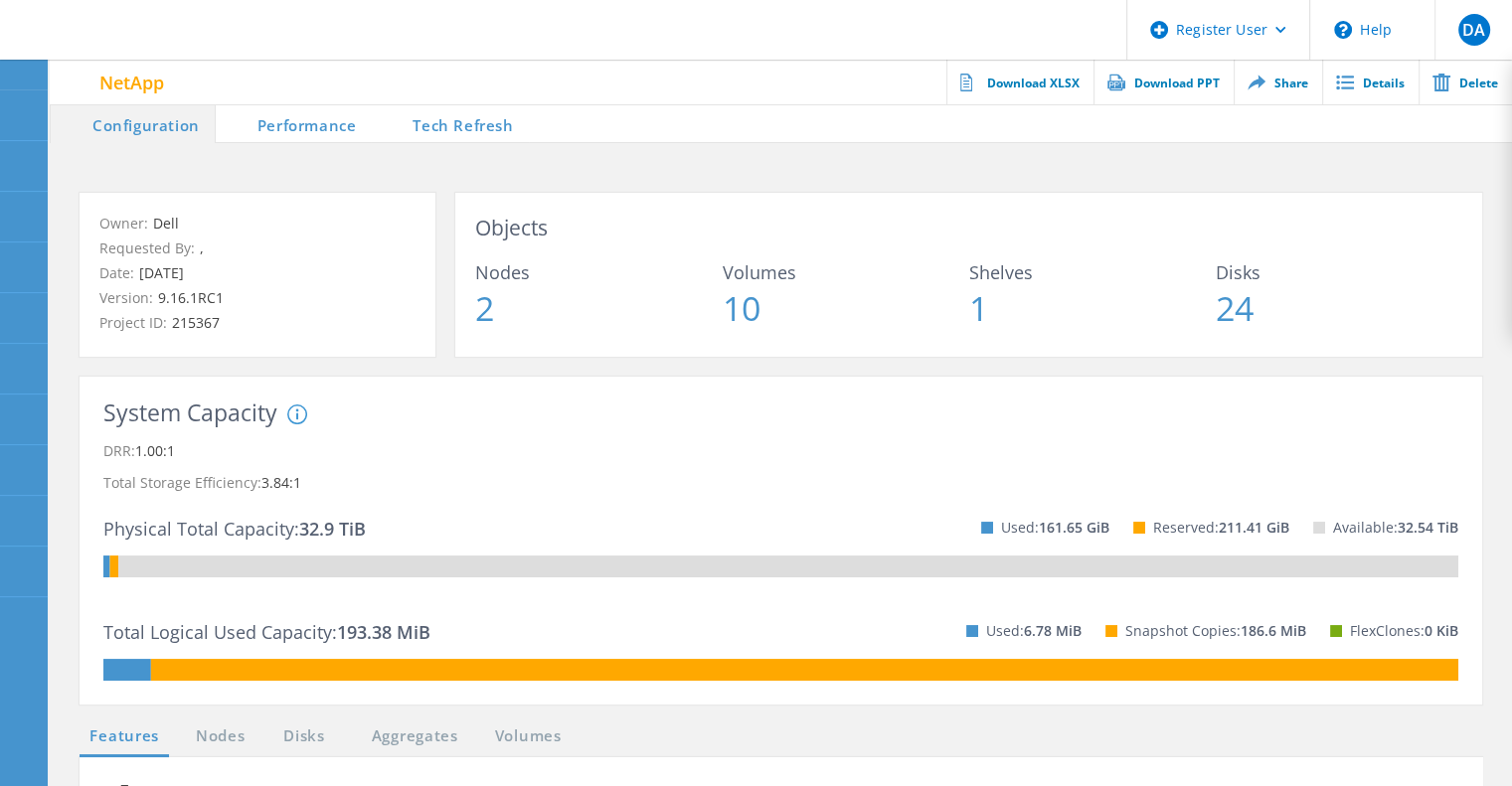click on "Tech Refresh" at bounding box center [449, 123] 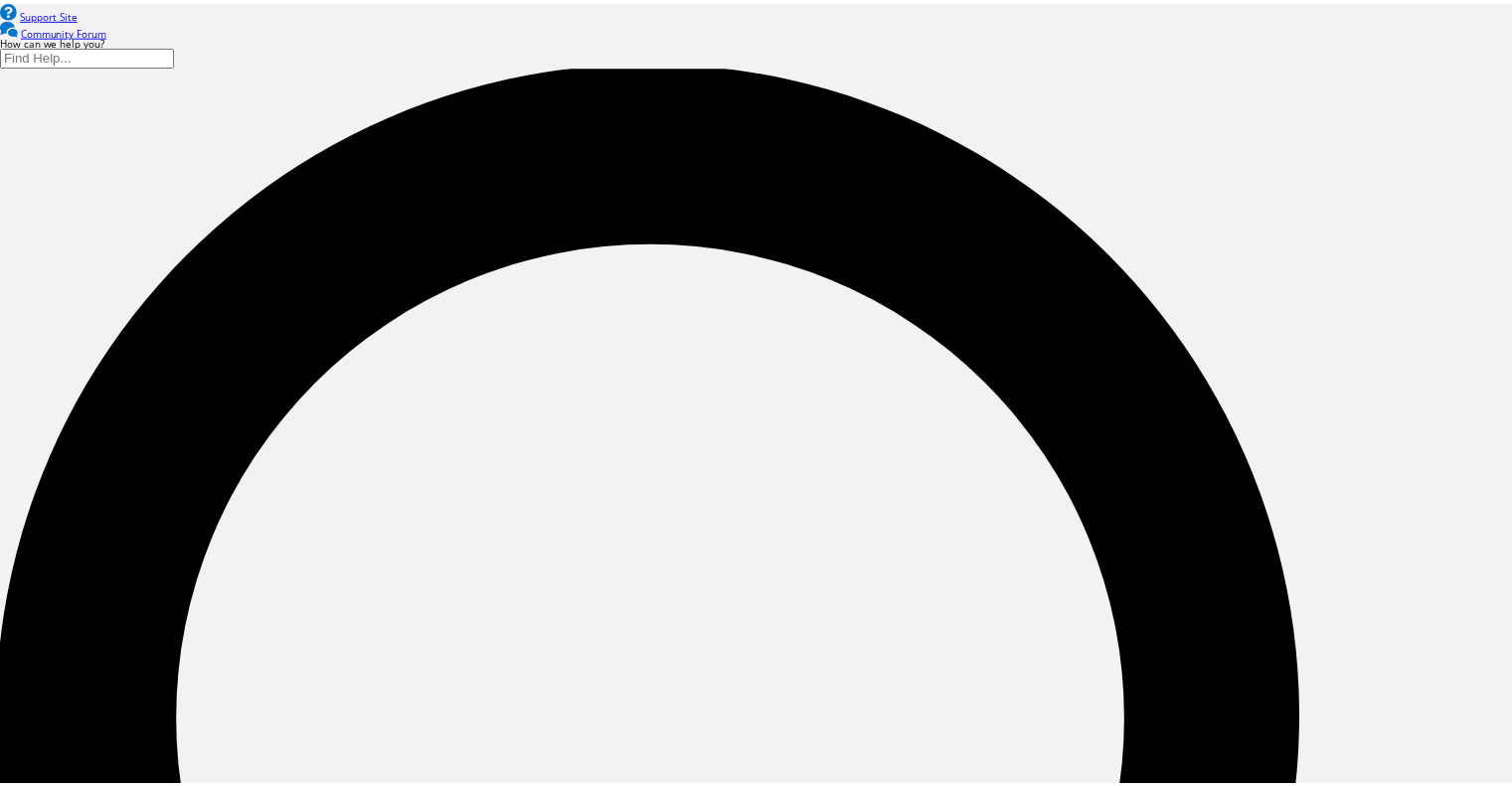 scroll, scrollTop: 0, scrollLeft: 0, axis: both 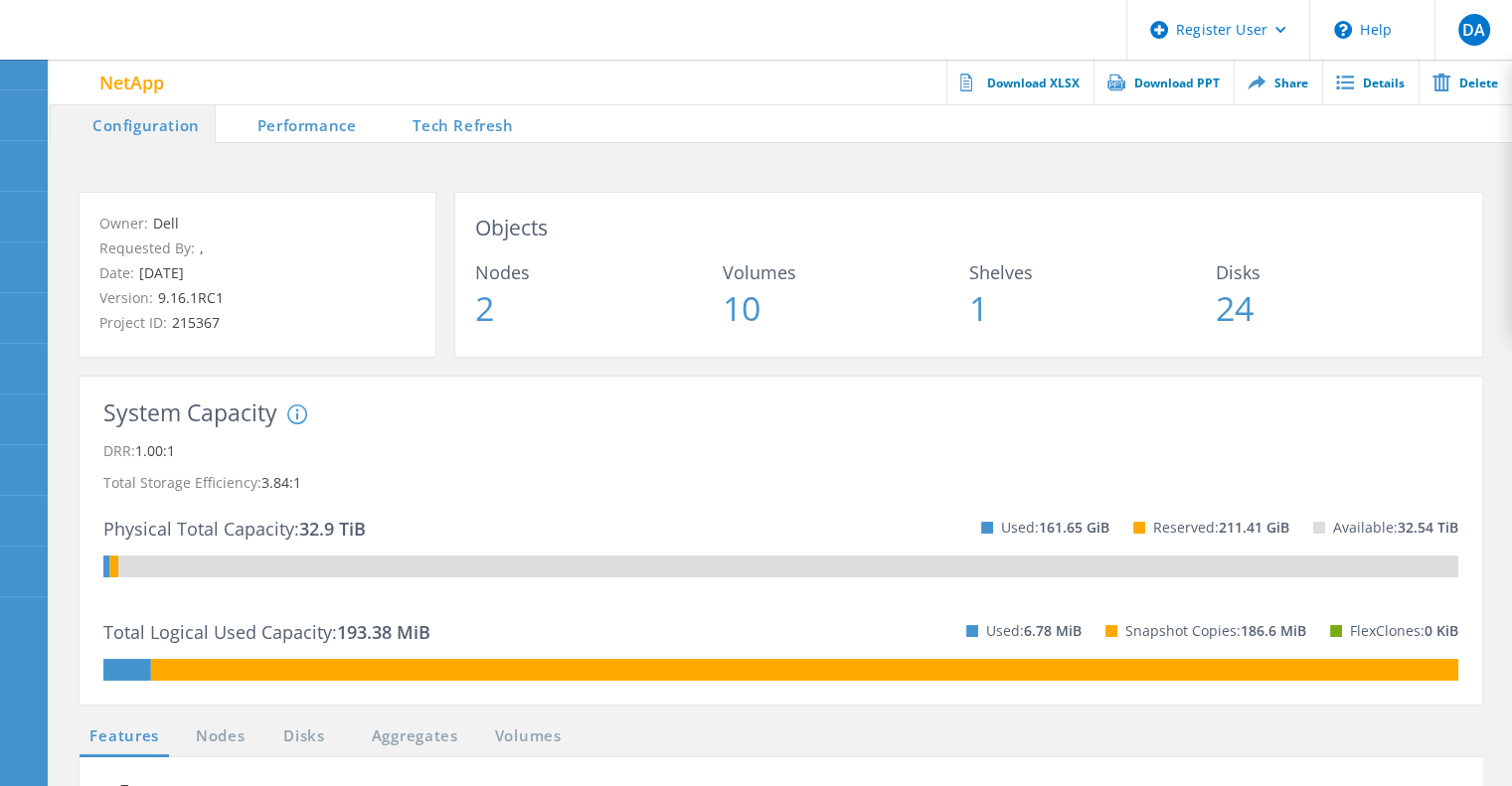 click on "Tech Refresh" at bounding box center [449, 123] 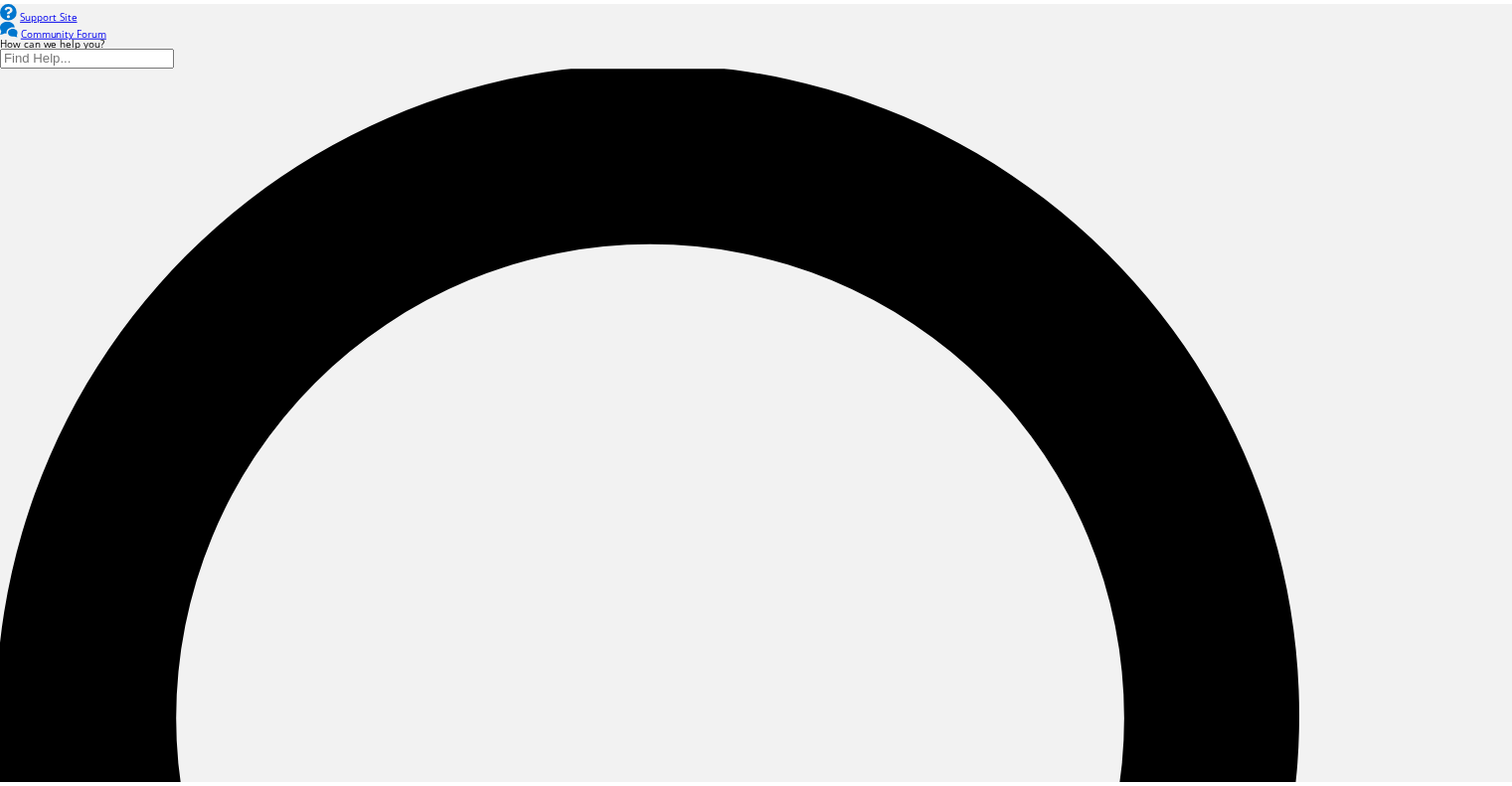 scroll, scrollTop: 0, scrollLeft: 0, axis: both 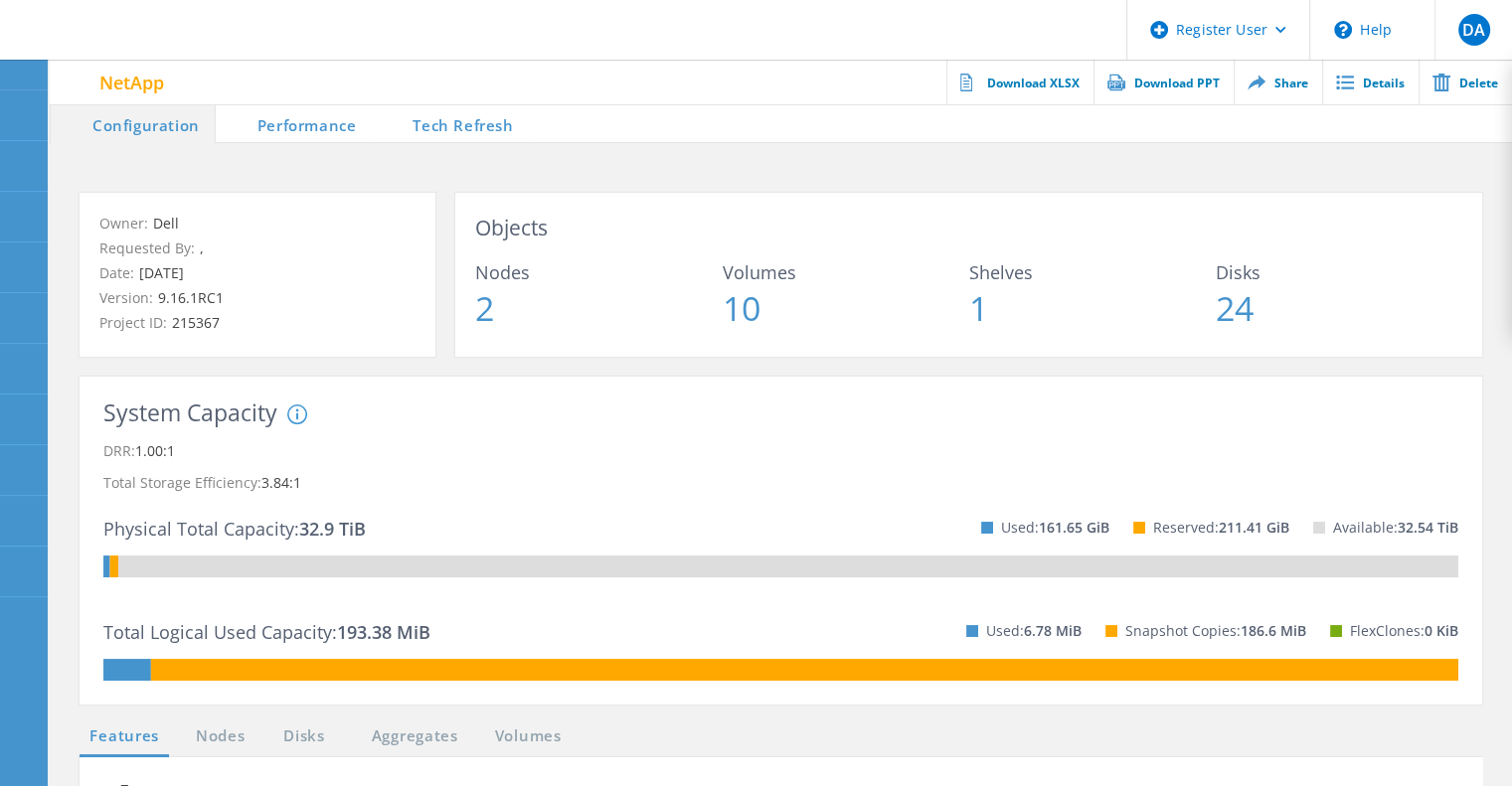 click on "Tech Refresh" at bounding box center (449, 123) 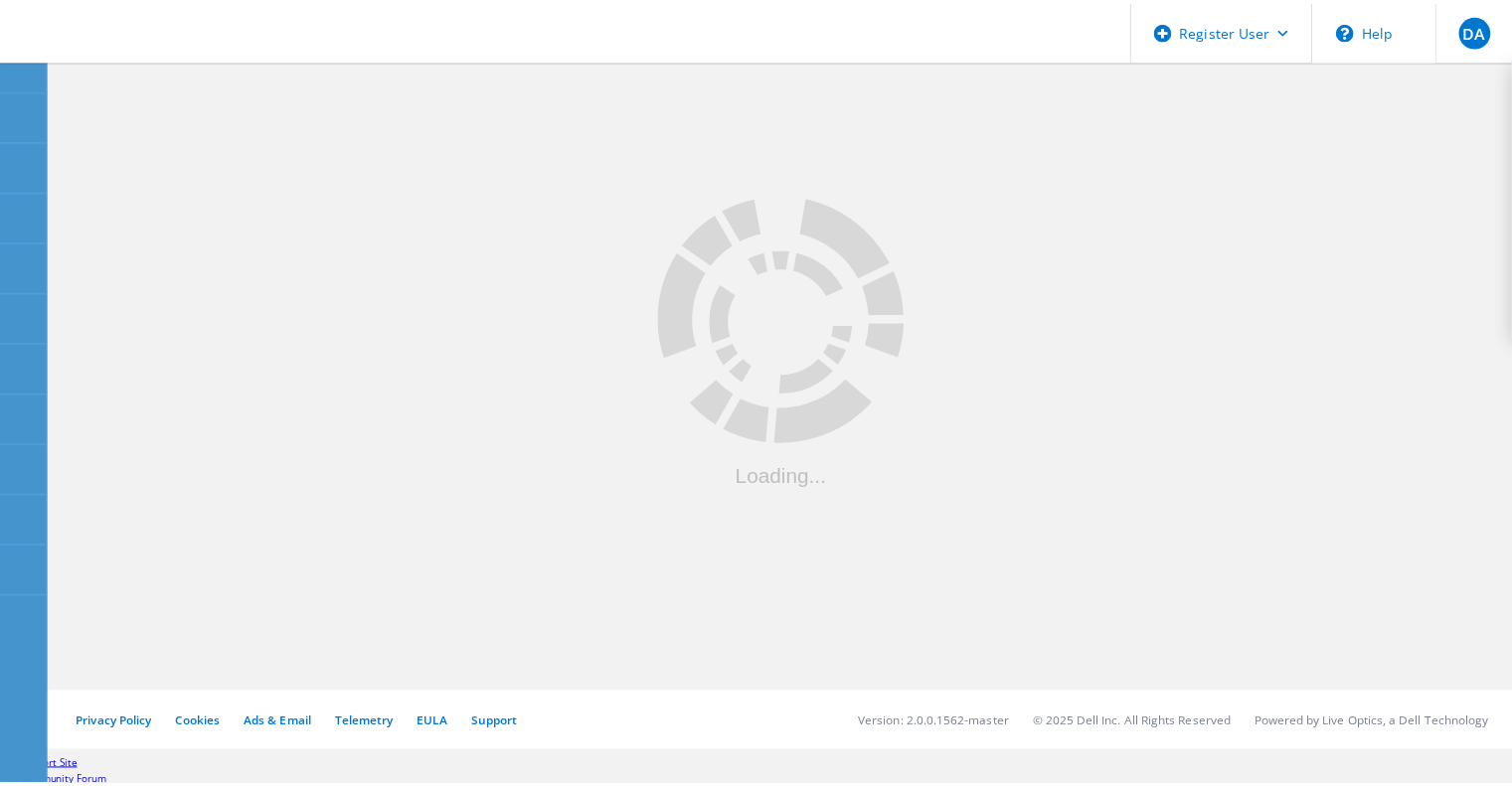 scroll, scrollTop: 0, scrollLeft: 0, axis: both 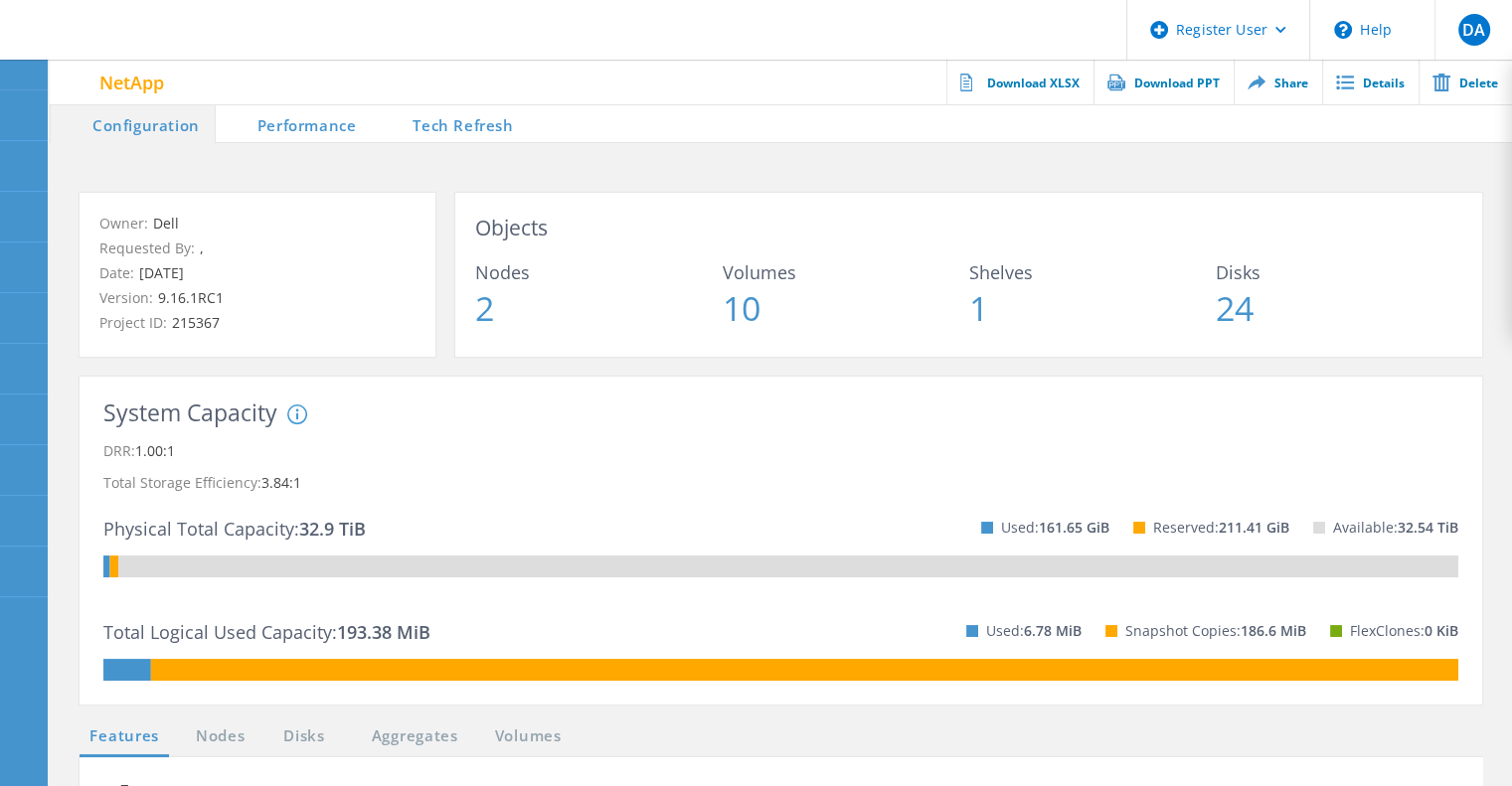 click on "Tech Refresh" at bounding box center (449, 123) 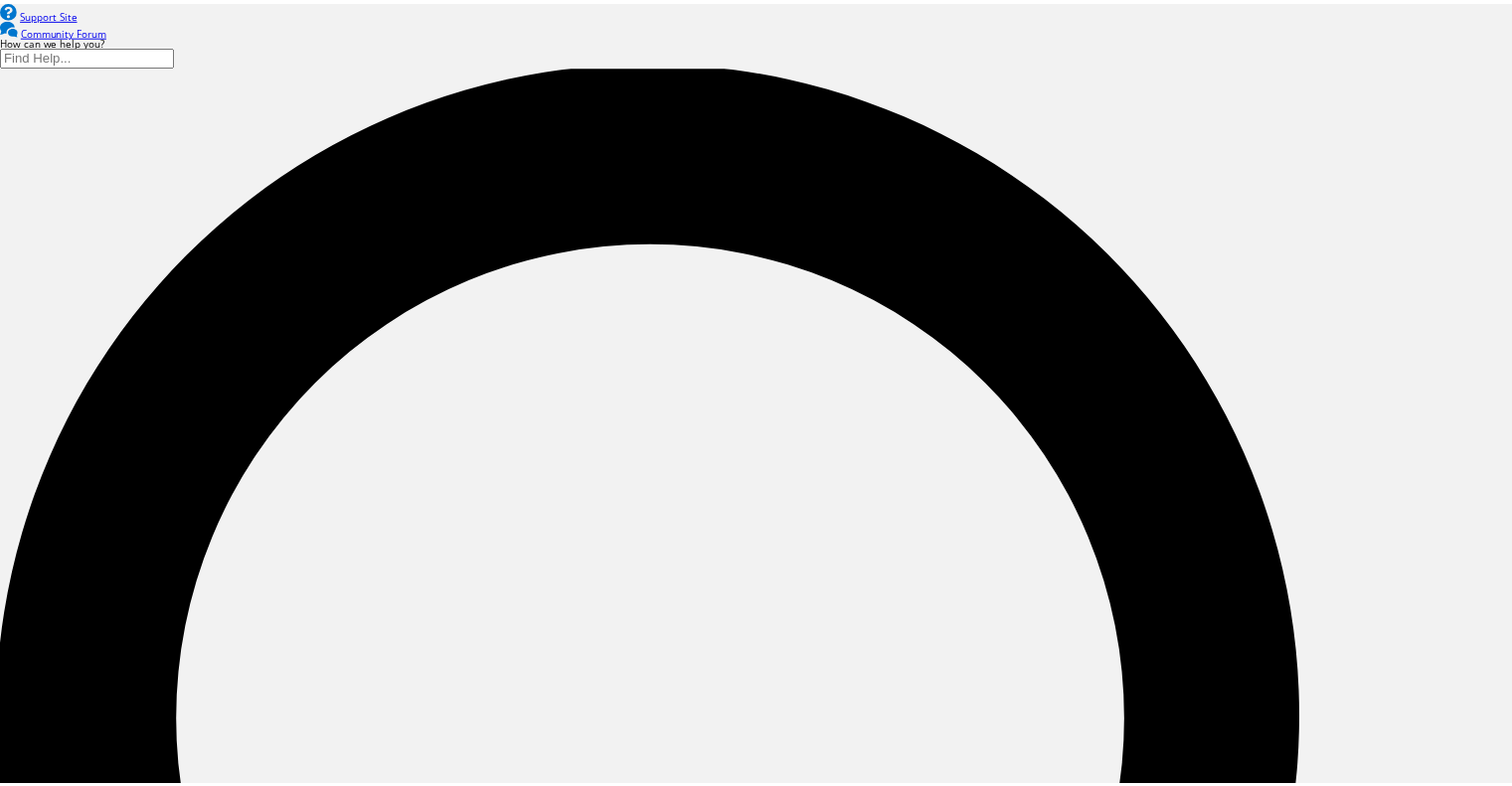 scroll, scrollTop: 0, scrollLeft: 0, axis: both 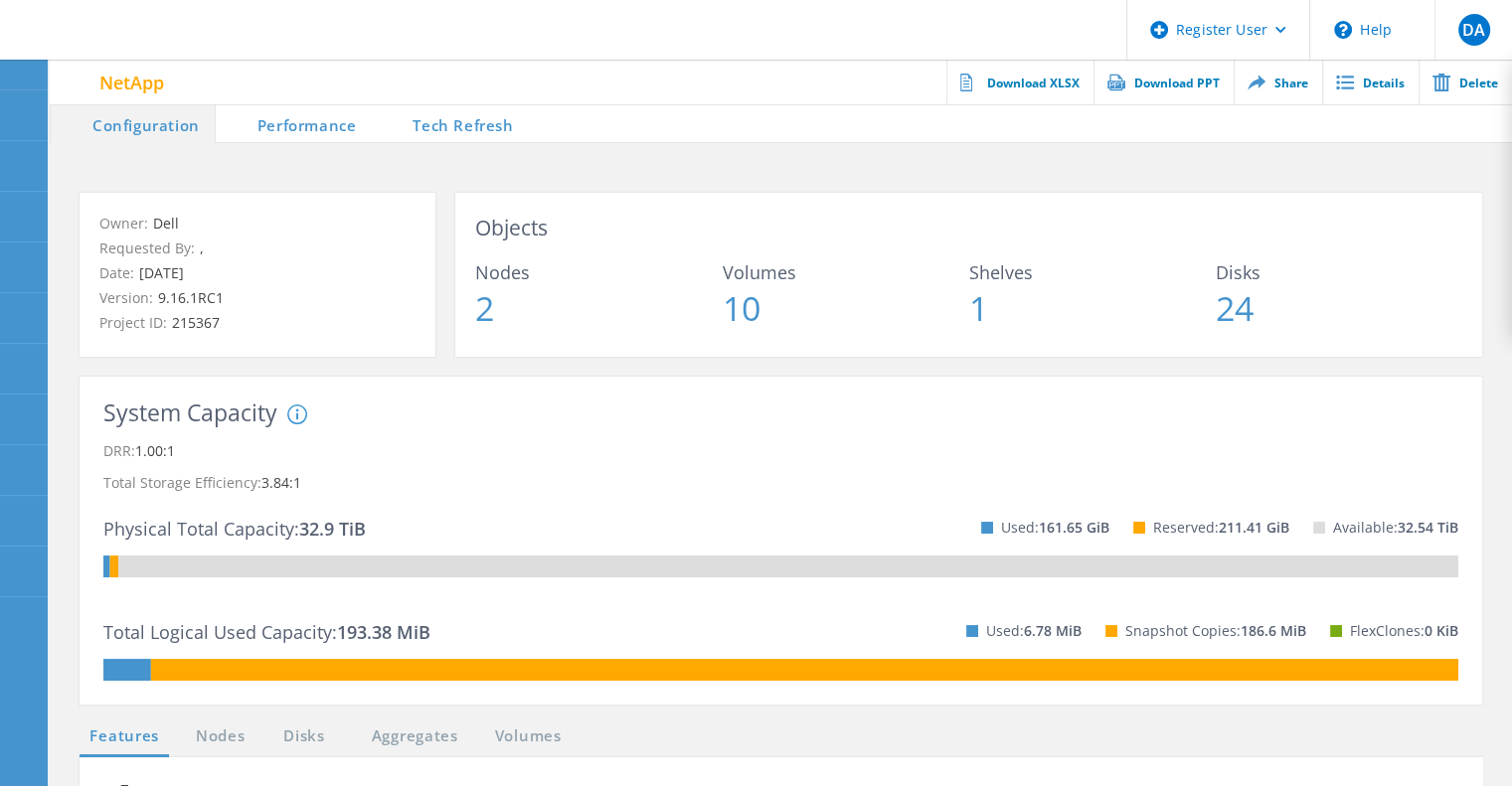 click on "Tech Refresh" at bounding box center [449, 123] 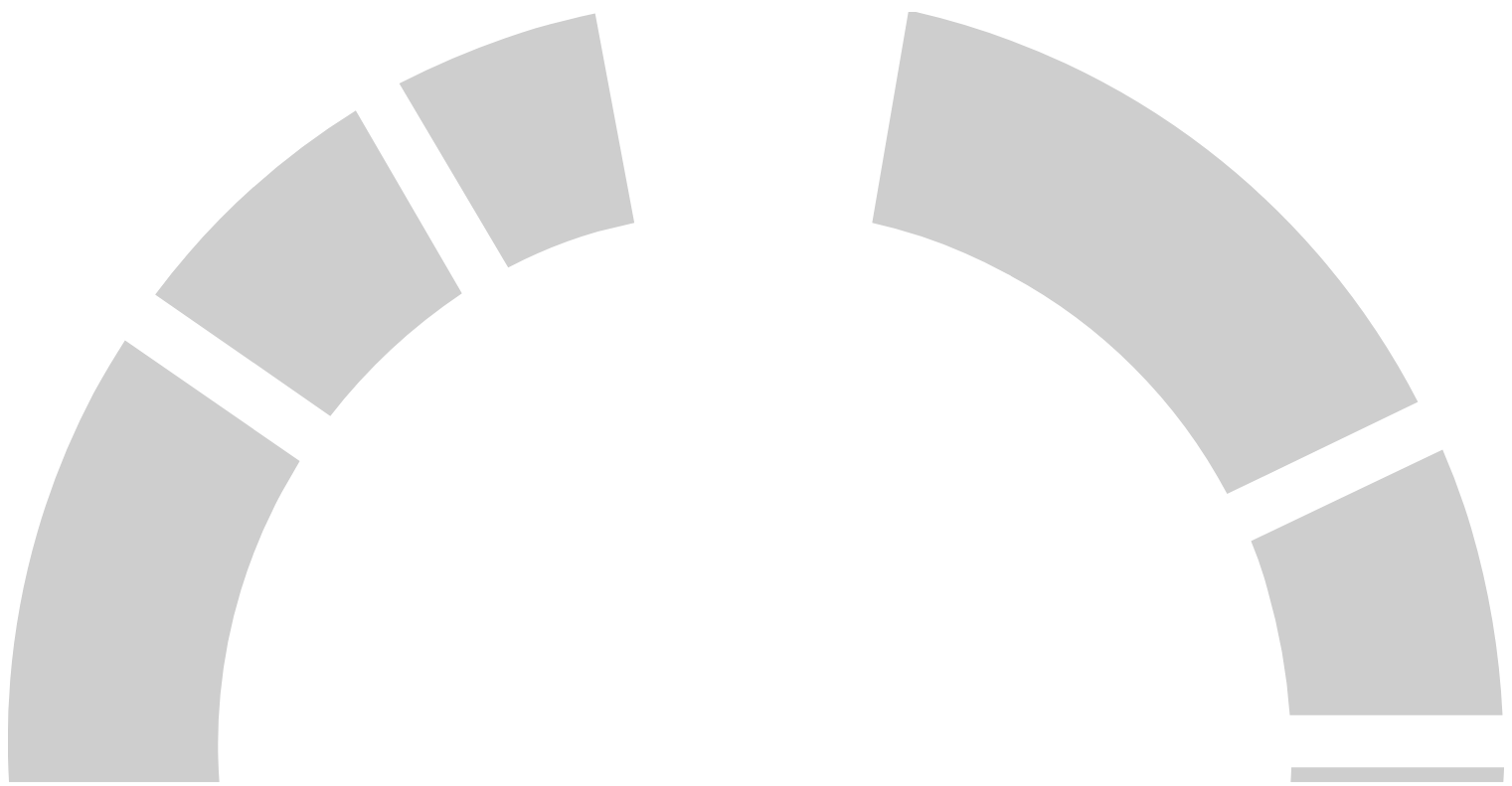 scroll, scrollTop: 0, scrollLeft: 0, axis: both 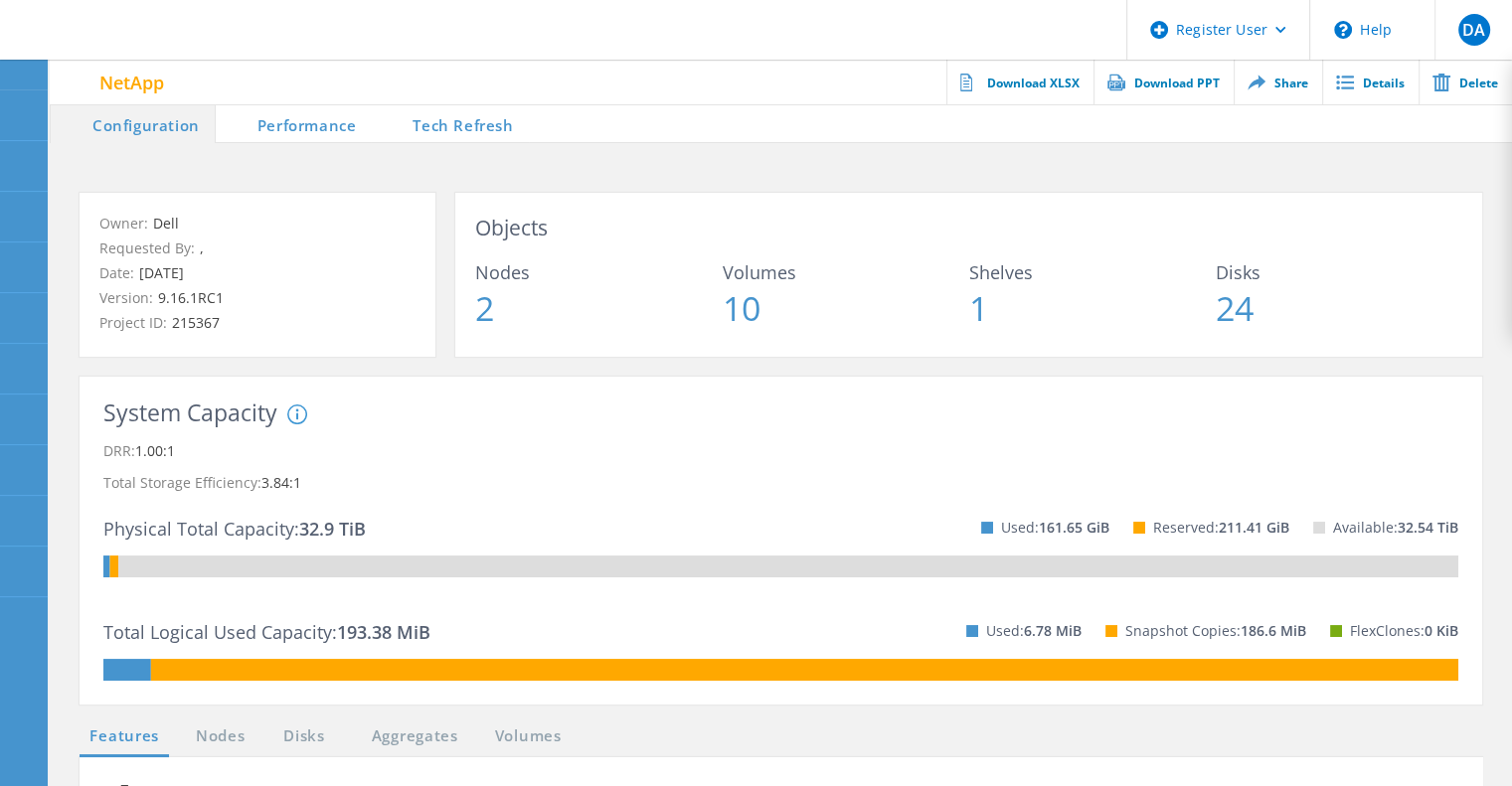 click on "System Capacity System DRR represents DRR w/o SnapShots and FlexClones for newer OnTap versions that show this field on aggr  show-cumulated-efficiency -all-details  command. For older OnTap versions, System DRR represents the Total Data Reduction Efficiency returned from the same command. ✕ DRR:  1.00:1 Total Storage Efficiency:  3.84:1 Physical Total Capacity:  32.9 TiB Used:  161.65 GiB Reserved:  211.41 GiB Available:  32.54 TiB Total Logical Used Capacity:  193.38 MiB Used:  6.78 MiB Snapshot Copies:  186.6 MiB FlexClones:  0 KiB" 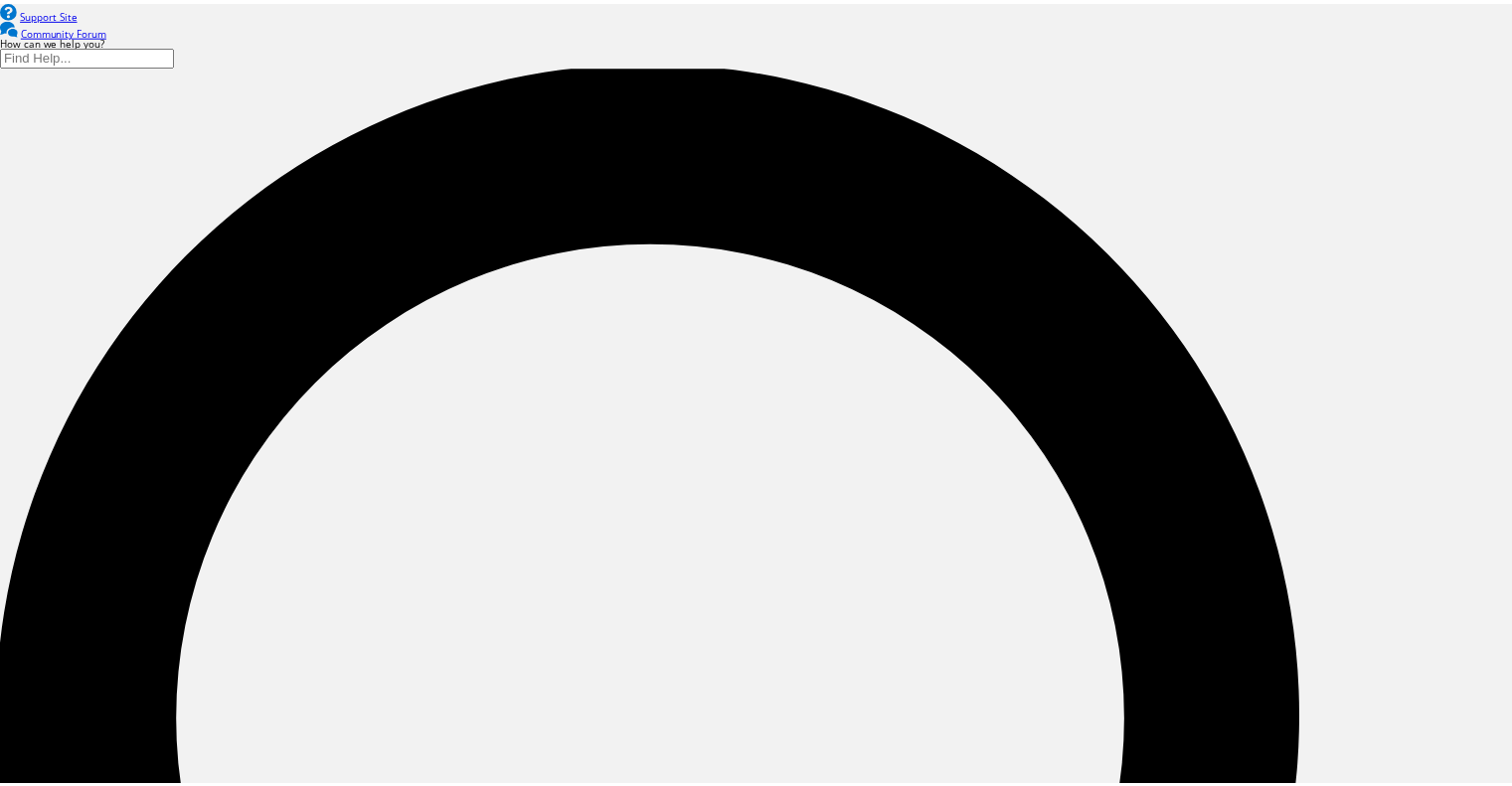 scroll, scrollTop: 0, scrollLeft: 0, axis: both 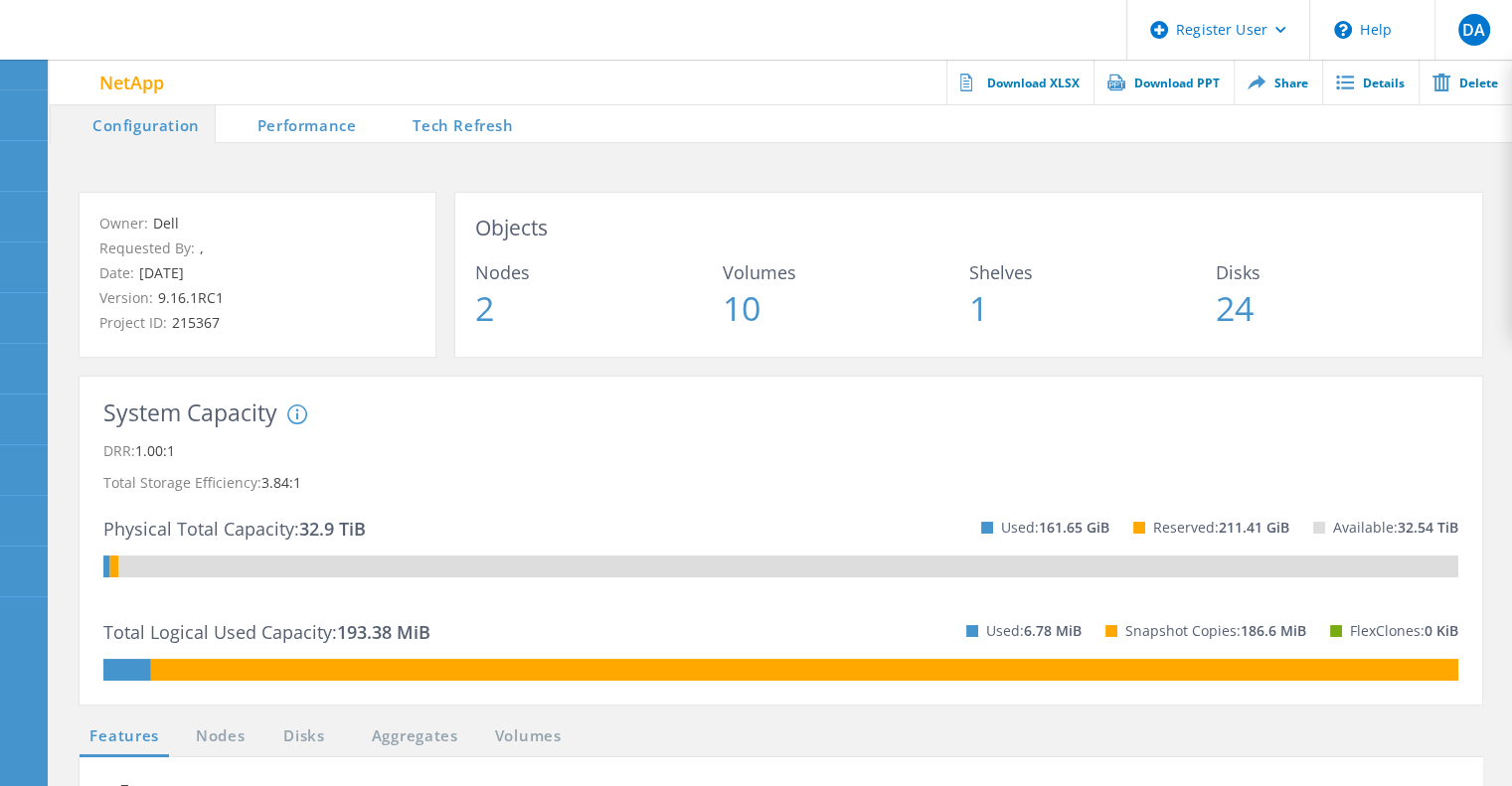 click 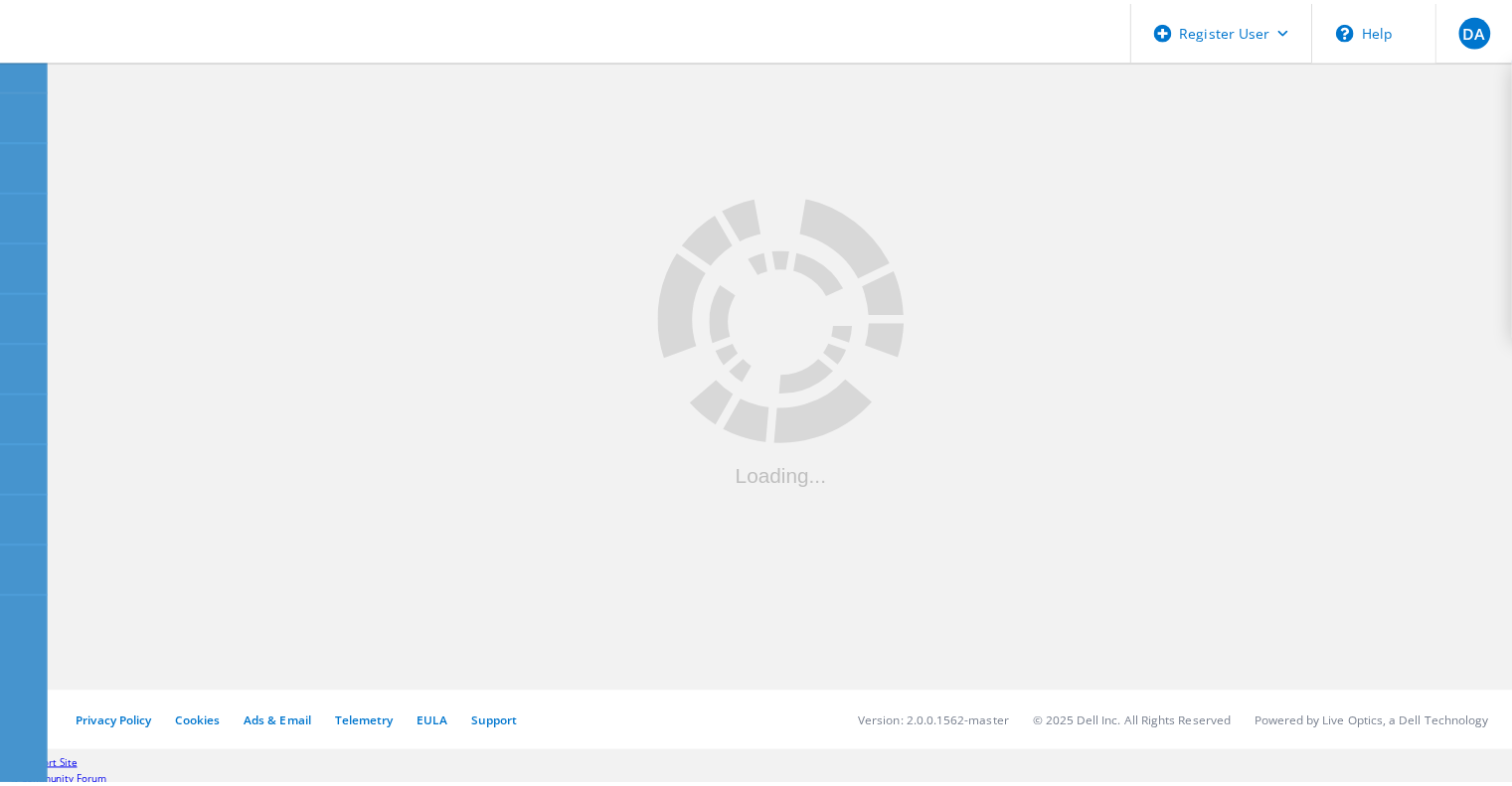 scroll, scrollTop: 0, scrollLeft: 0, axis: both 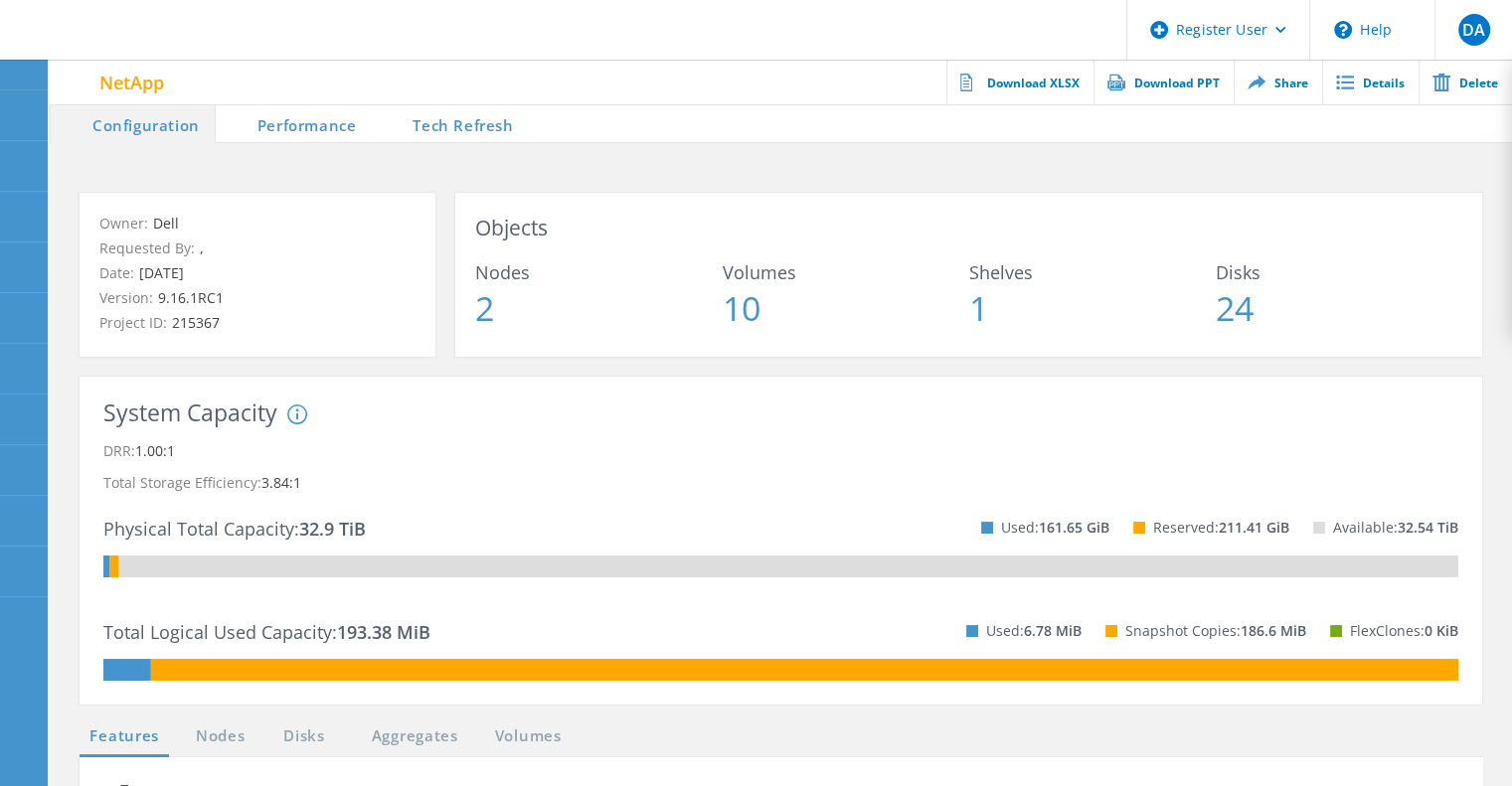 click on "Tech Refresh" at bounding box center [449, 123] 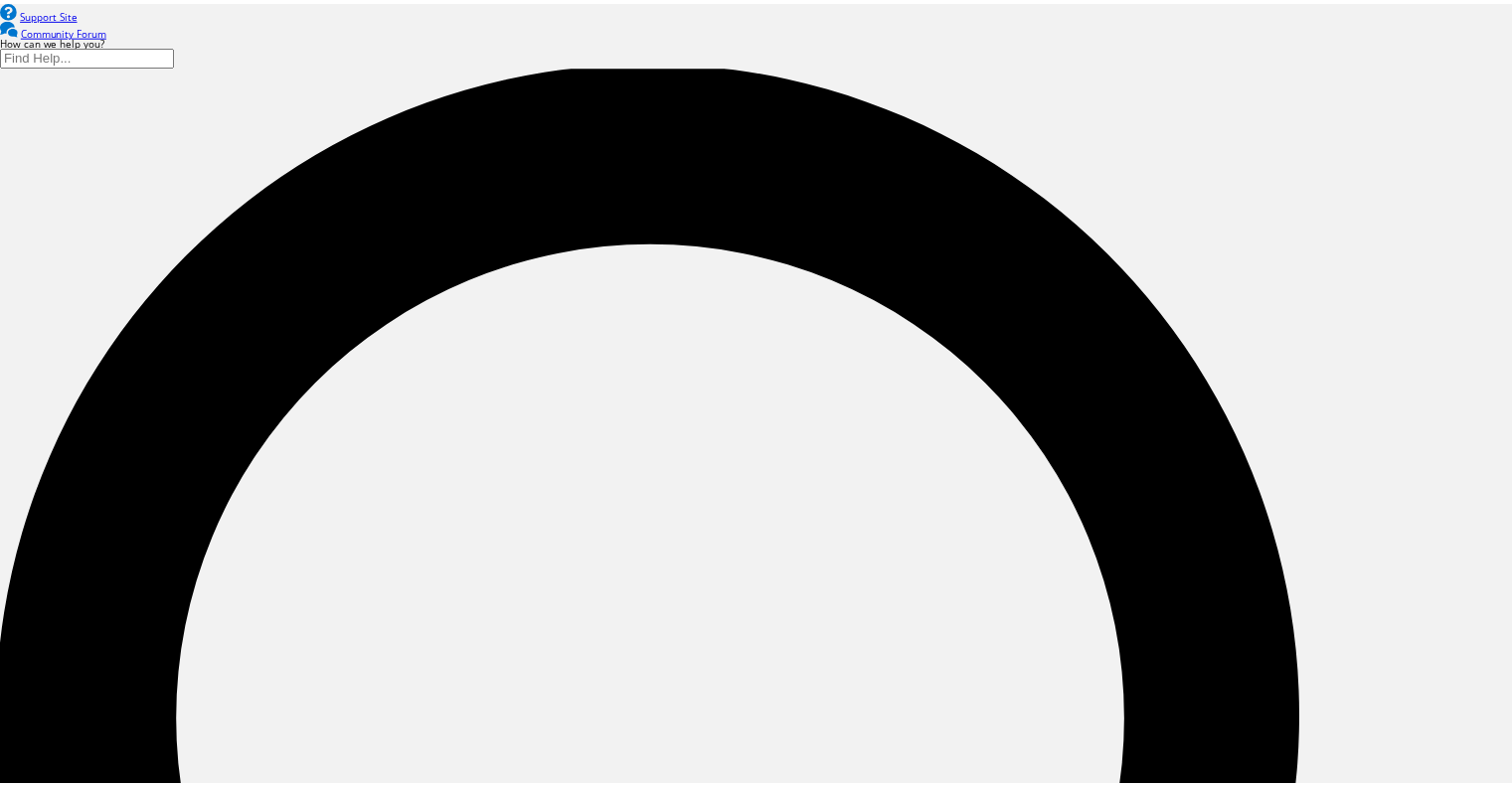 scroll, scrollTop: 0, scrollLeft: 0, axis: both 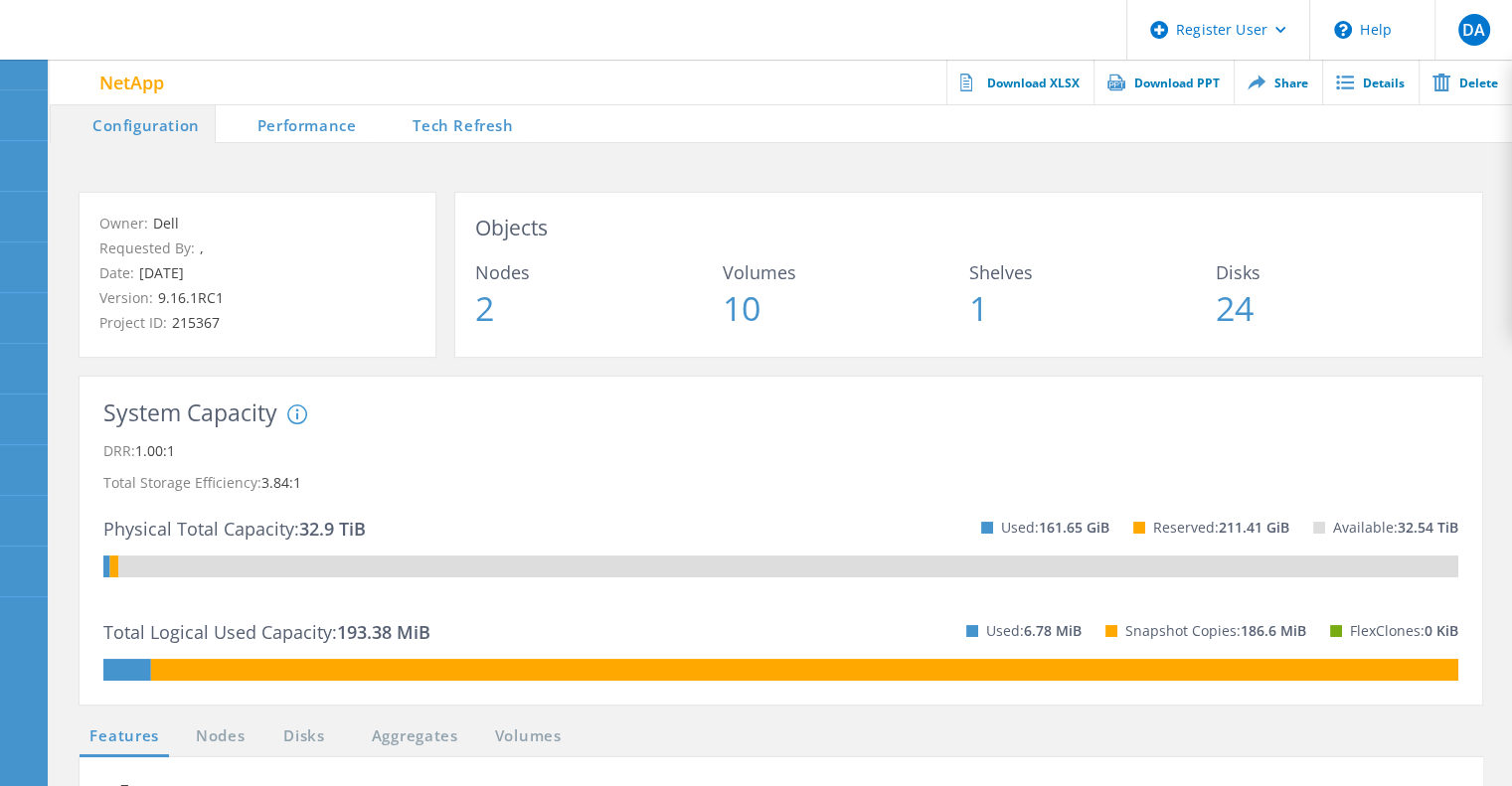 click on "Tech Refresh" at bounding box center (449, 123) 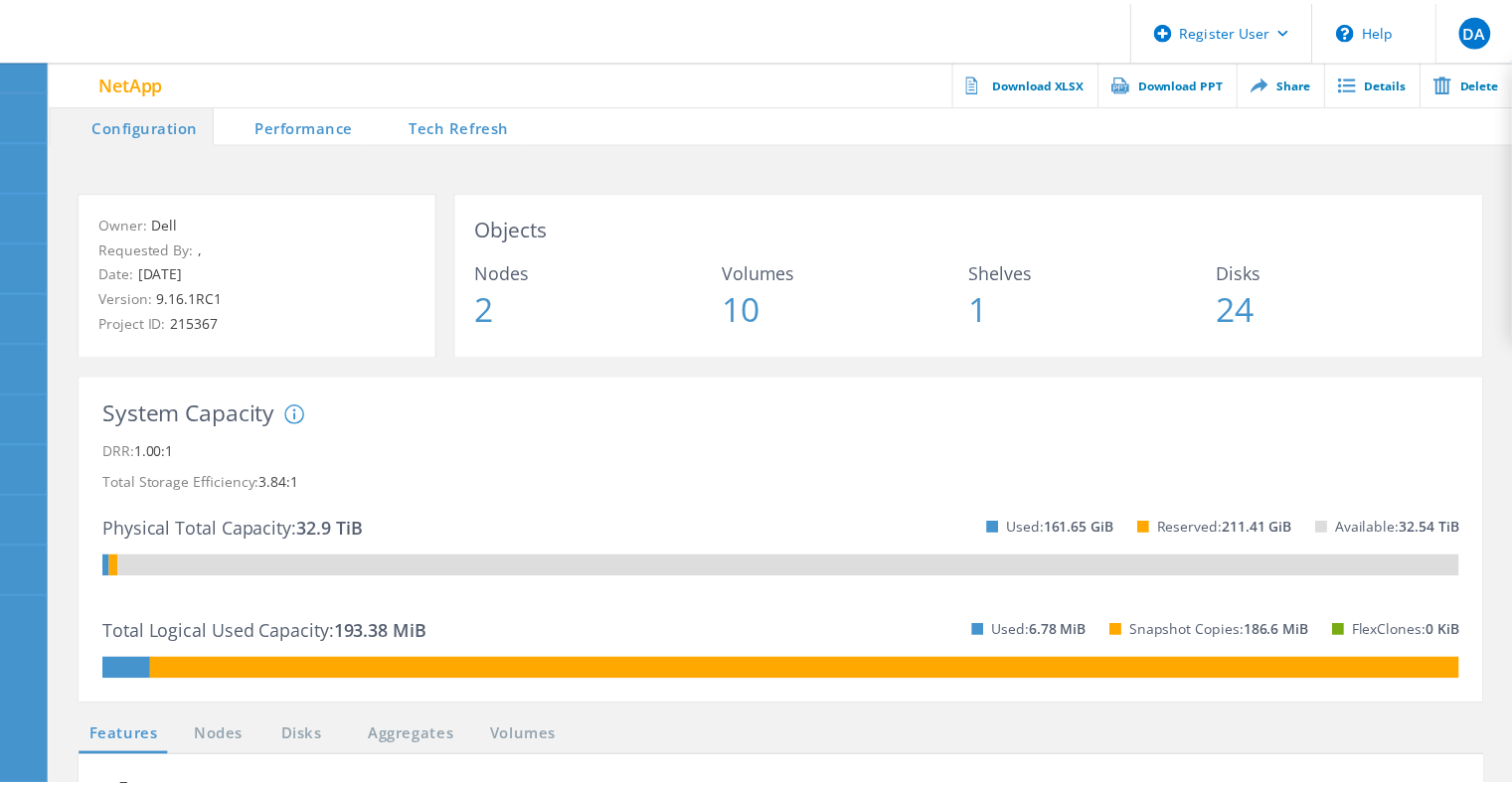 scroll, scrollTop: 0, scrollLeft: 0, axis: both 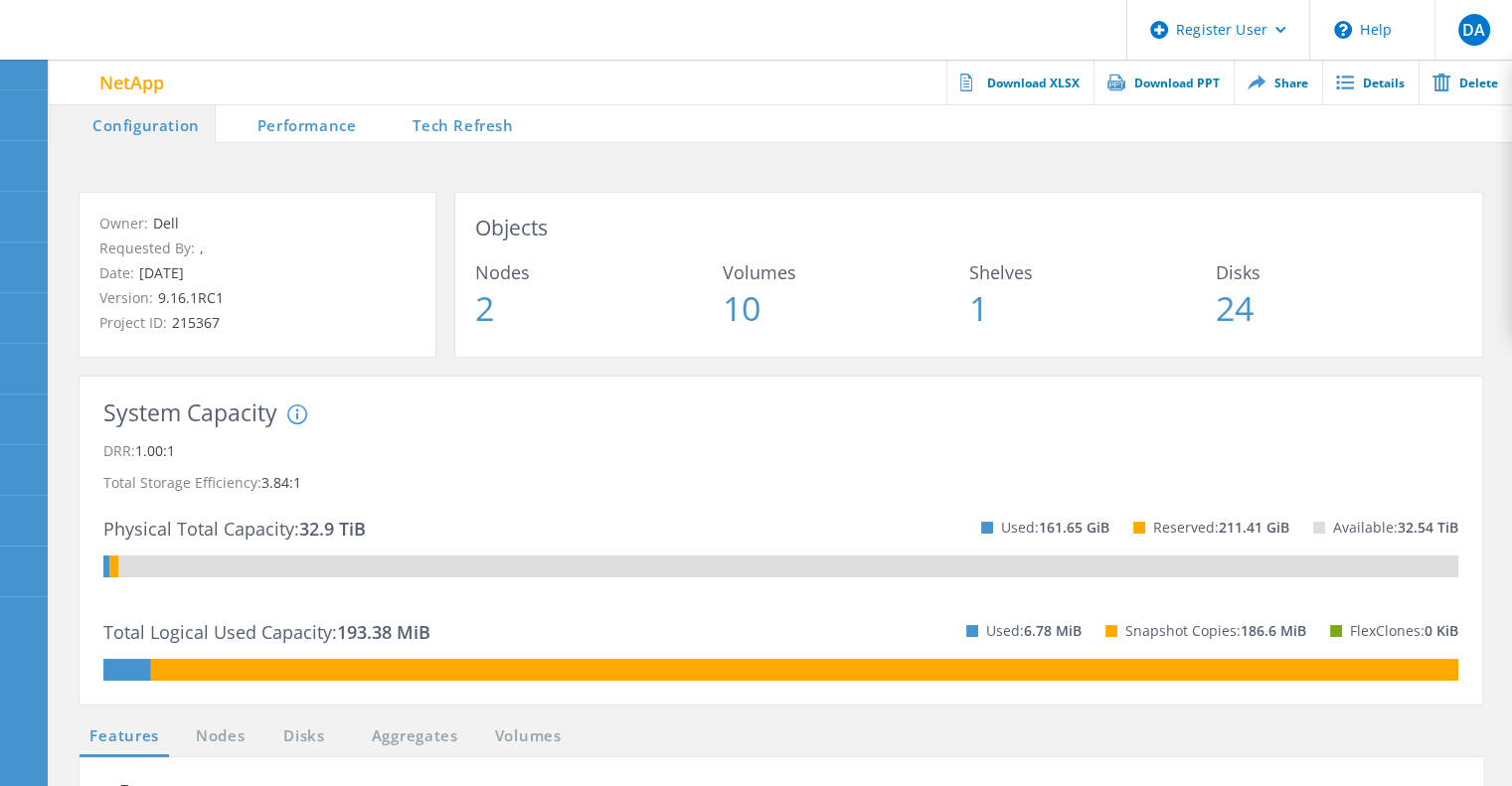 click on "Tech Refresh" at bounding box center [449, 123] 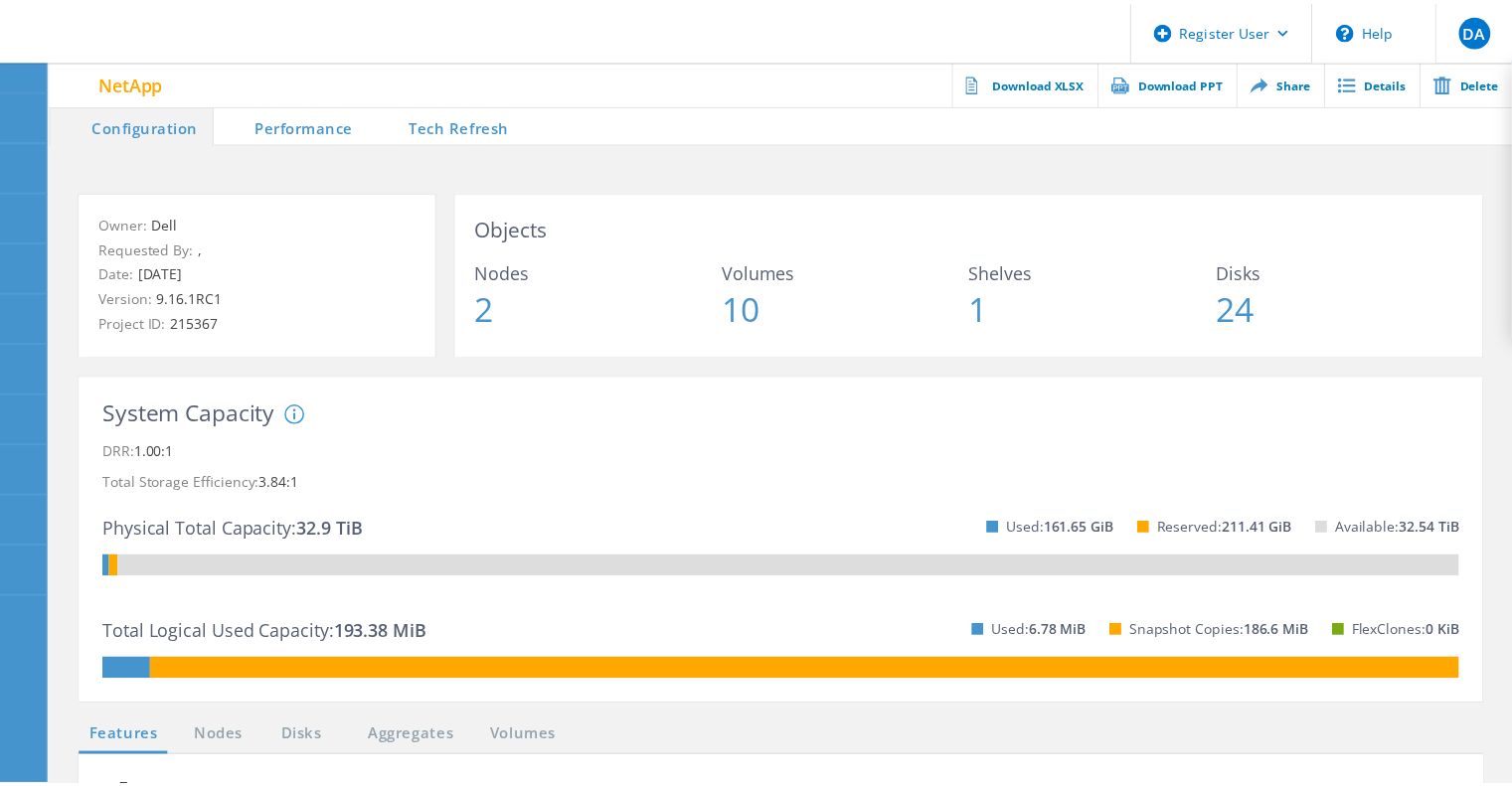 scroll, scrollTop: 0, scrollLeft: 0, axis: both 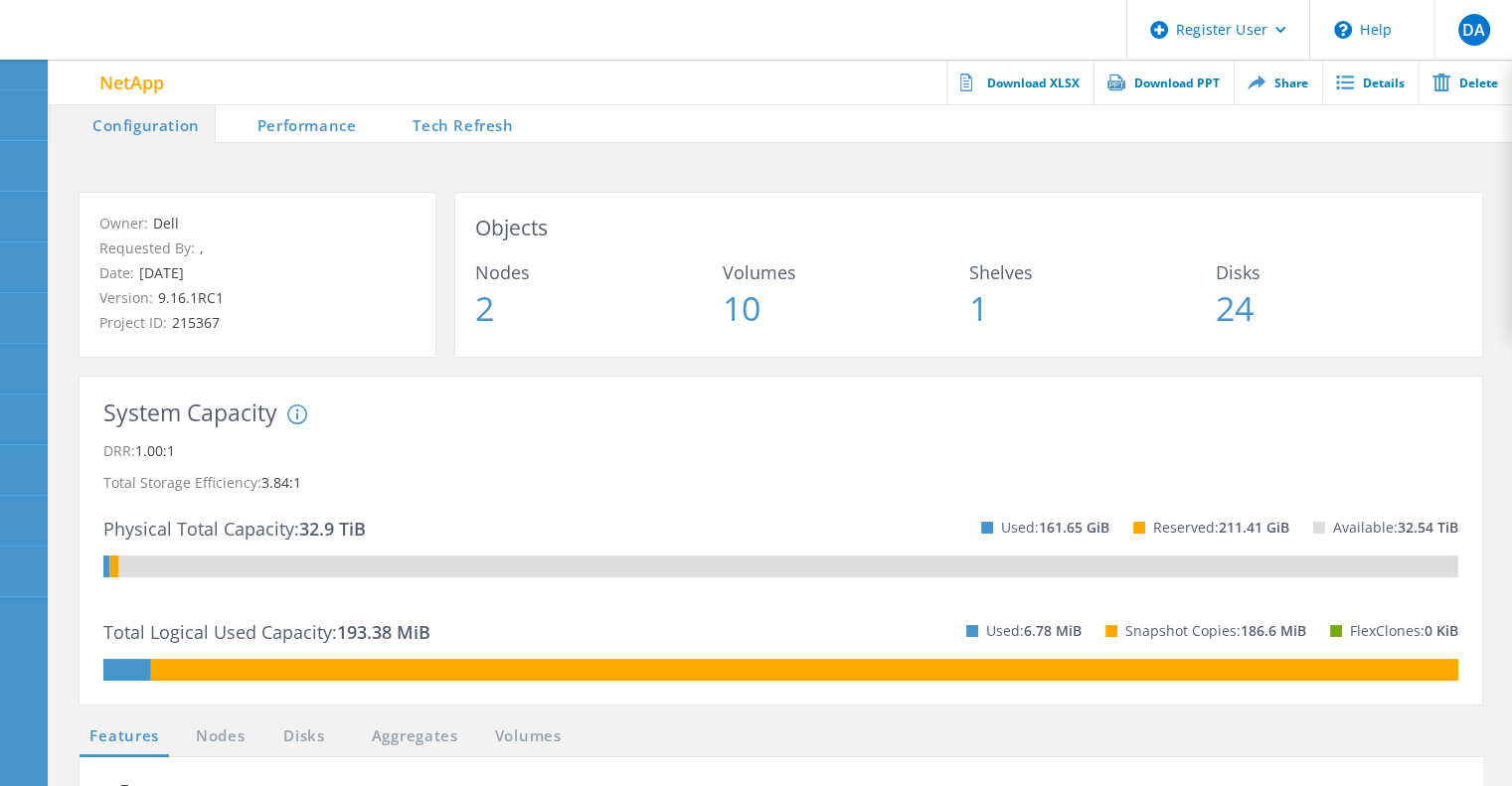 click on "Tech Refresh" at bounding box center (449, 123) 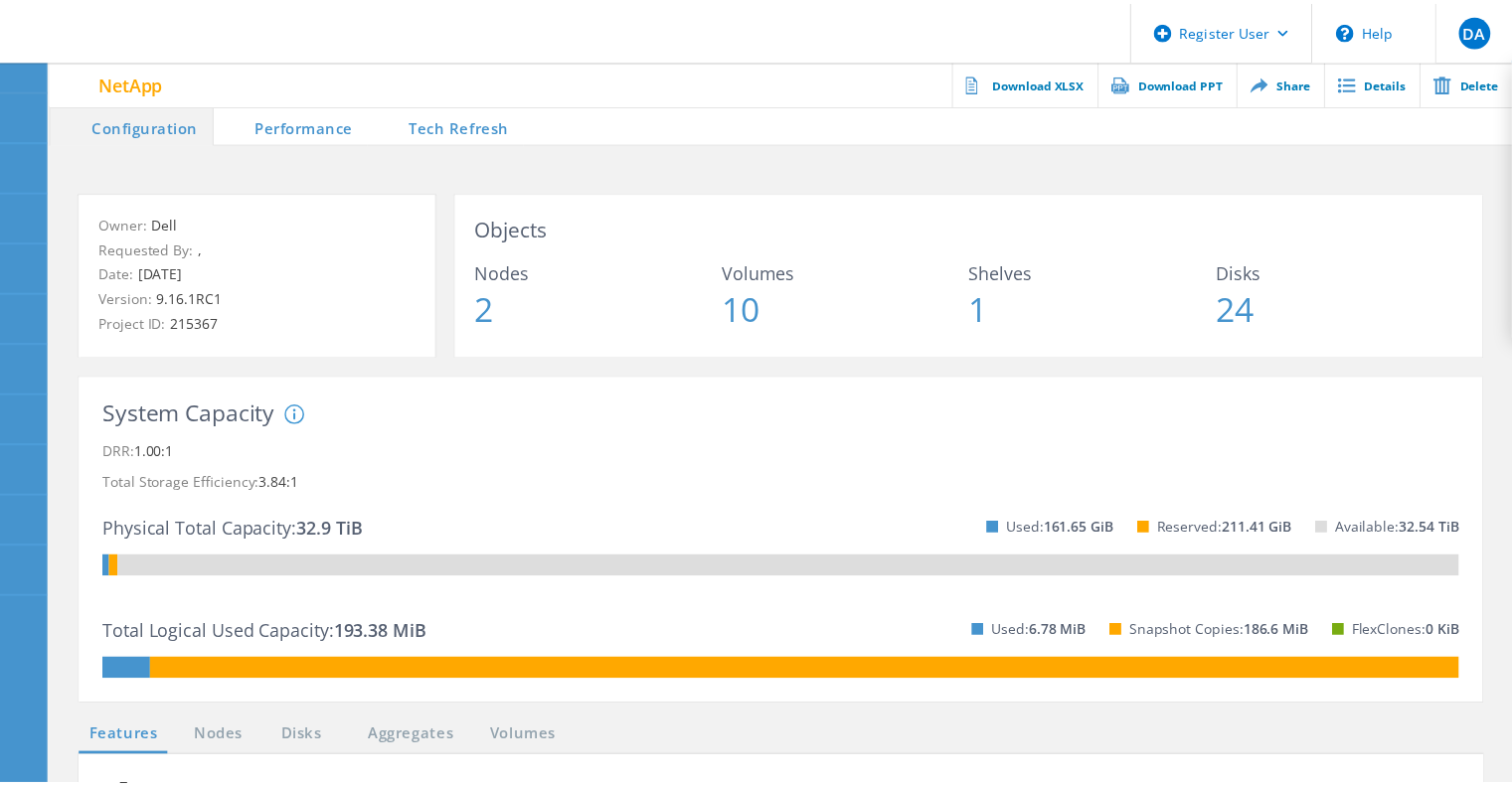 scroll, scrollTop: 0, scrollLeft: 0, axis: both 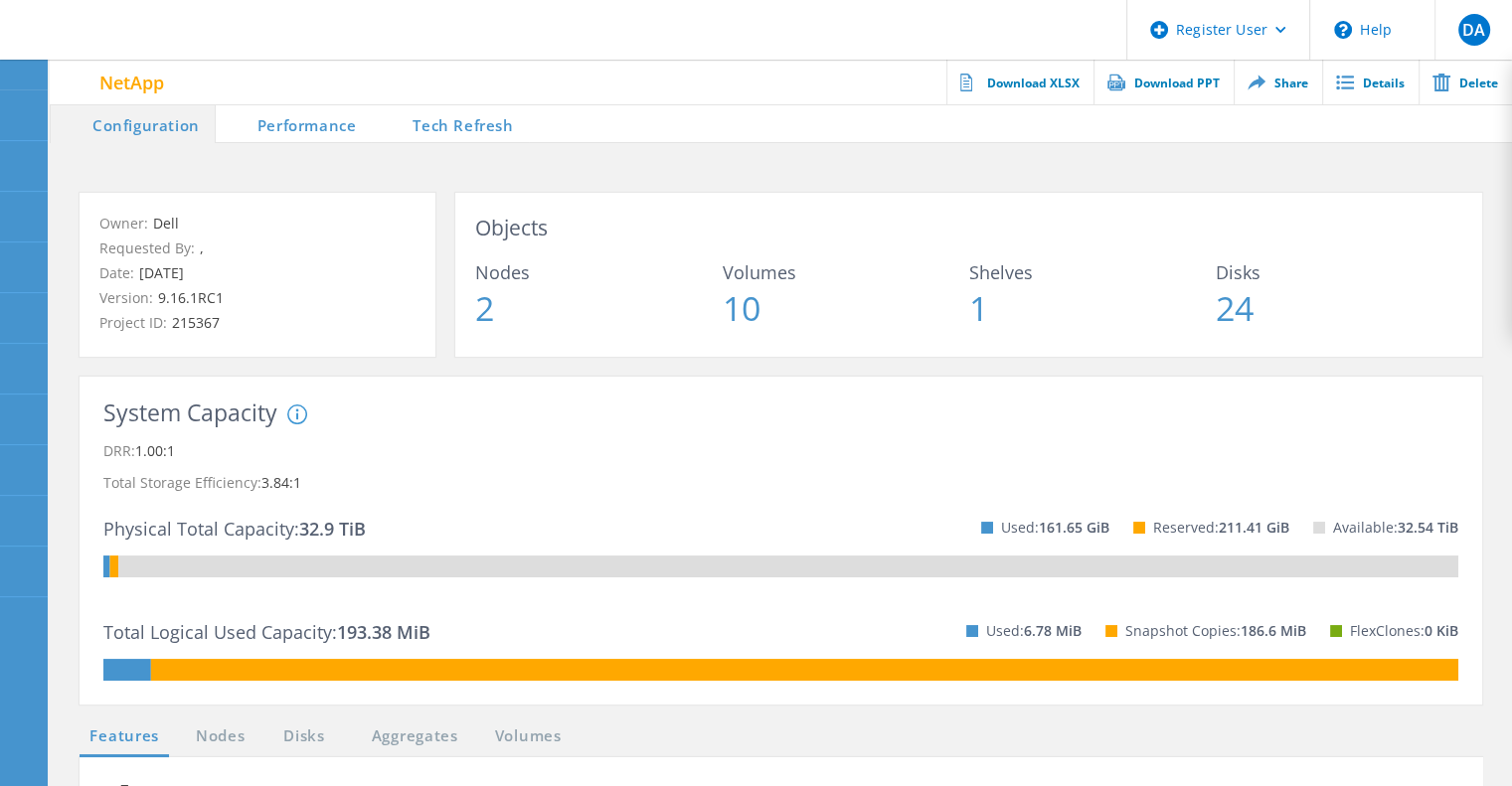 click on "Tech Refresh" at bounding box center [449, 123] 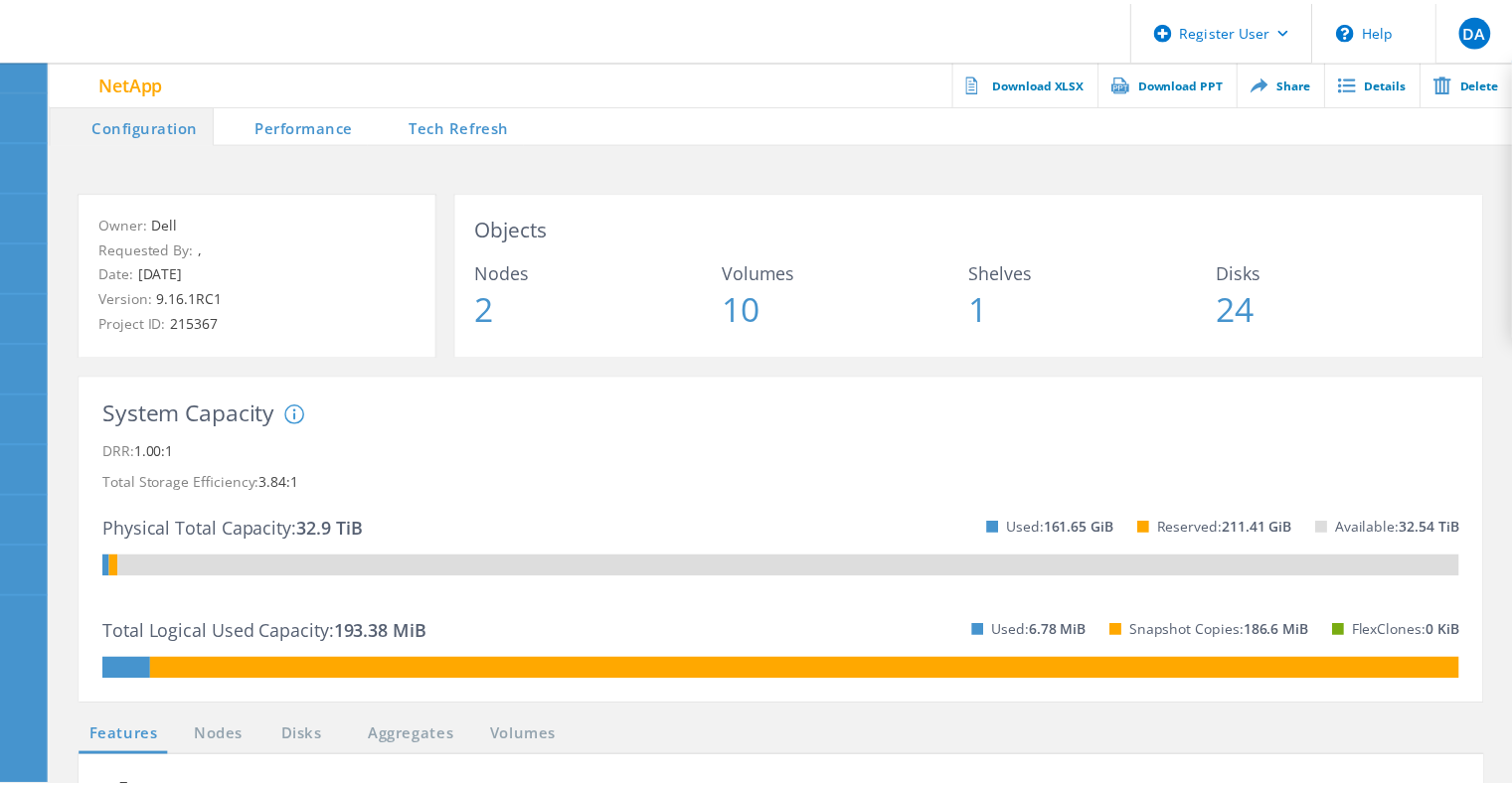 scroll, scrollTop: 0, scrollLeft: 0, axis: both 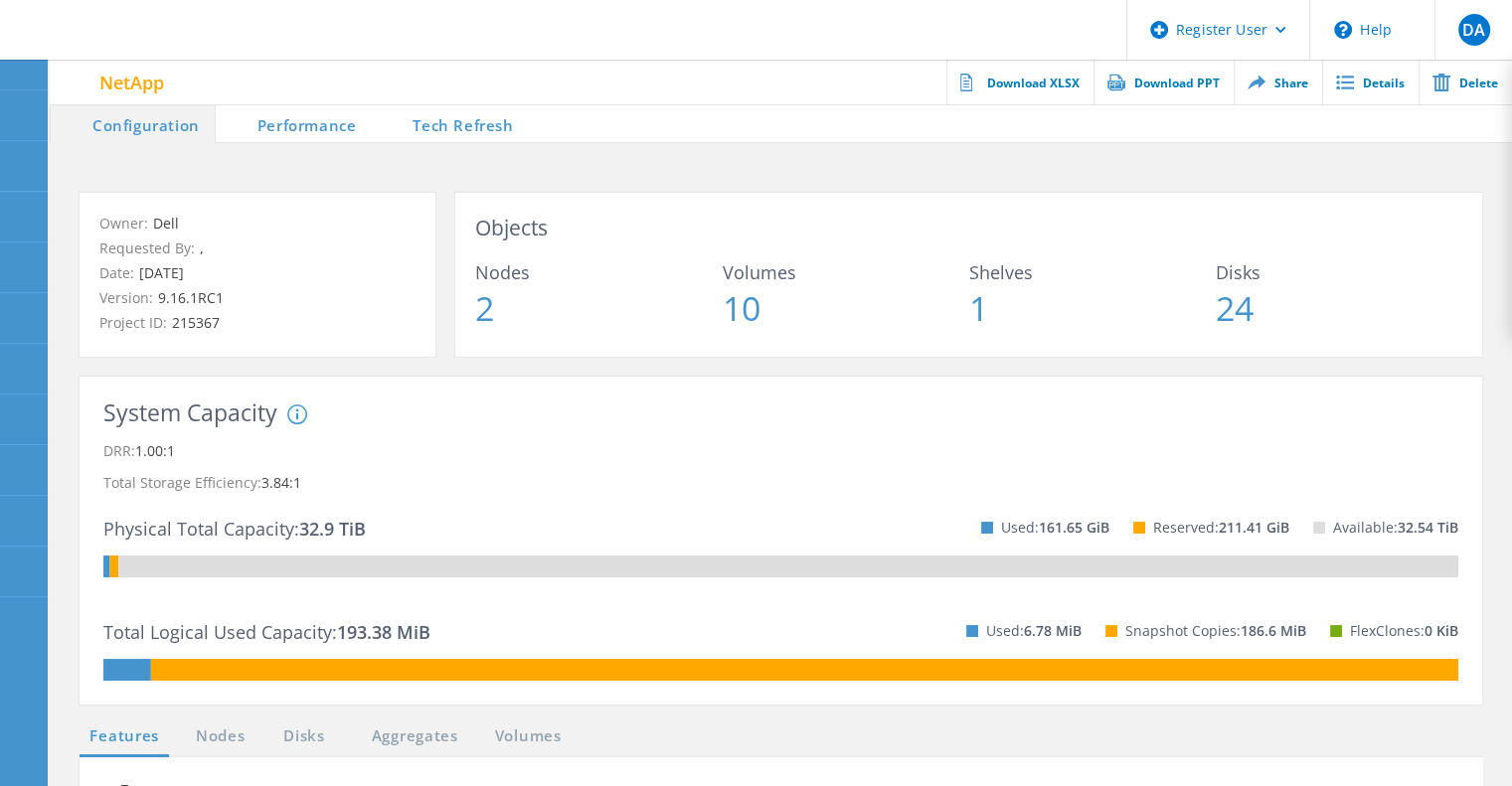 click on "Tech Refresh" at bounding box center [449, 123] 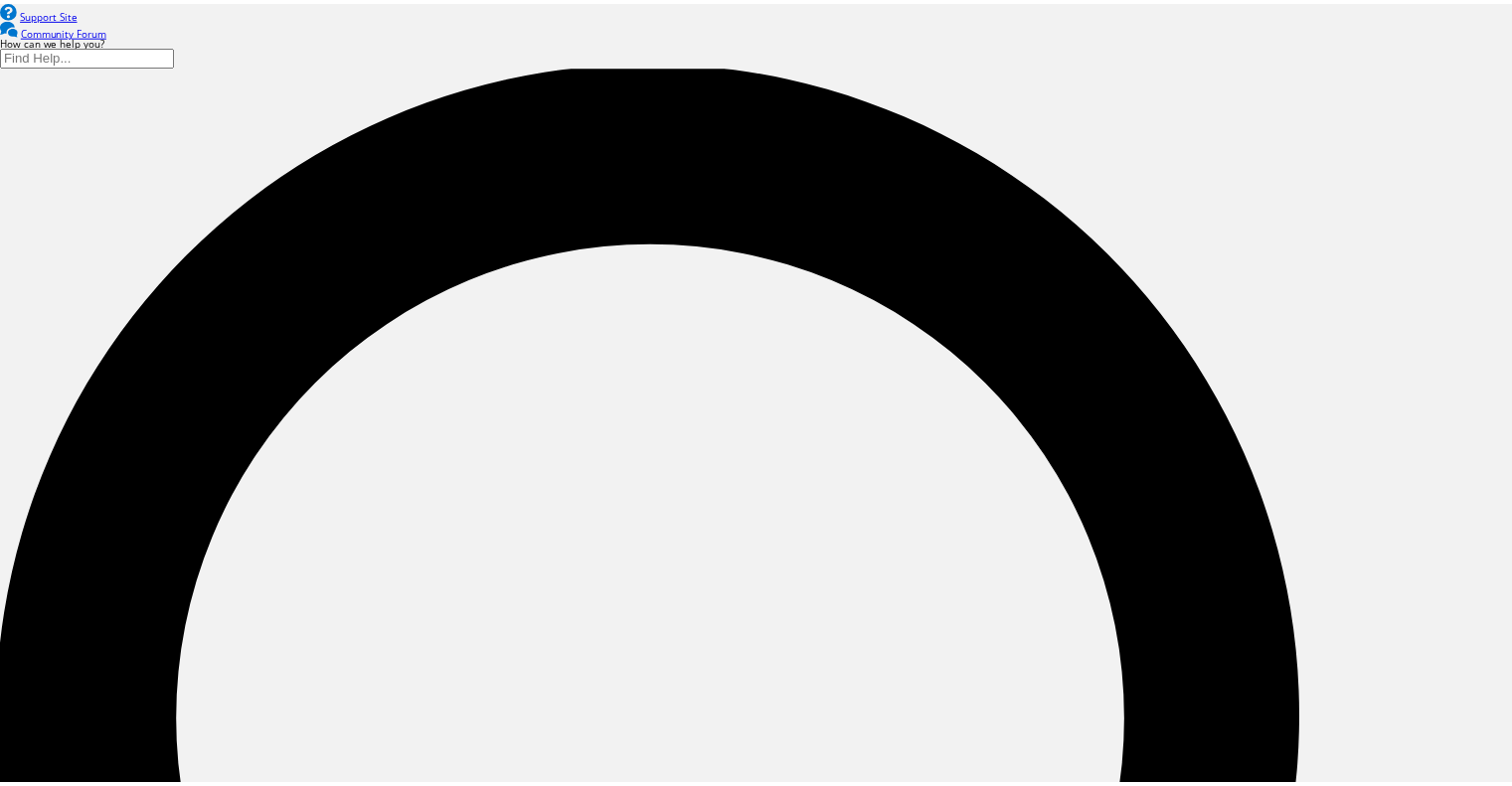 scroll, scrollTop: 0, scrollLeft: 0, axis: both 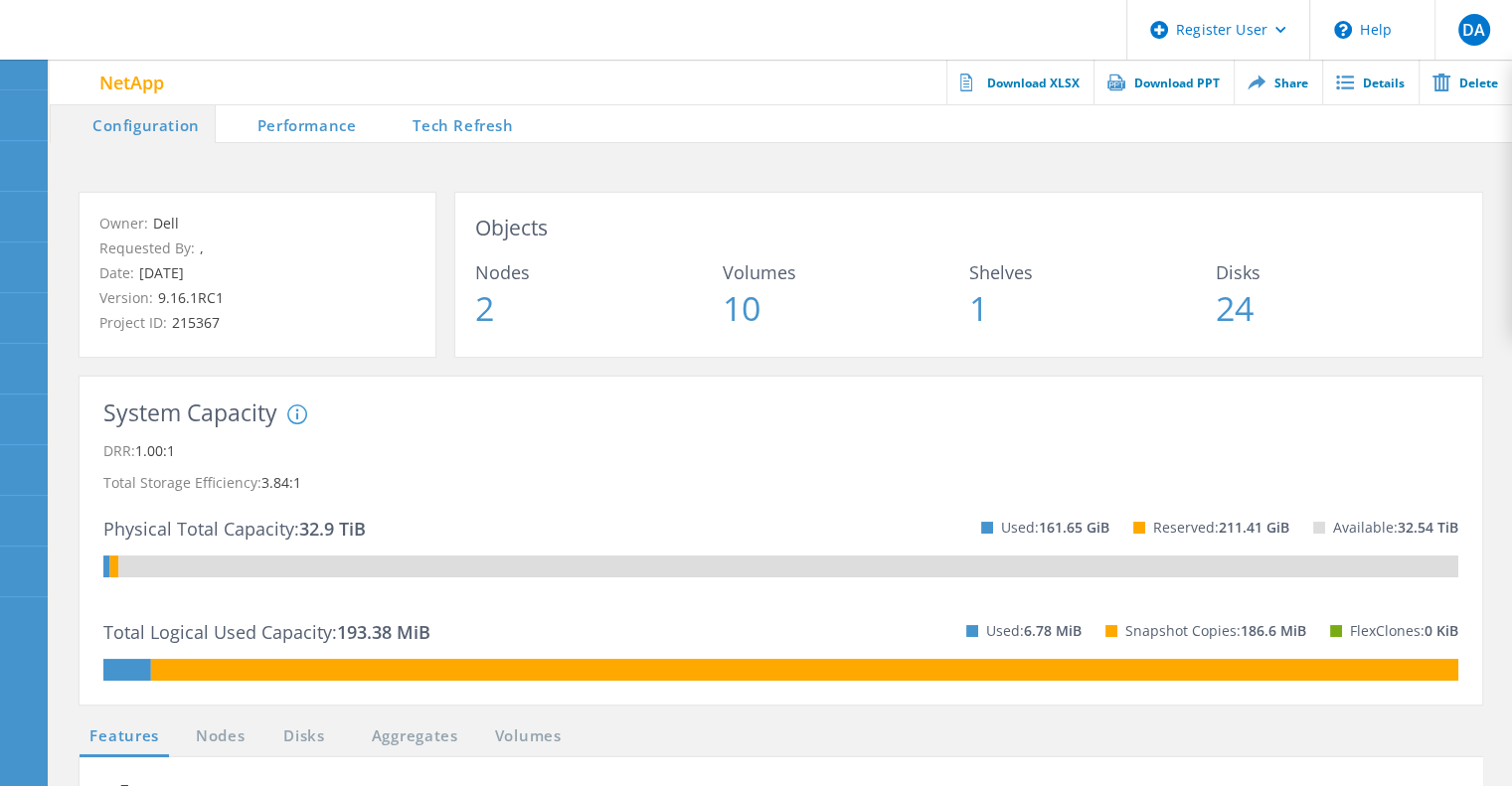 click on "Tech Refresh" at bounding box center [449, 123] 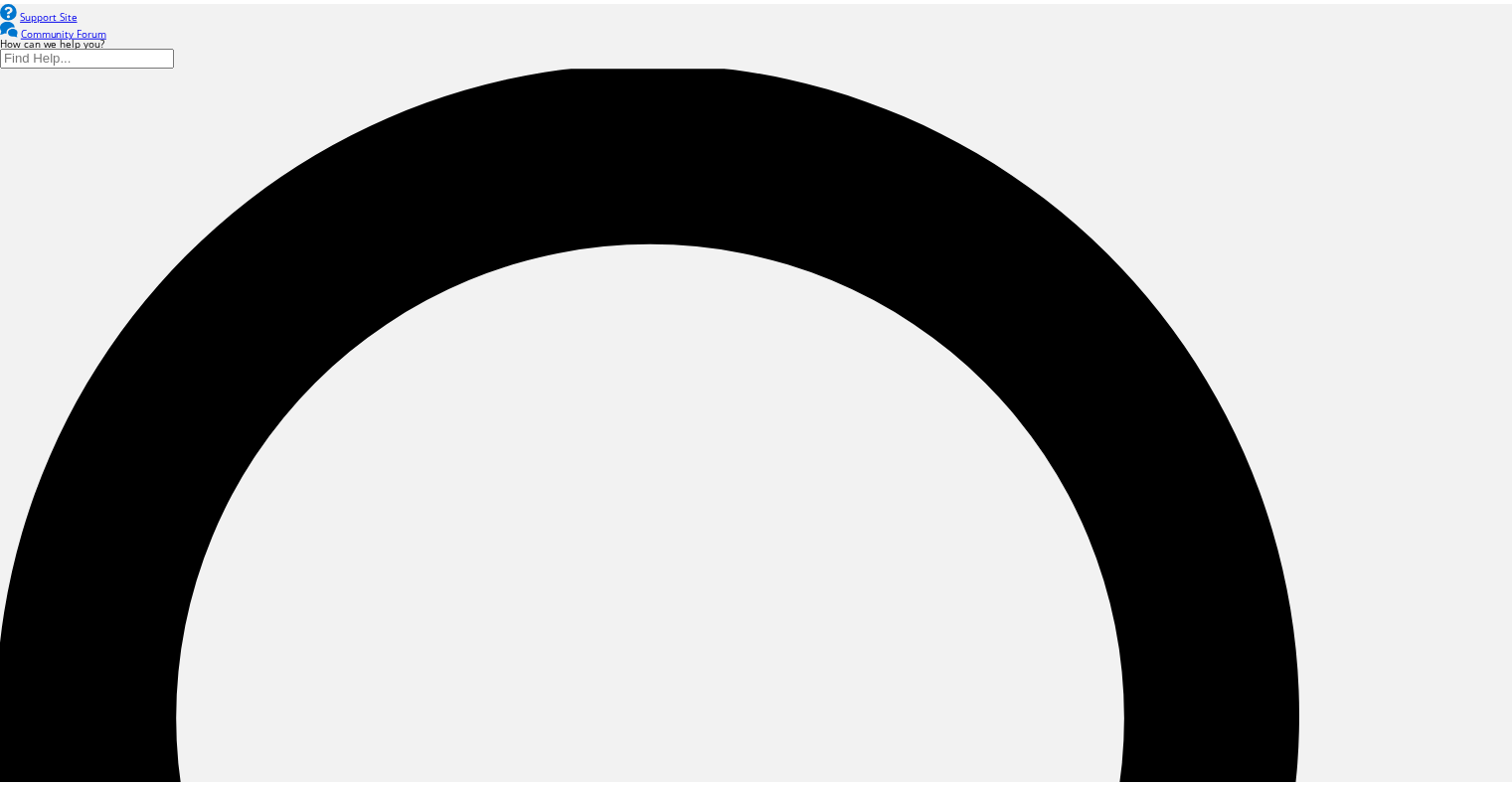 scroll, scrollTop: 0, scrollLeft: 0, axis: both 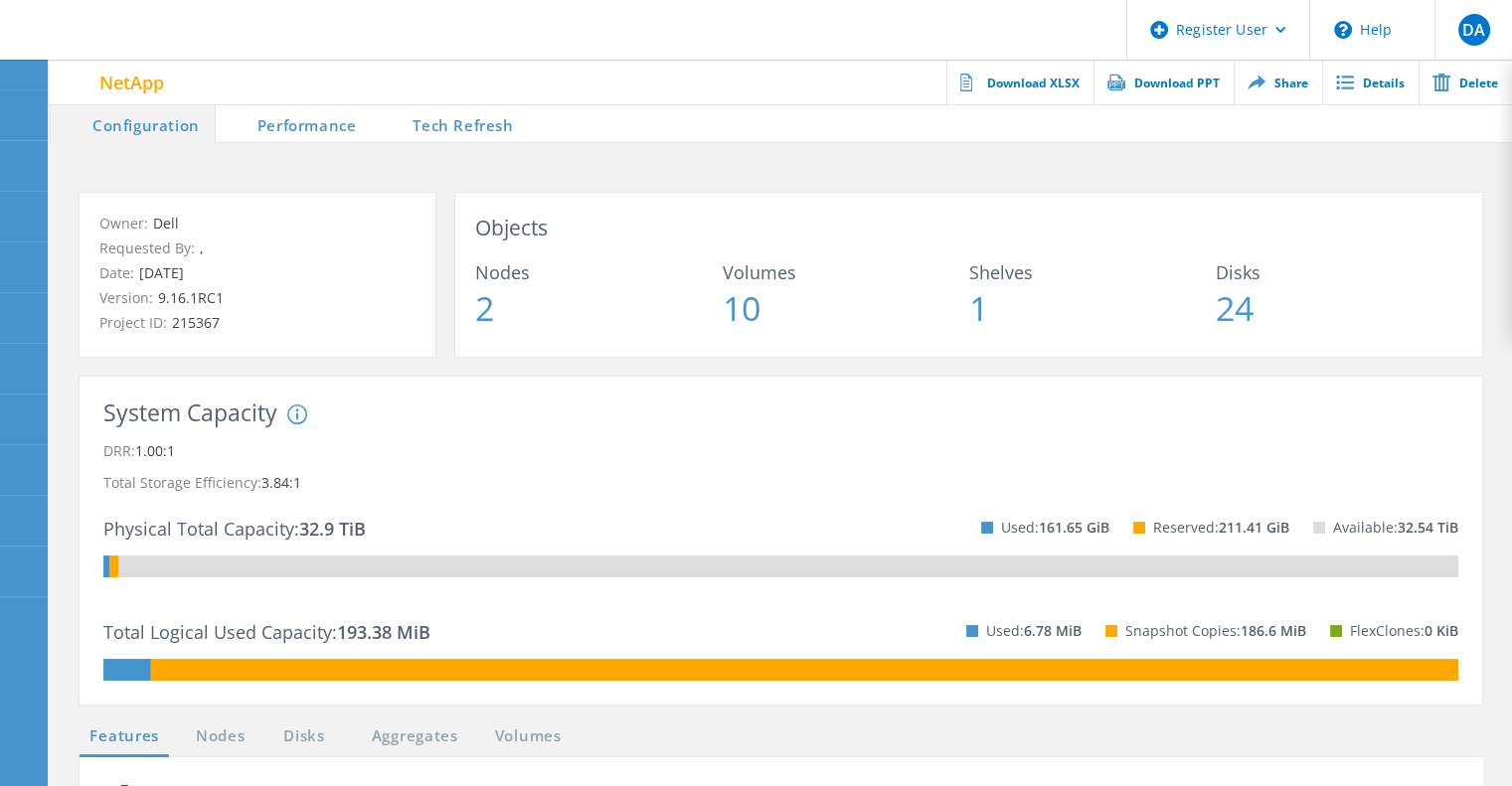 click on "Objects Nodes 2 Volumes 10 Shelves 1 Disks 24" 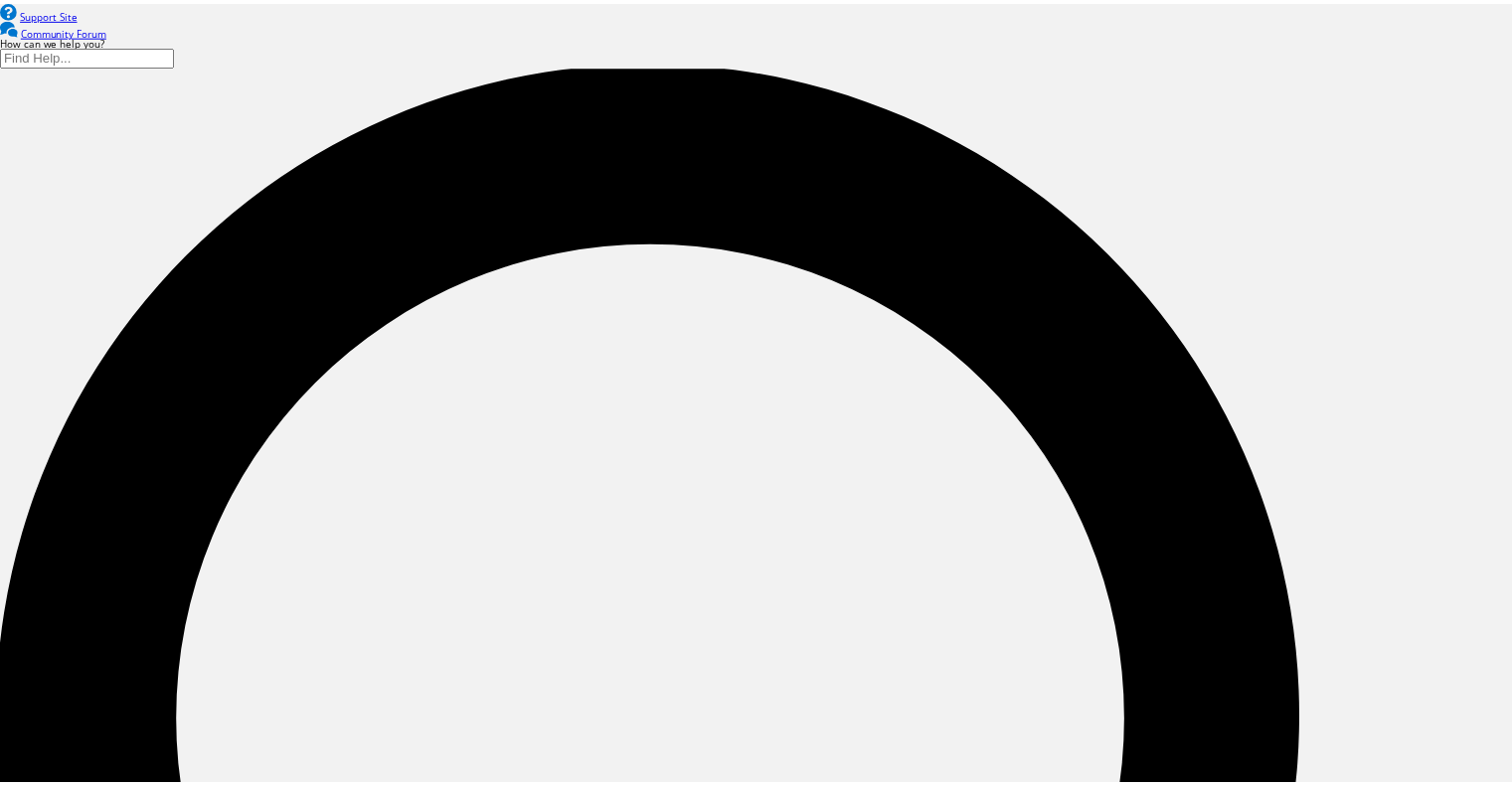 scroll, scrollTop: 0, scrollLeft: 0, axis: both 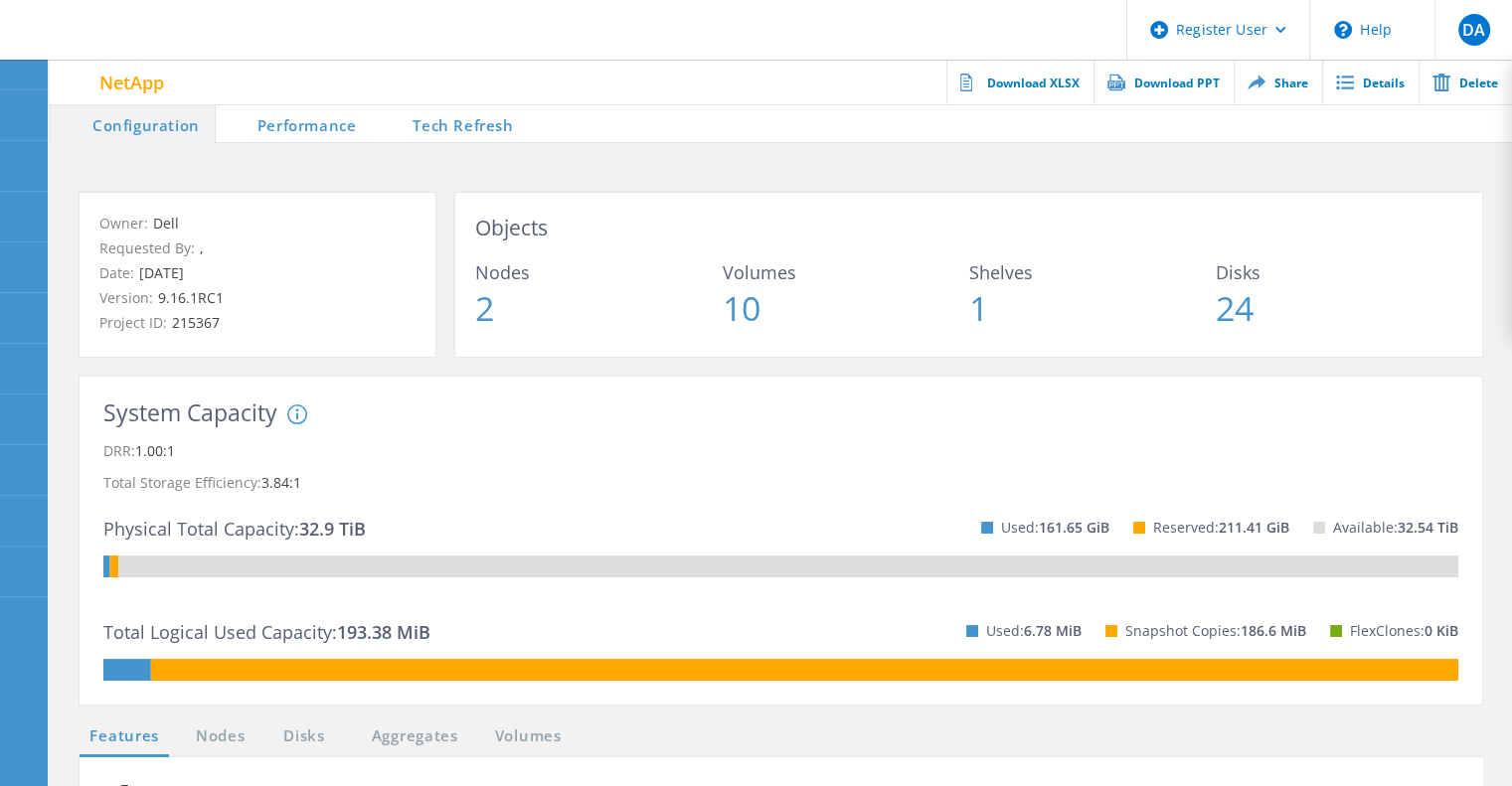 click on "Tech Refresh" at bounding box center (449, 123) 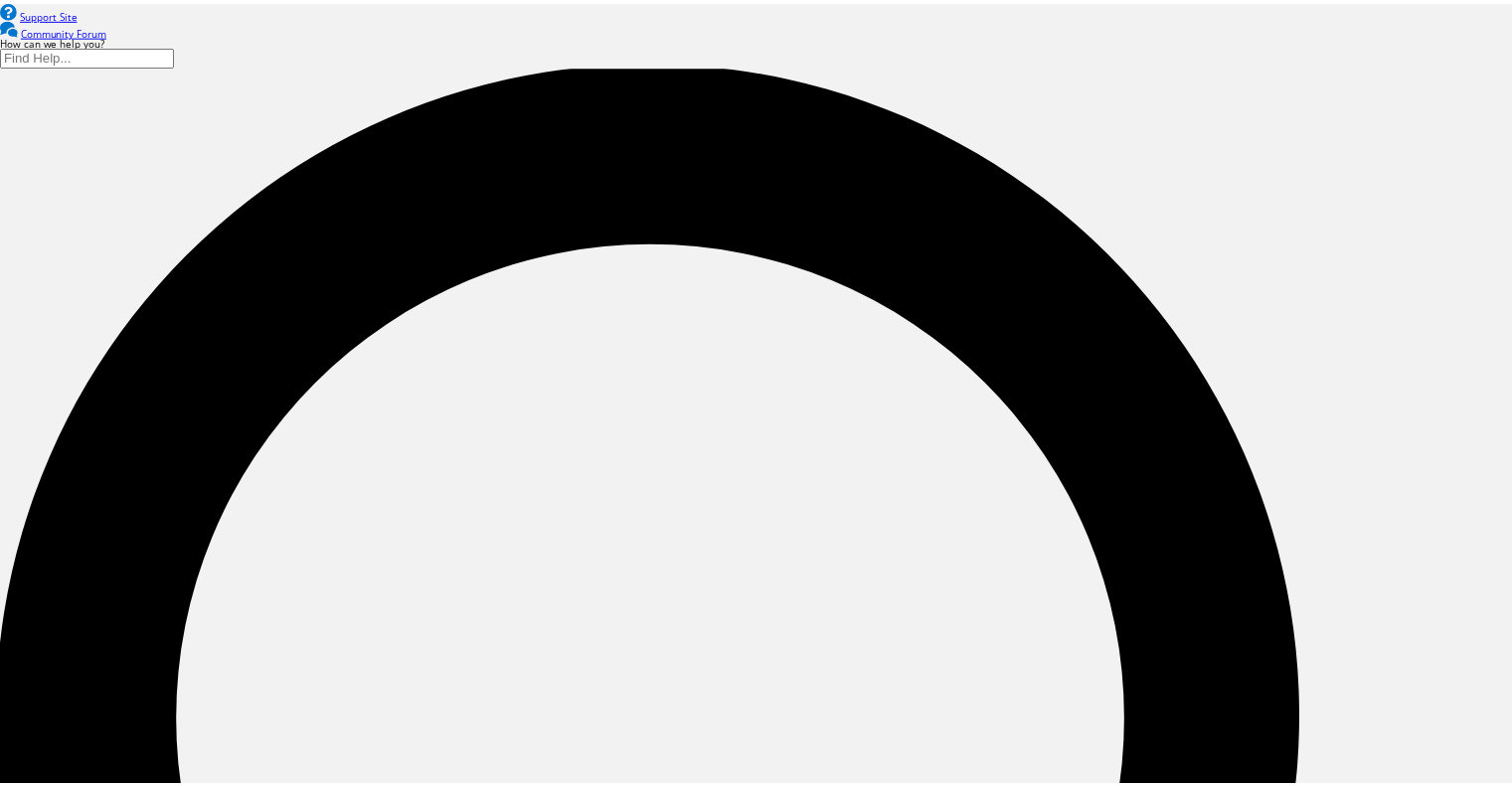 scroll, scrollTop: 0, scrollLeft: 0, axis: both 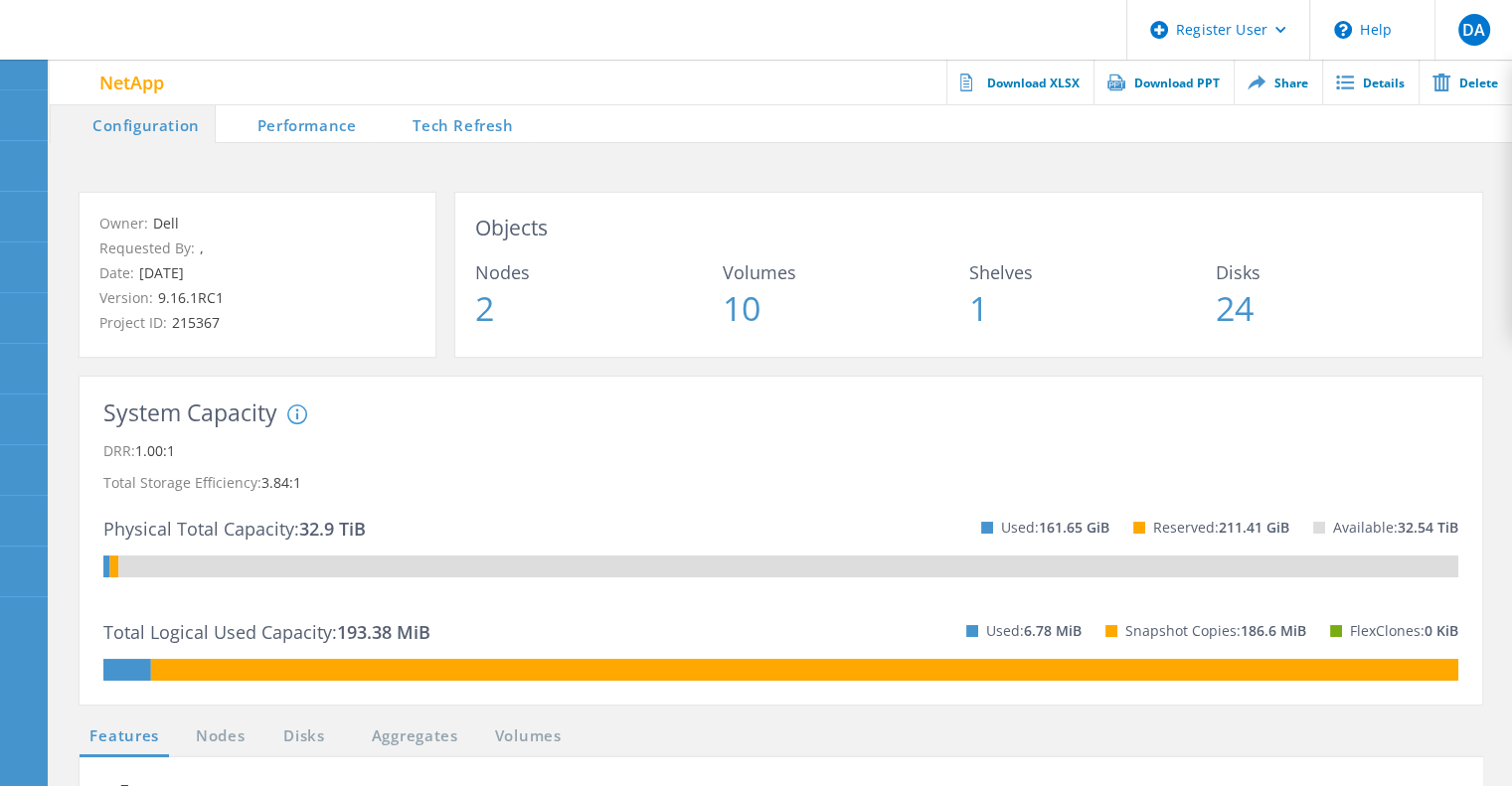click on "Tech Refresh" at bounding box center (449, 123) 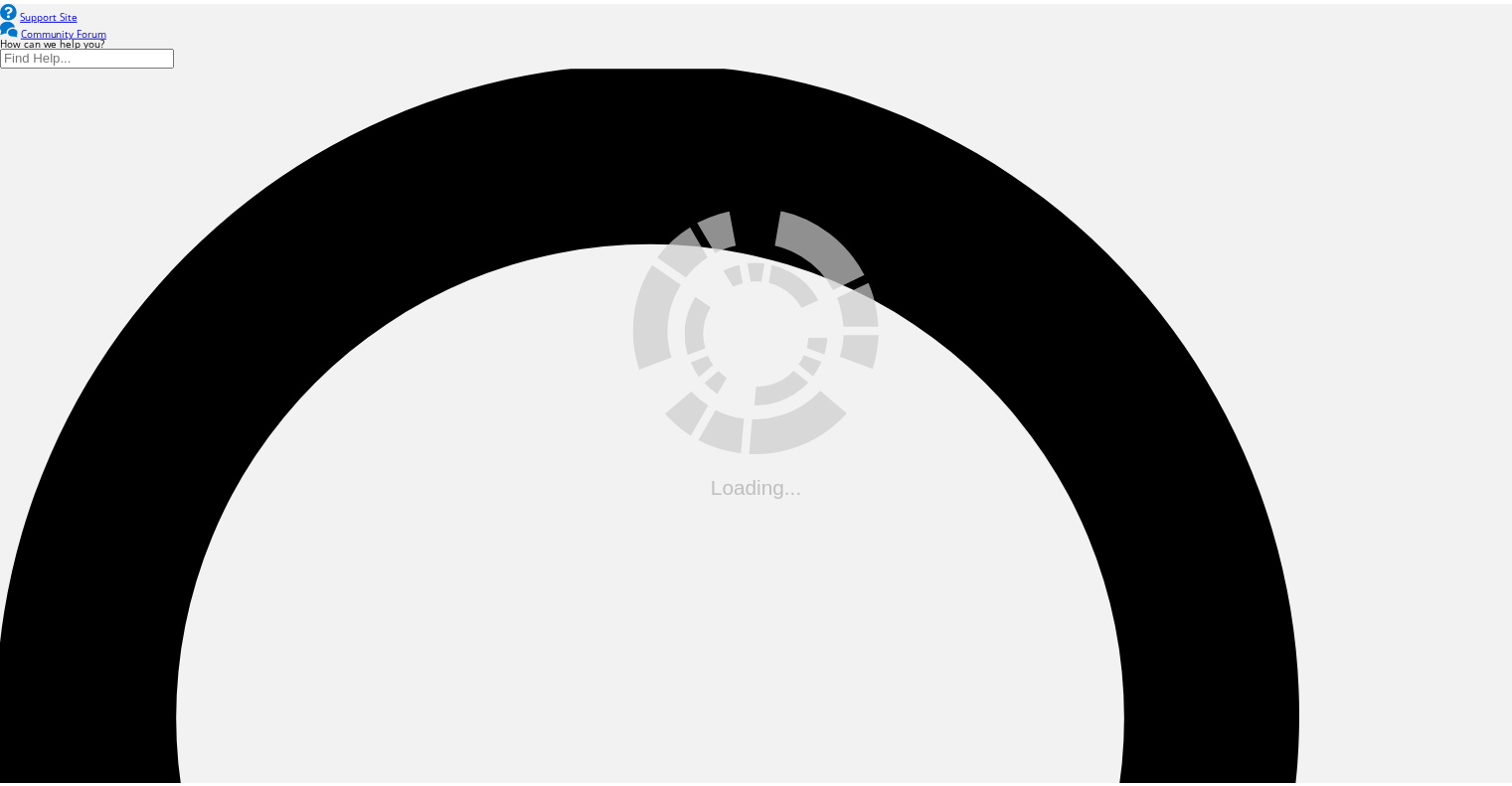 scroll, scrollTop: 0, scrollLeft: 0, axis: both 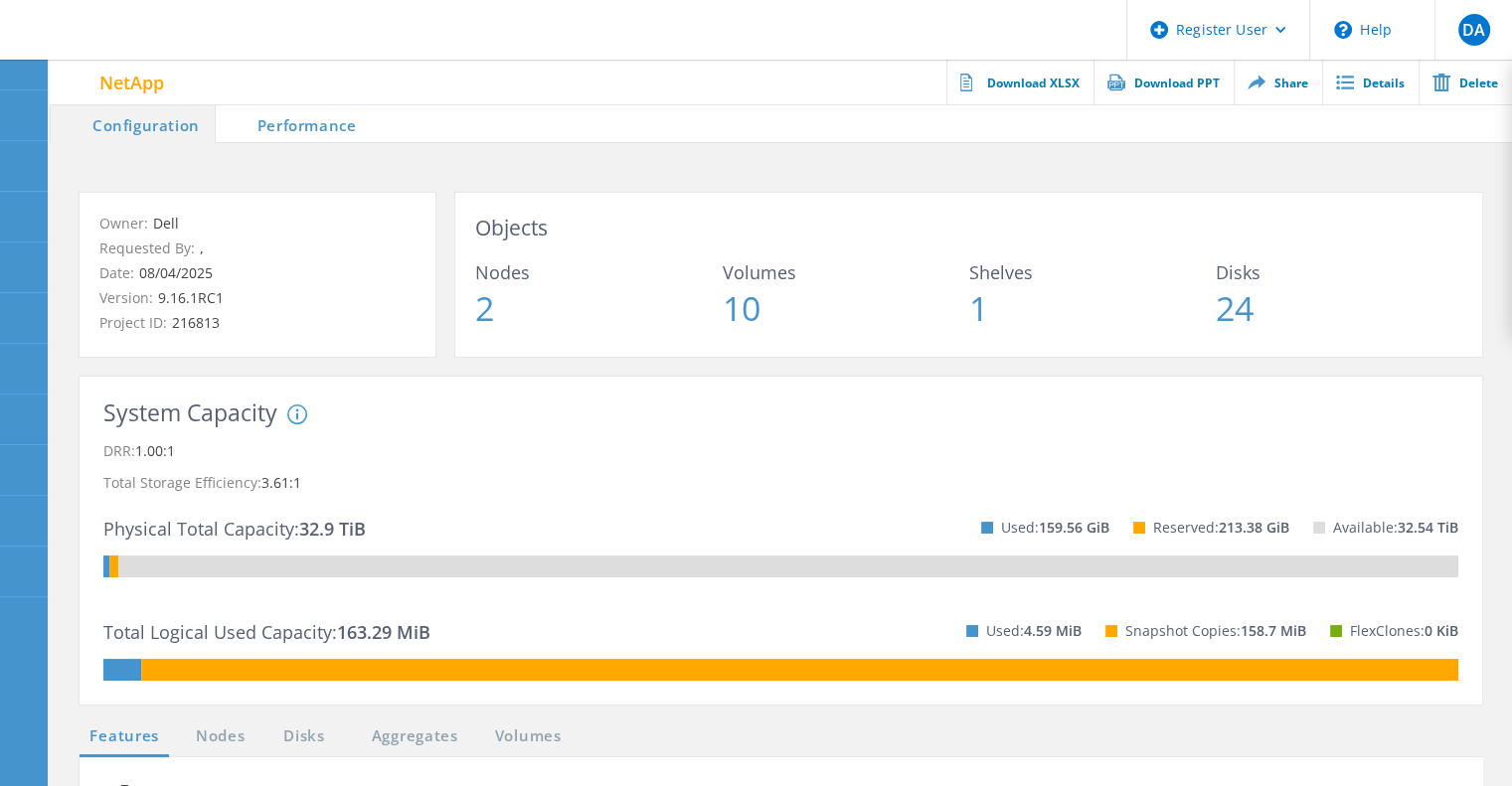 click on "Total Storage Efficiency:  3.61:1" 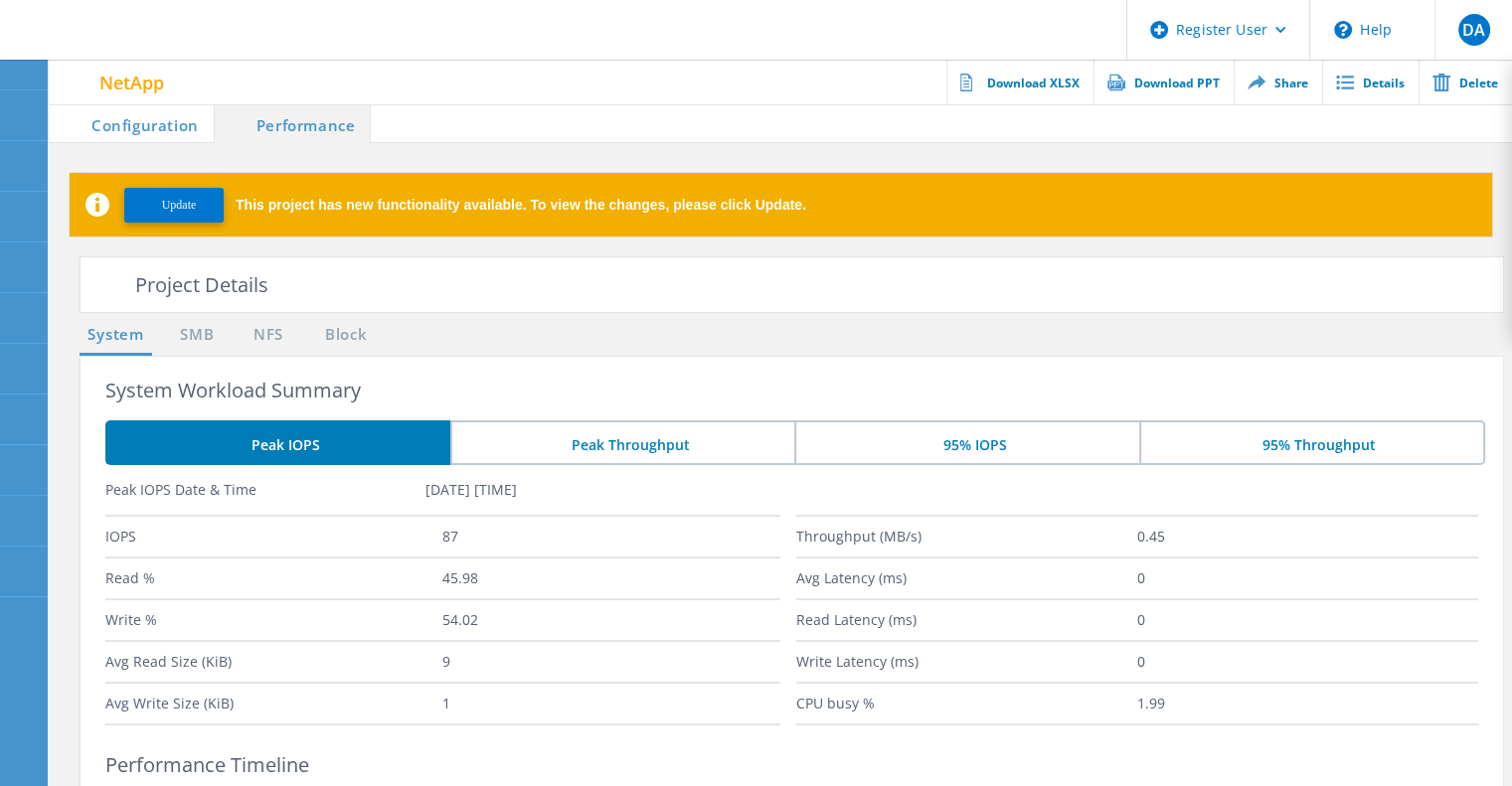 click on "Configuration" 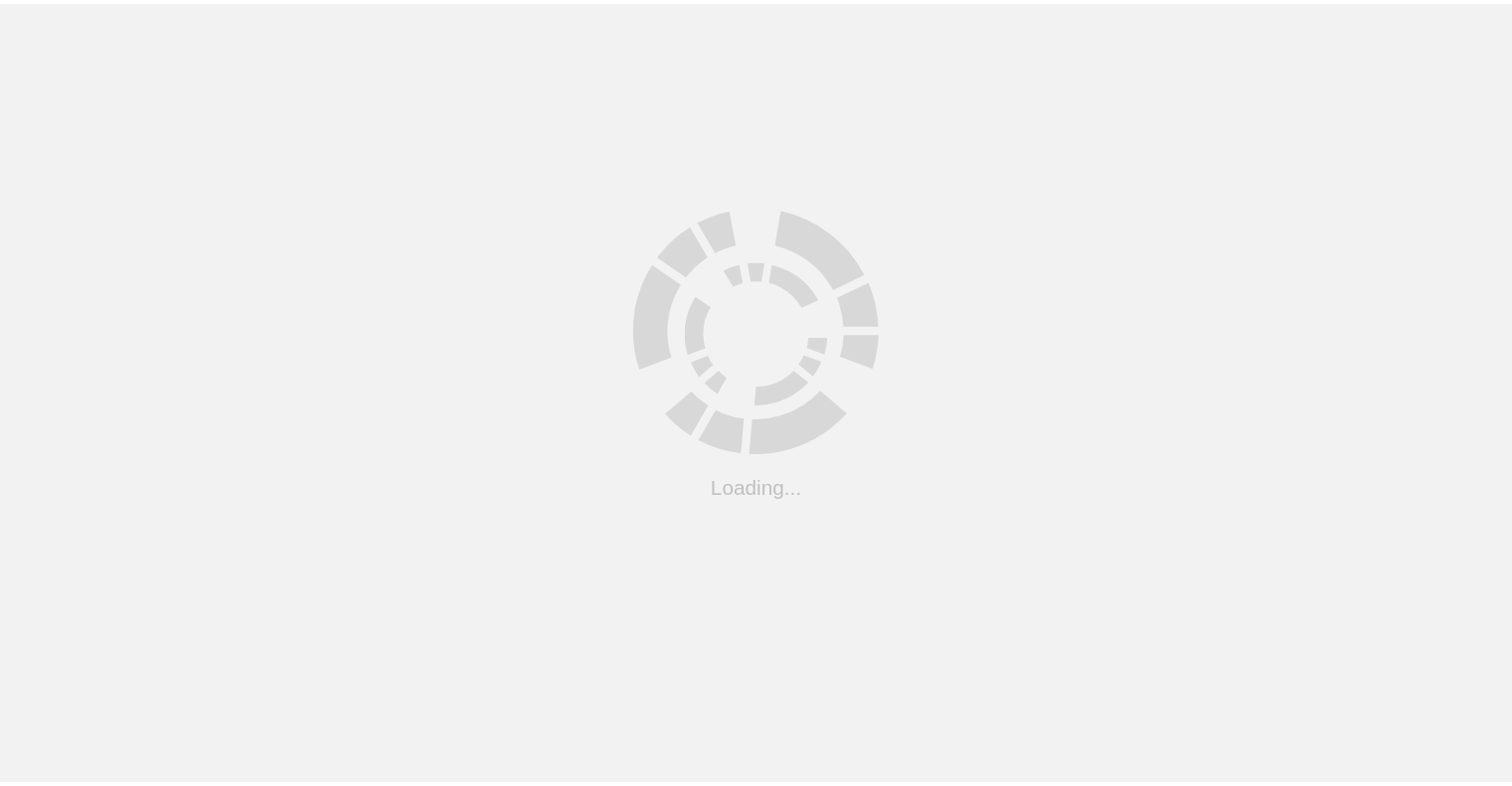 scroll, scrollTop: 0, scrollLeft: 0, axis: both 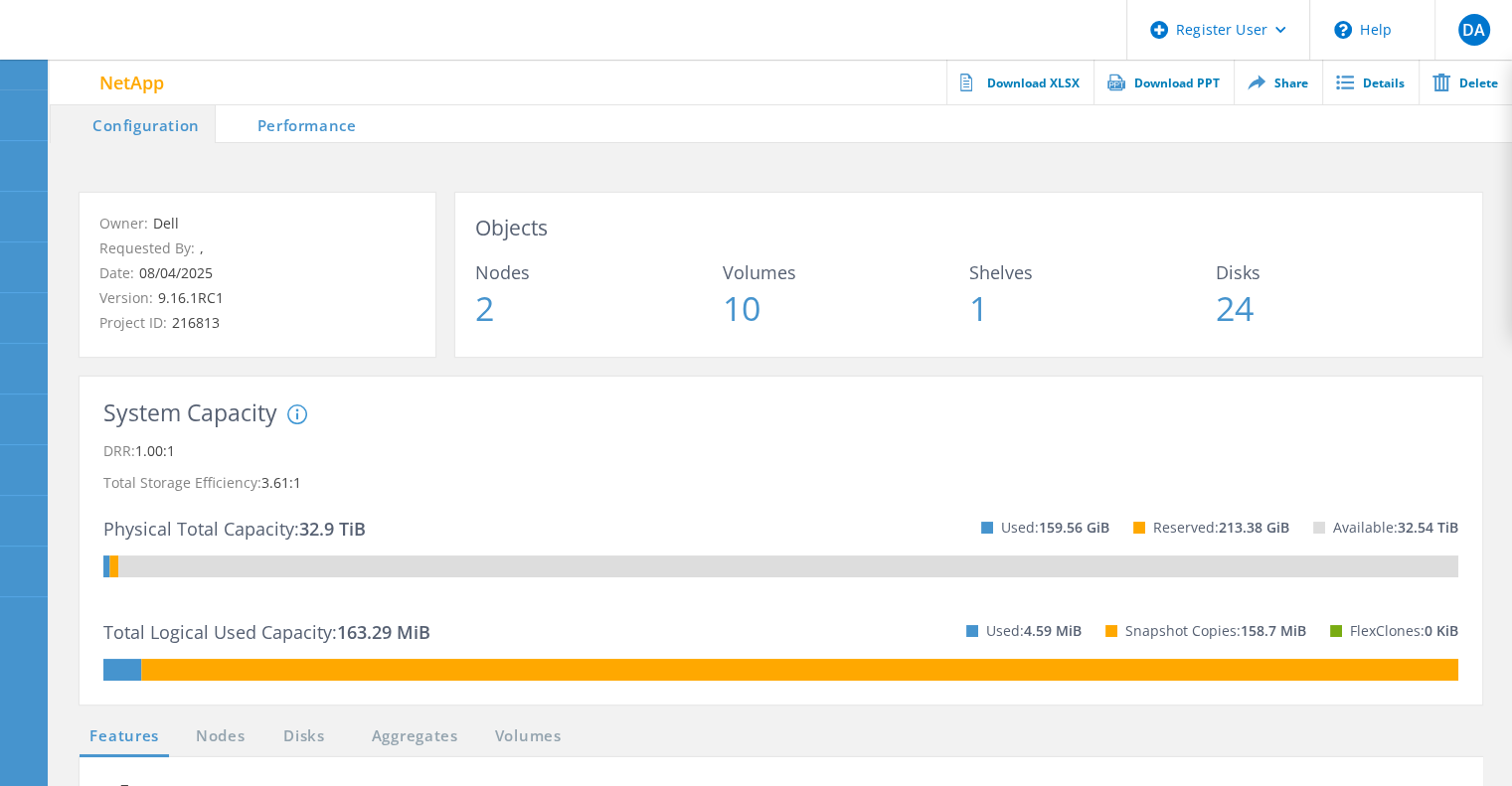 click on "Total Storage Efficiency:  3.61:1" 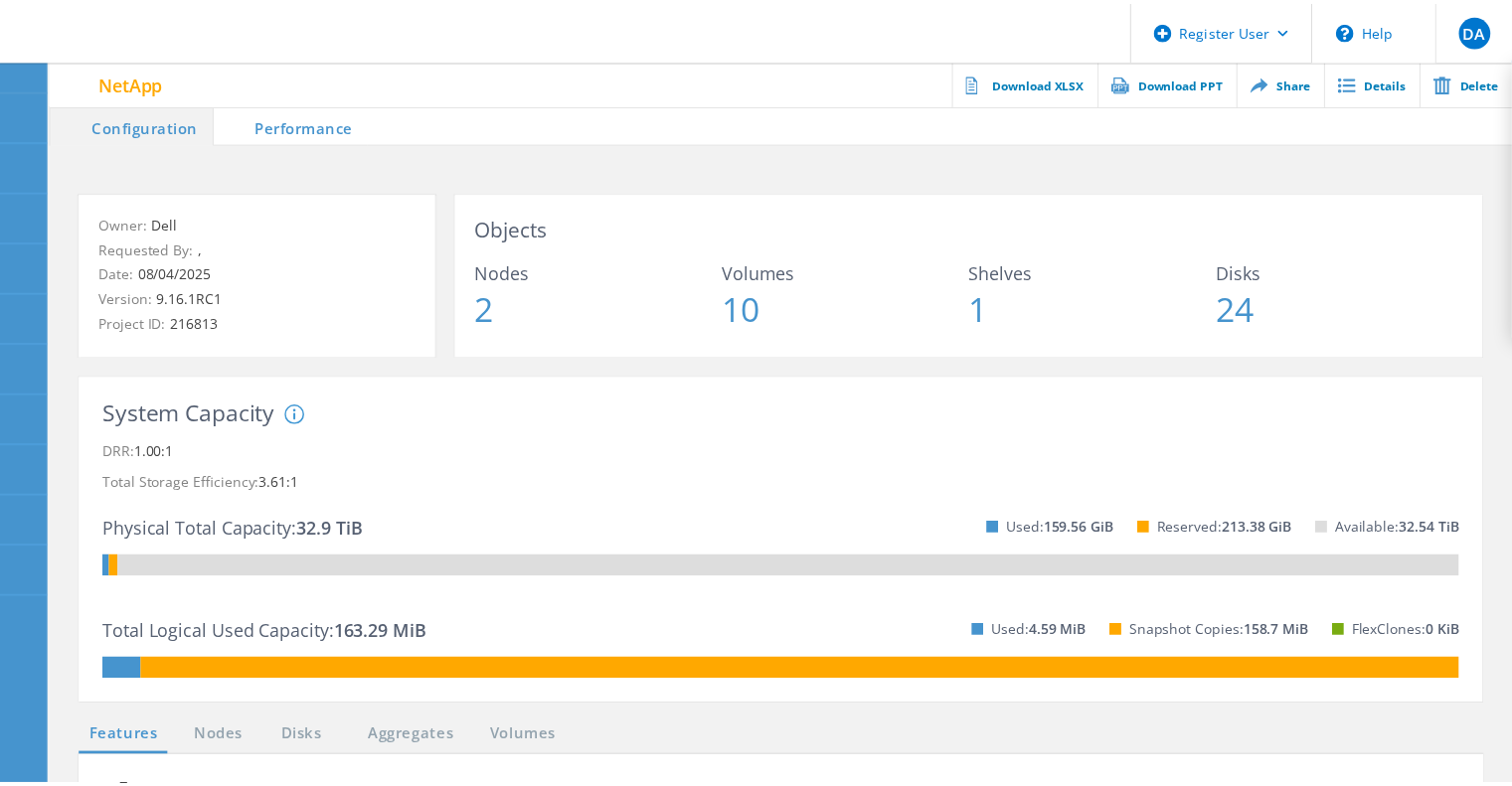 scroll, scrollTop: 0, scrollLeft: 0, axis: both 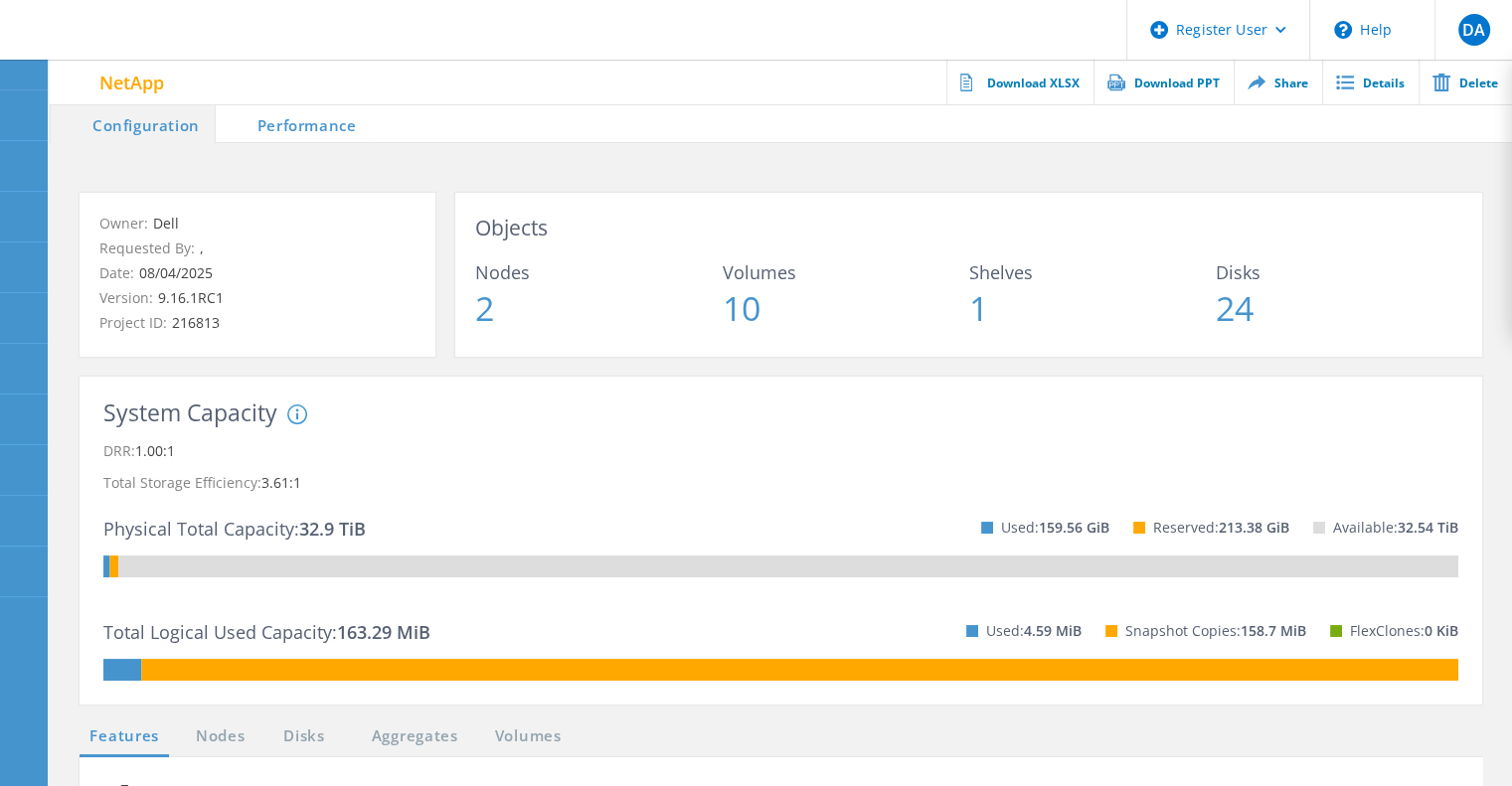 click on "Performance" 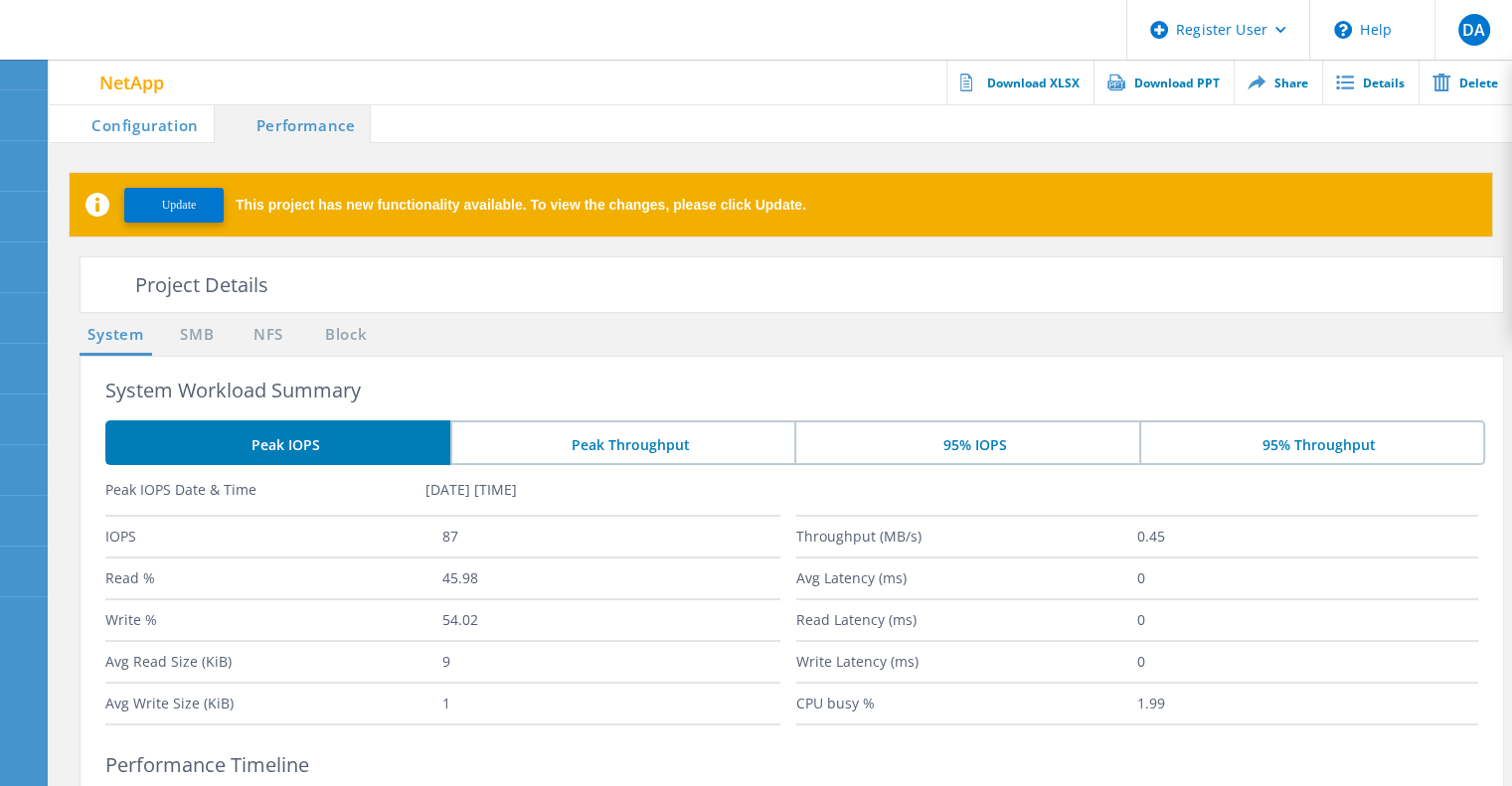 click on "Configuration" 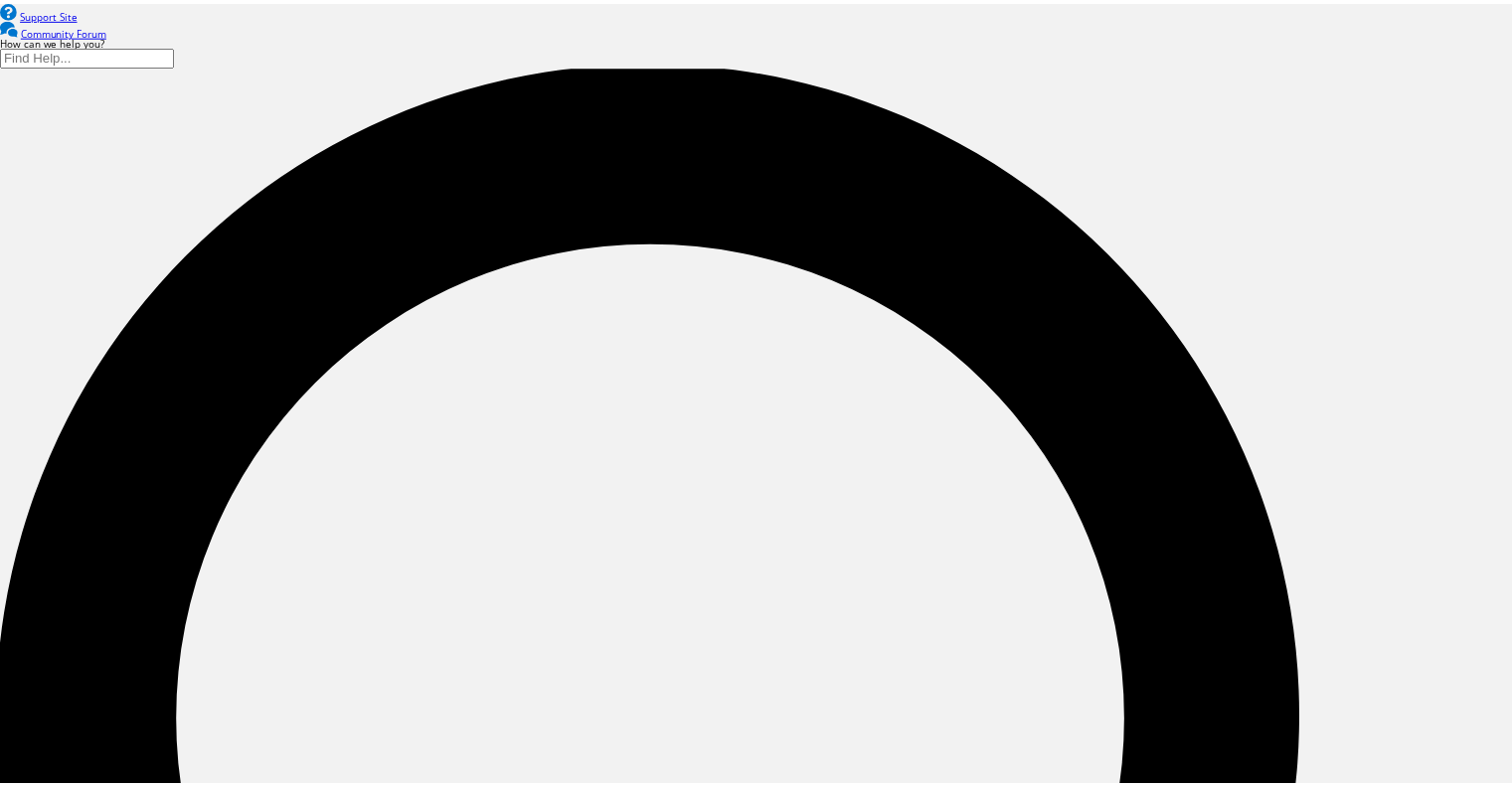 scroll, scrollTop: 0, scrollLeft: 0, axis: both 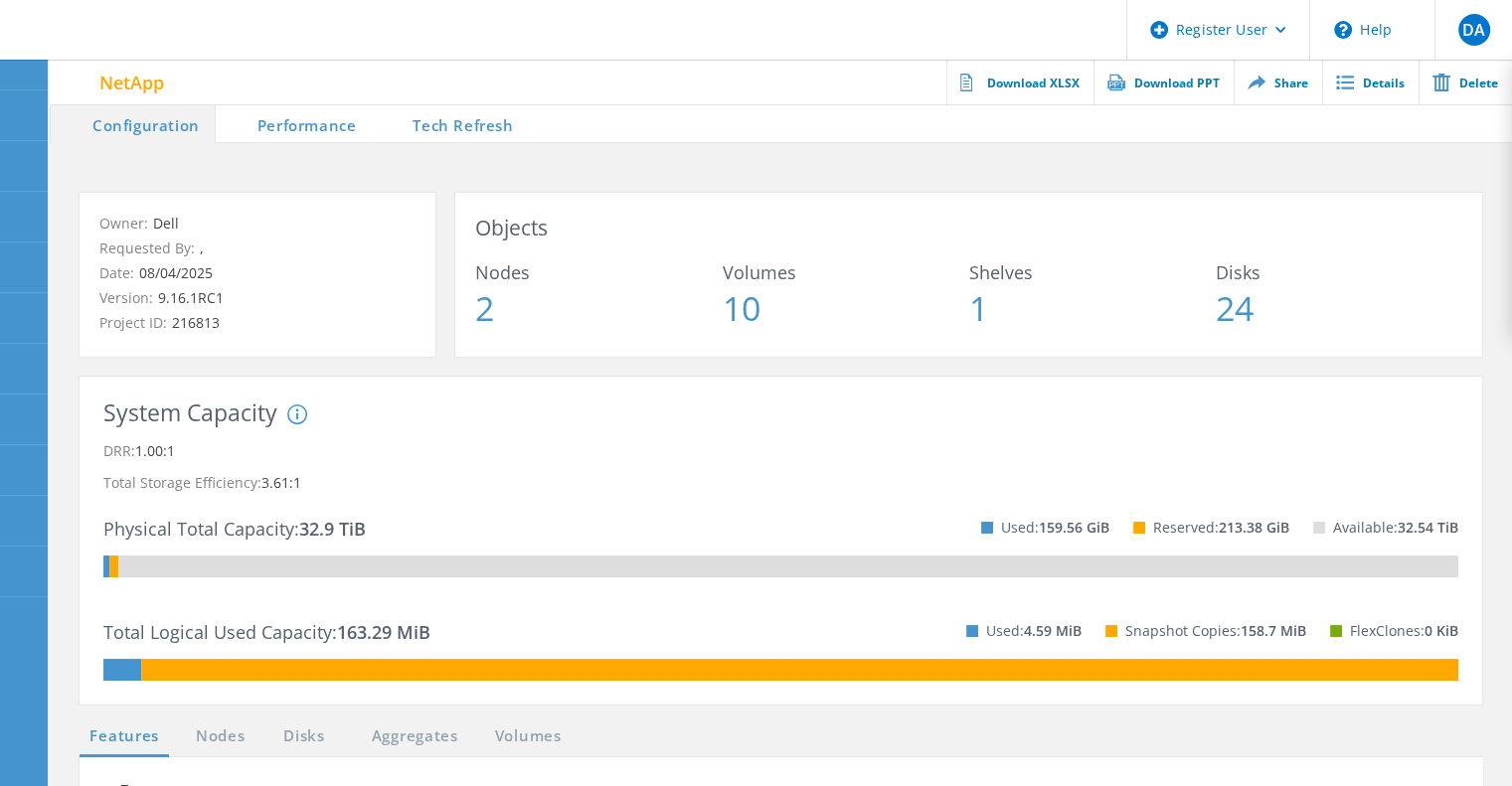 click on "Tech Refresh" at bounding box center [449, 123] 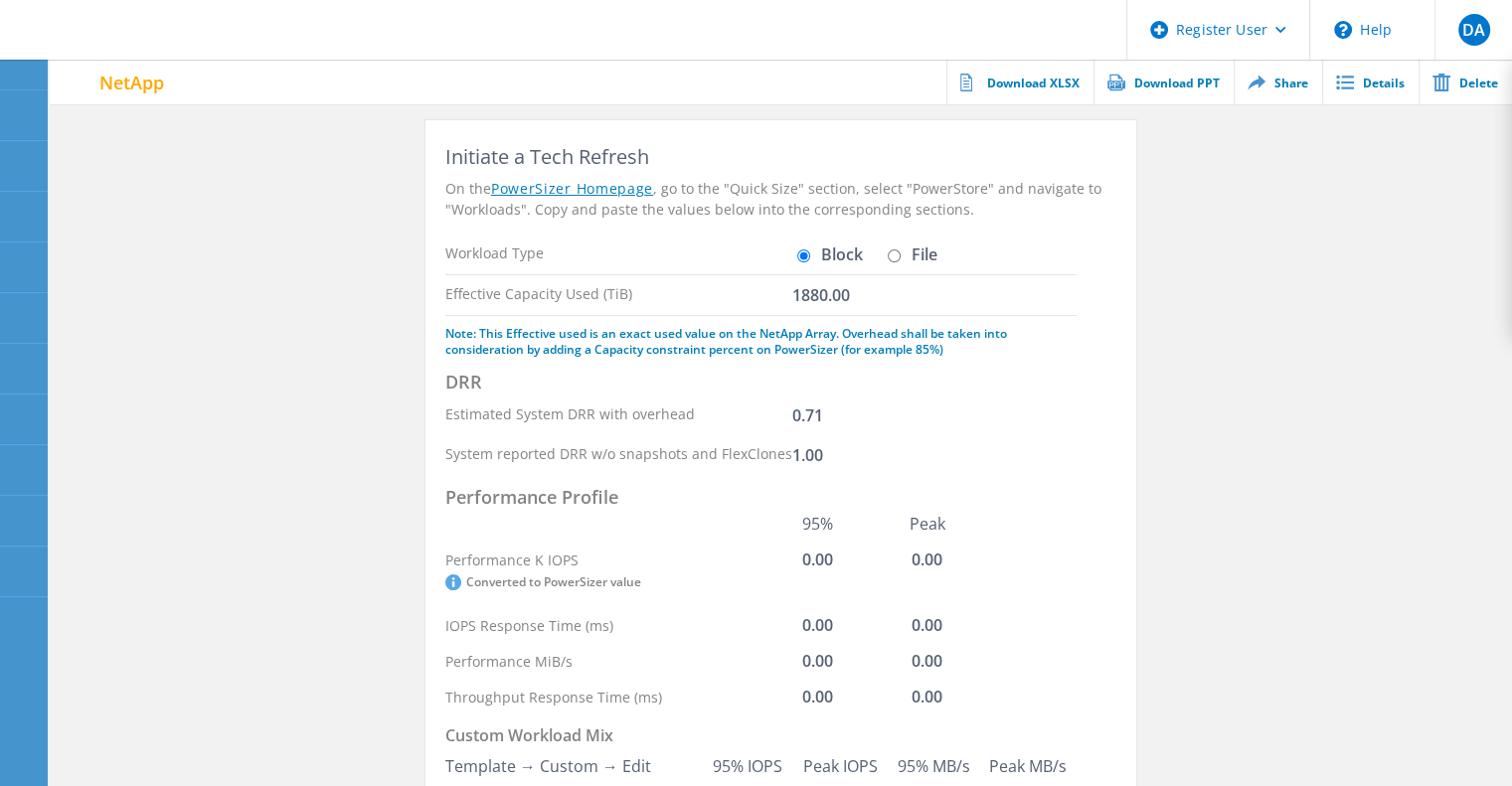 scroll, scrollTop: 76, scrollLeft: 0, axis: vertical 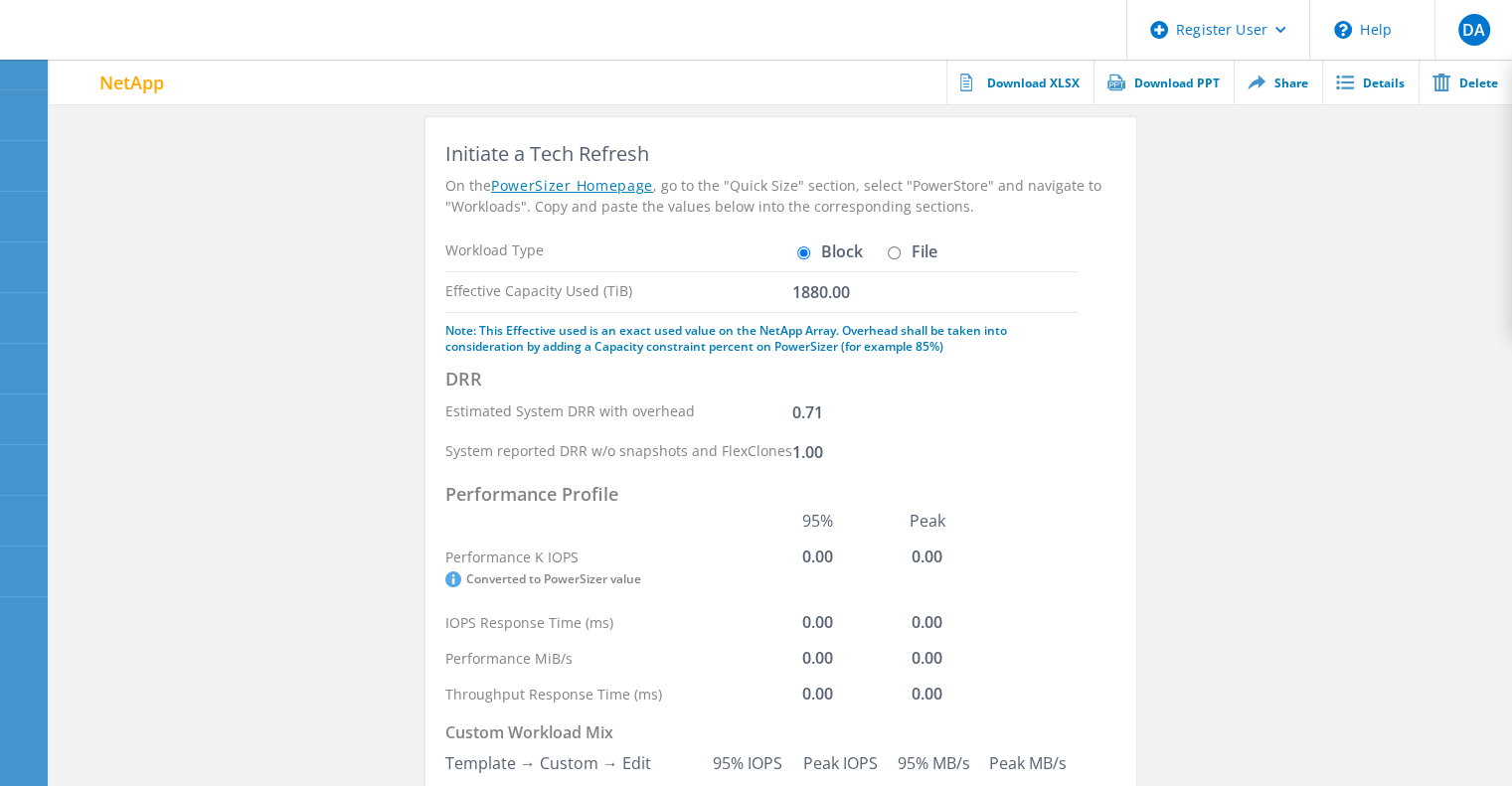 click on "File" 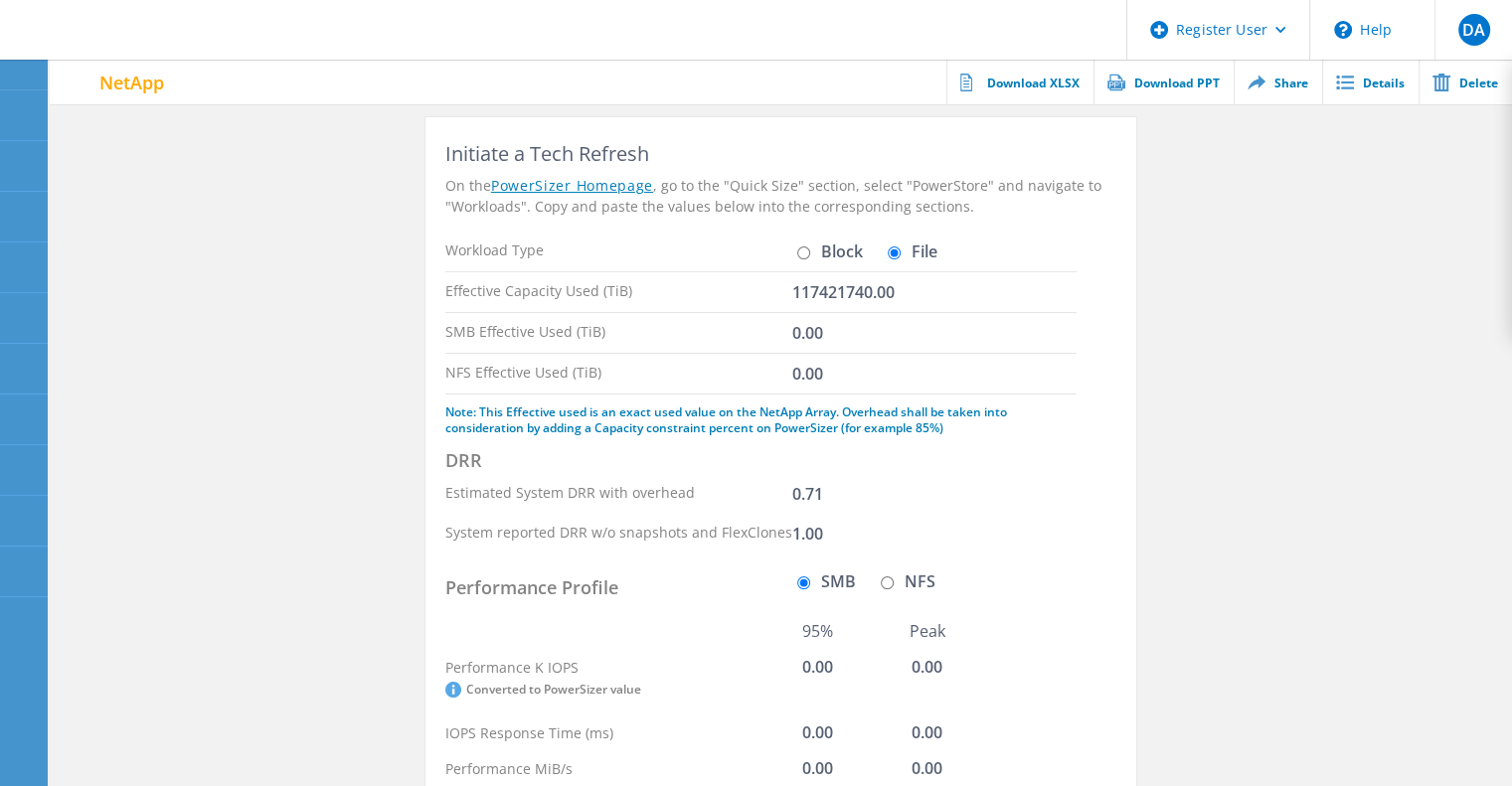click on "Block" 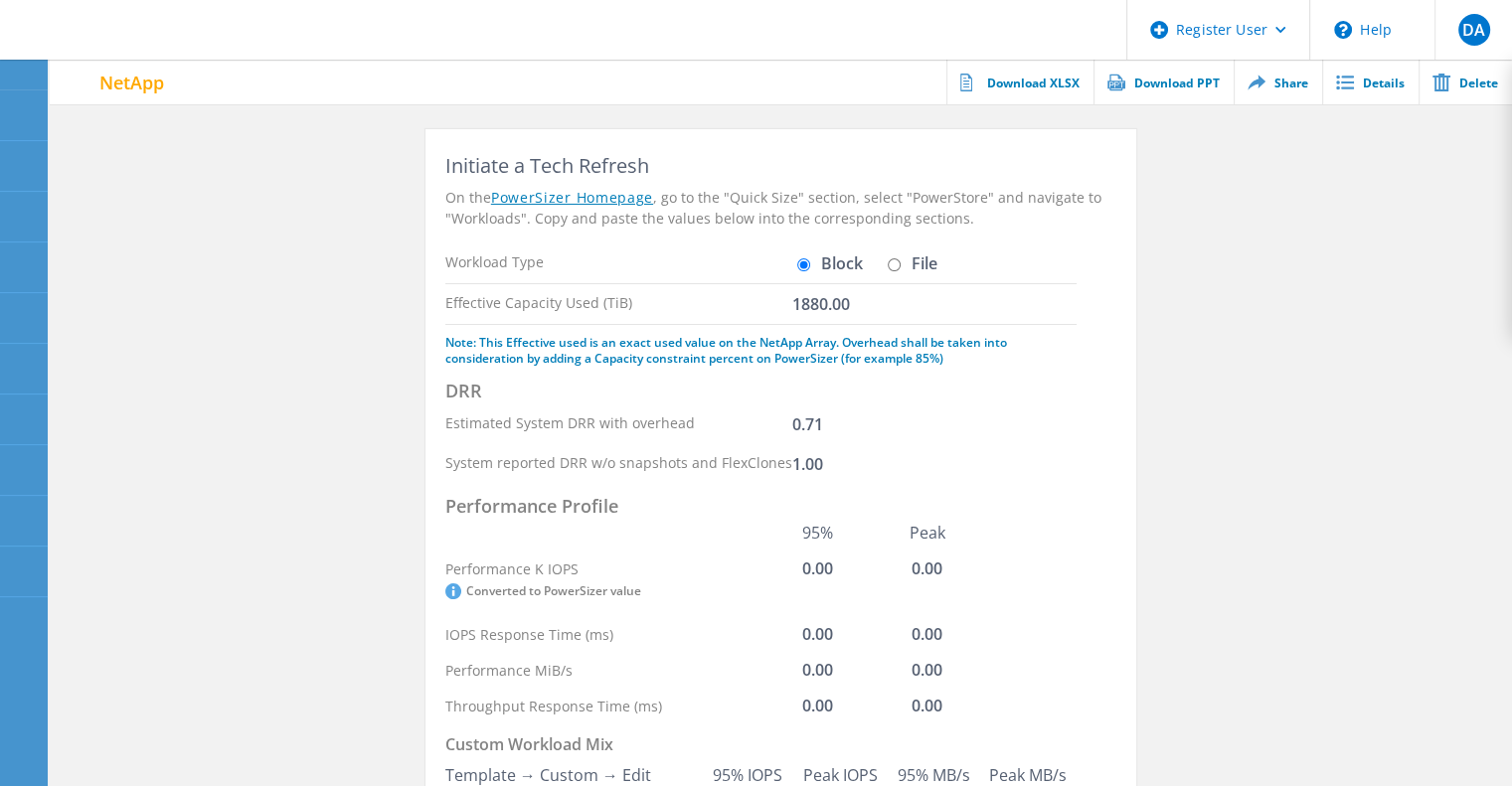 scroll, scrollTop: 60, scrollLeft: 0, axis: vertical 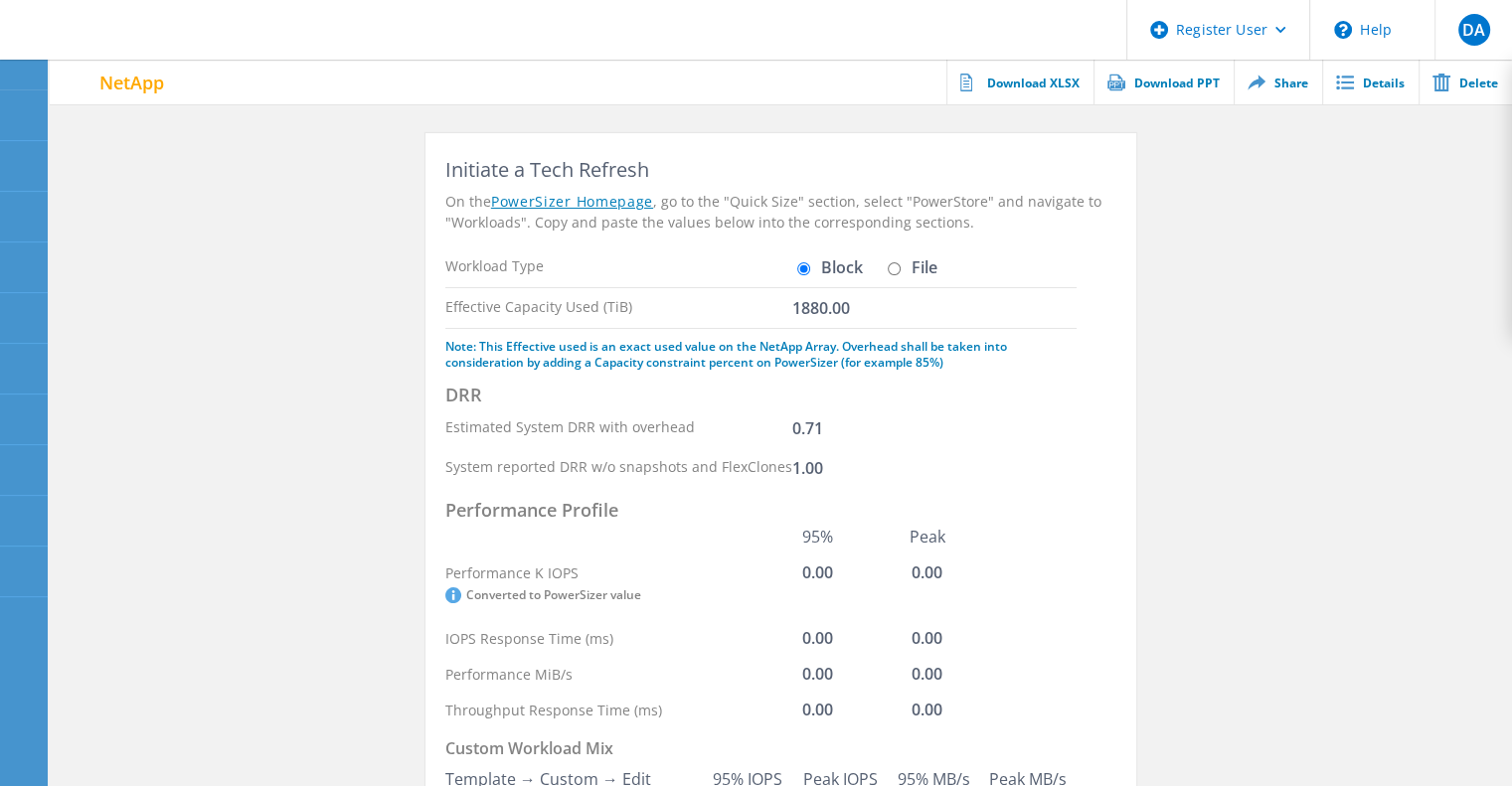 click on "File" 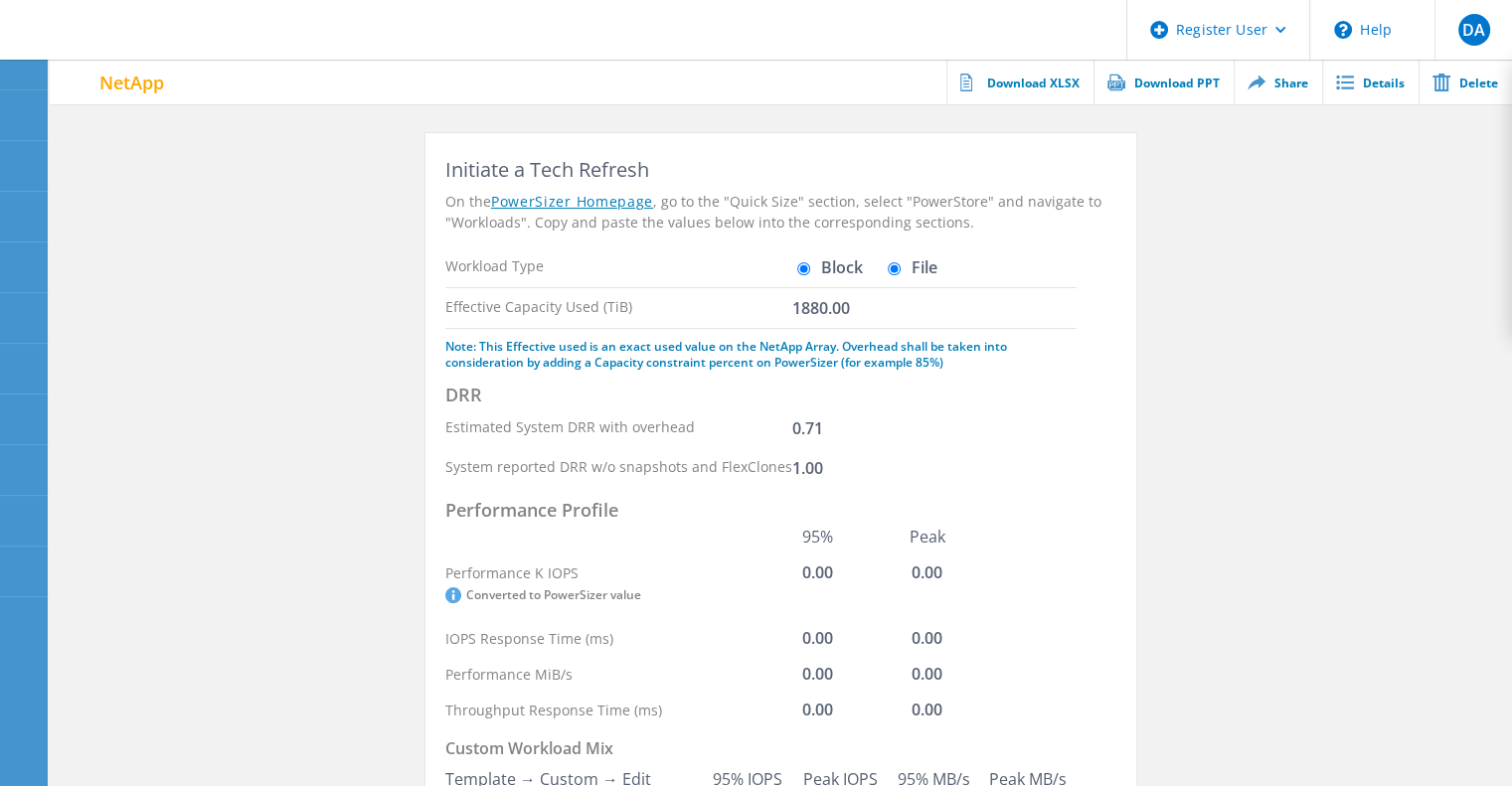 radio on "false" 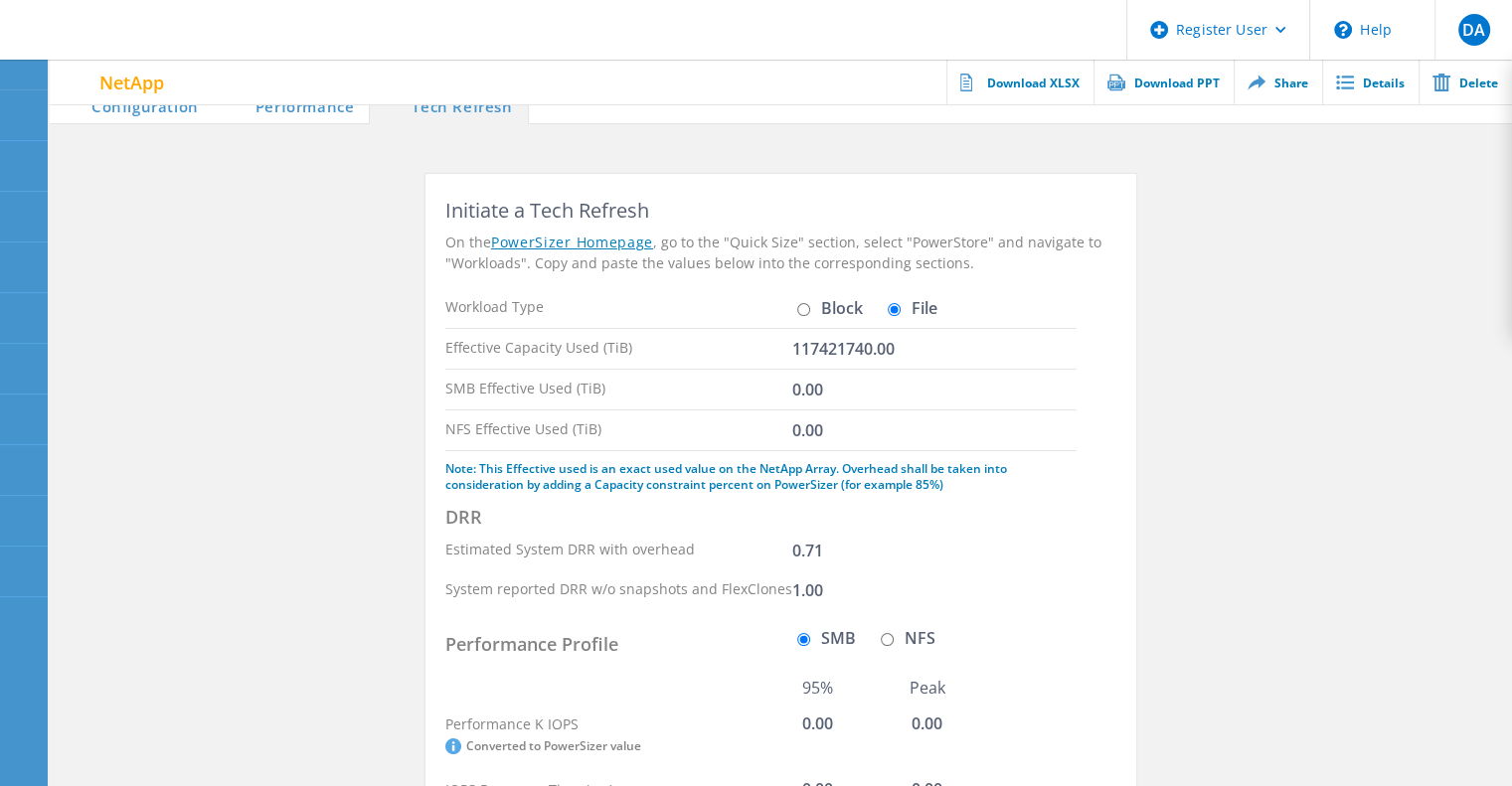 scroll, scrollTop: 0, scrollLeft: 0, axis: both 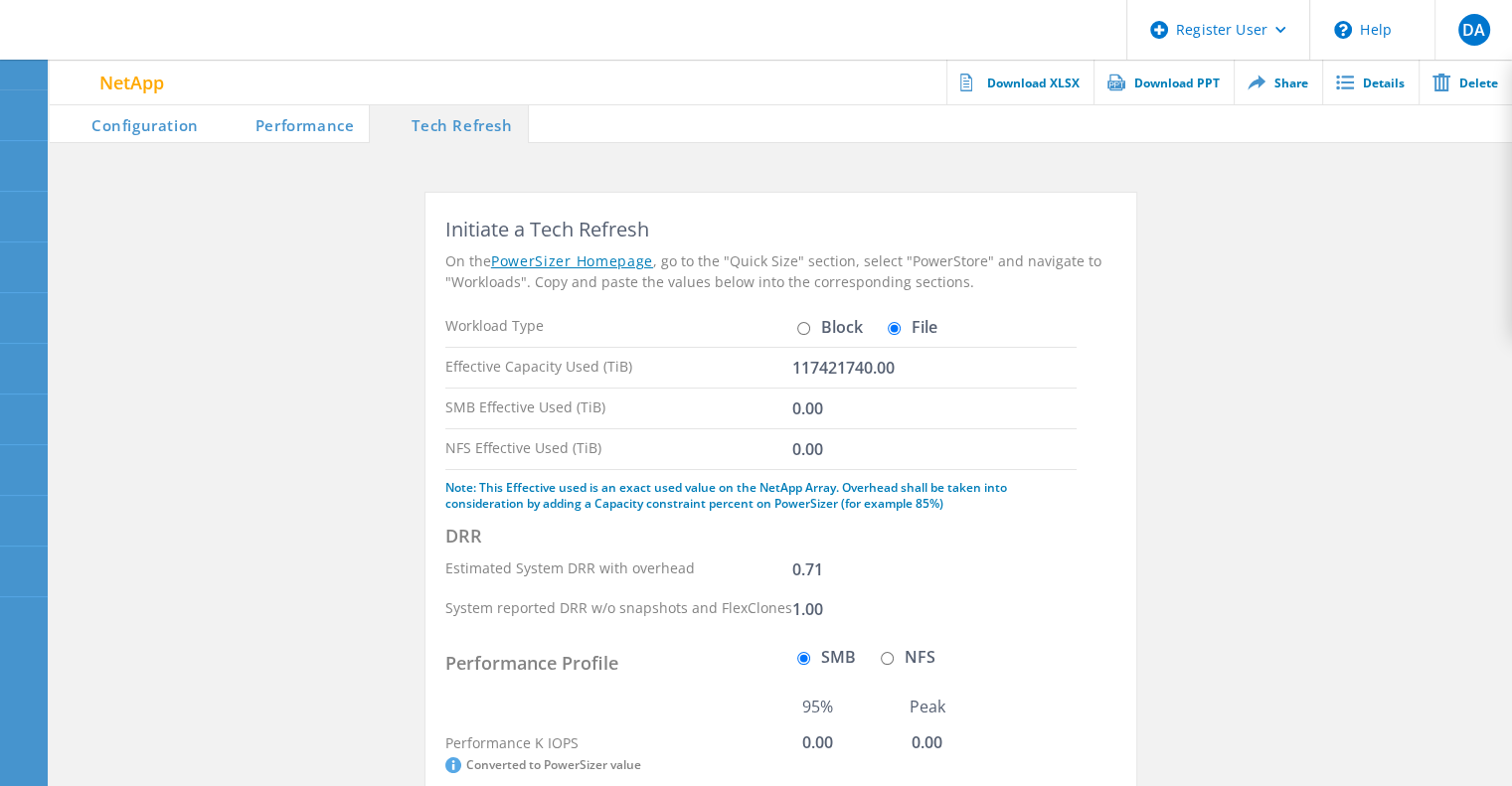 click on "Performance" 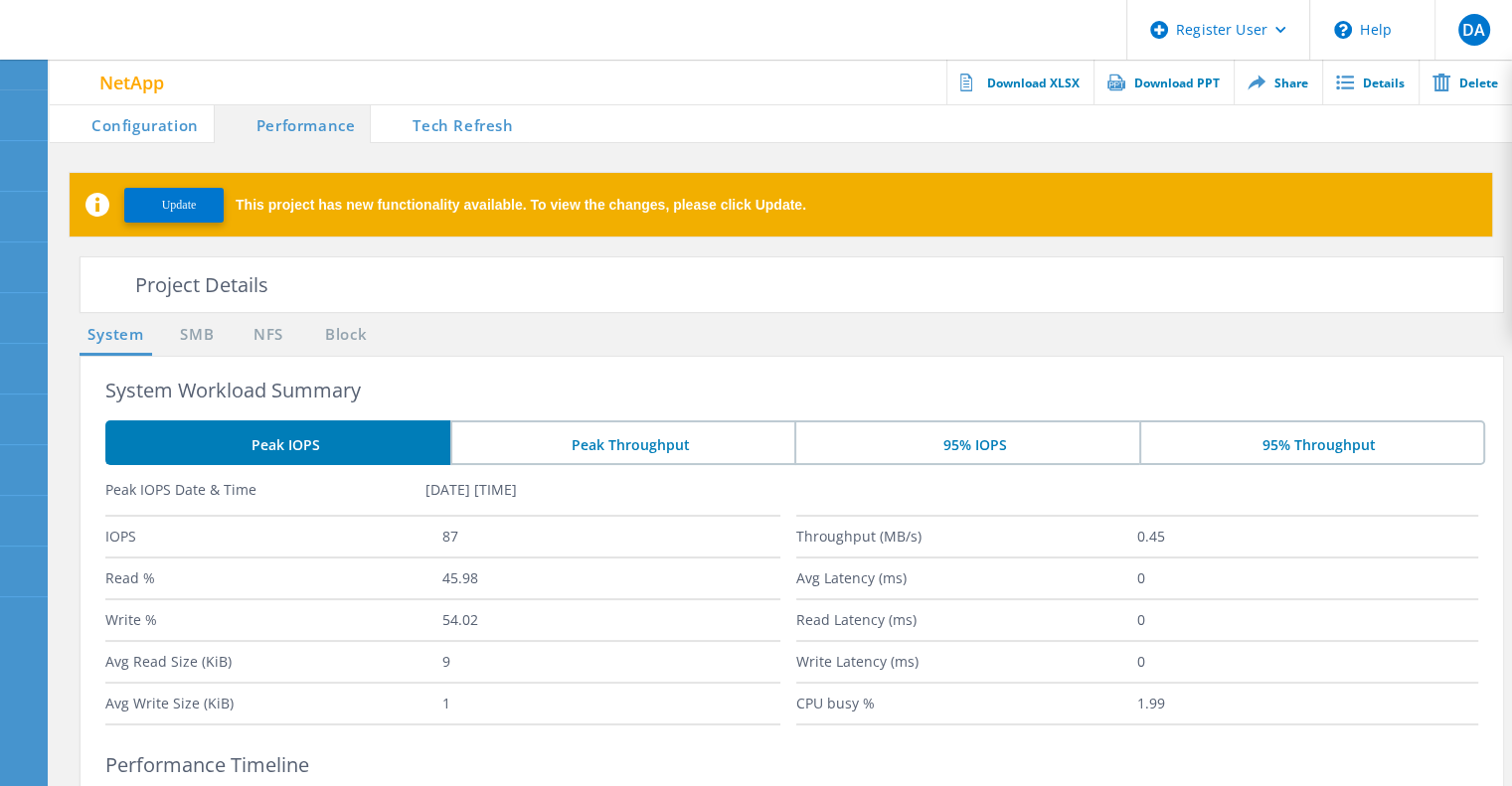 click on "Configuration" 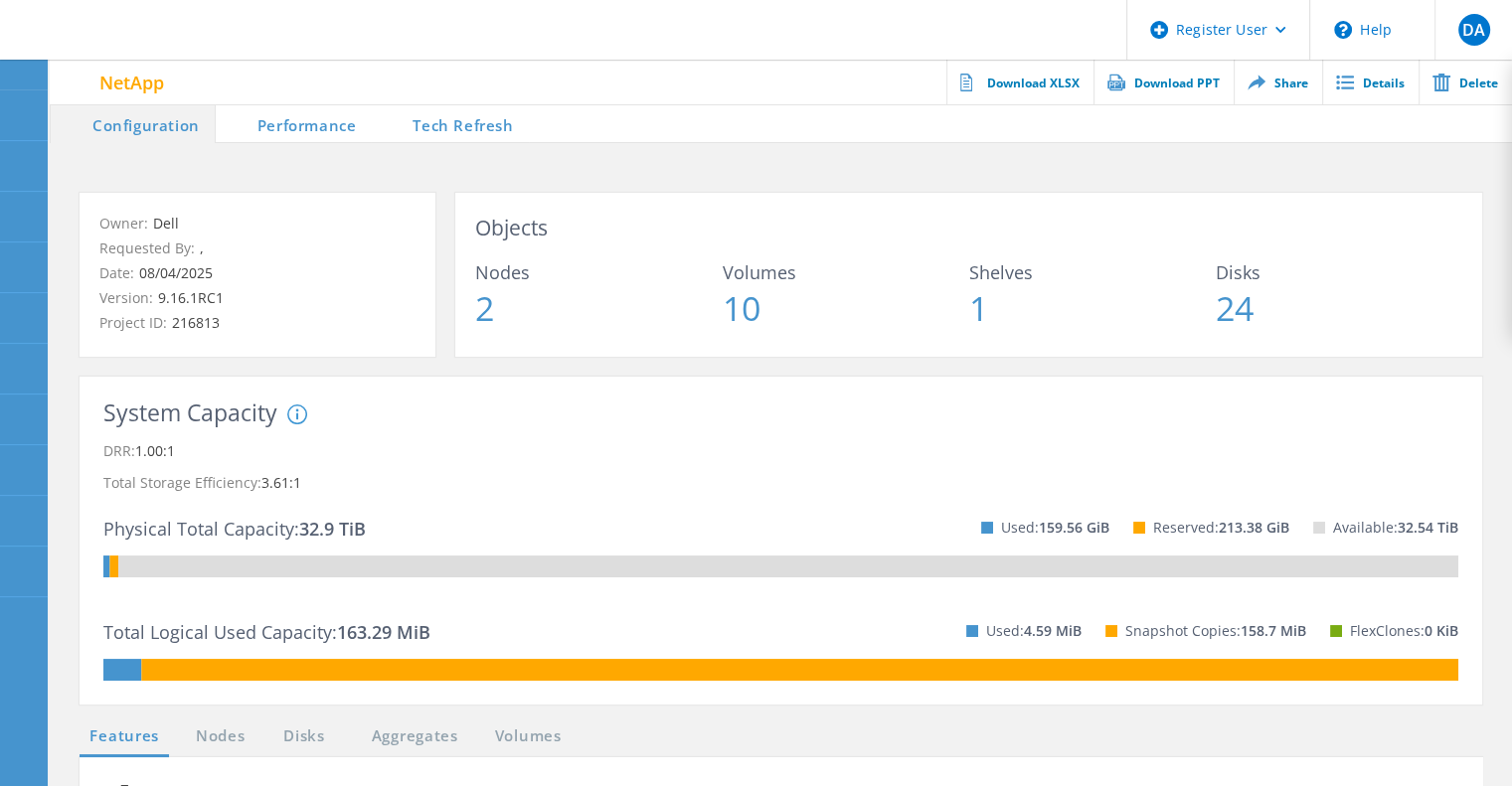 click on "Tech Refresh" at bounding box center (449, 123) 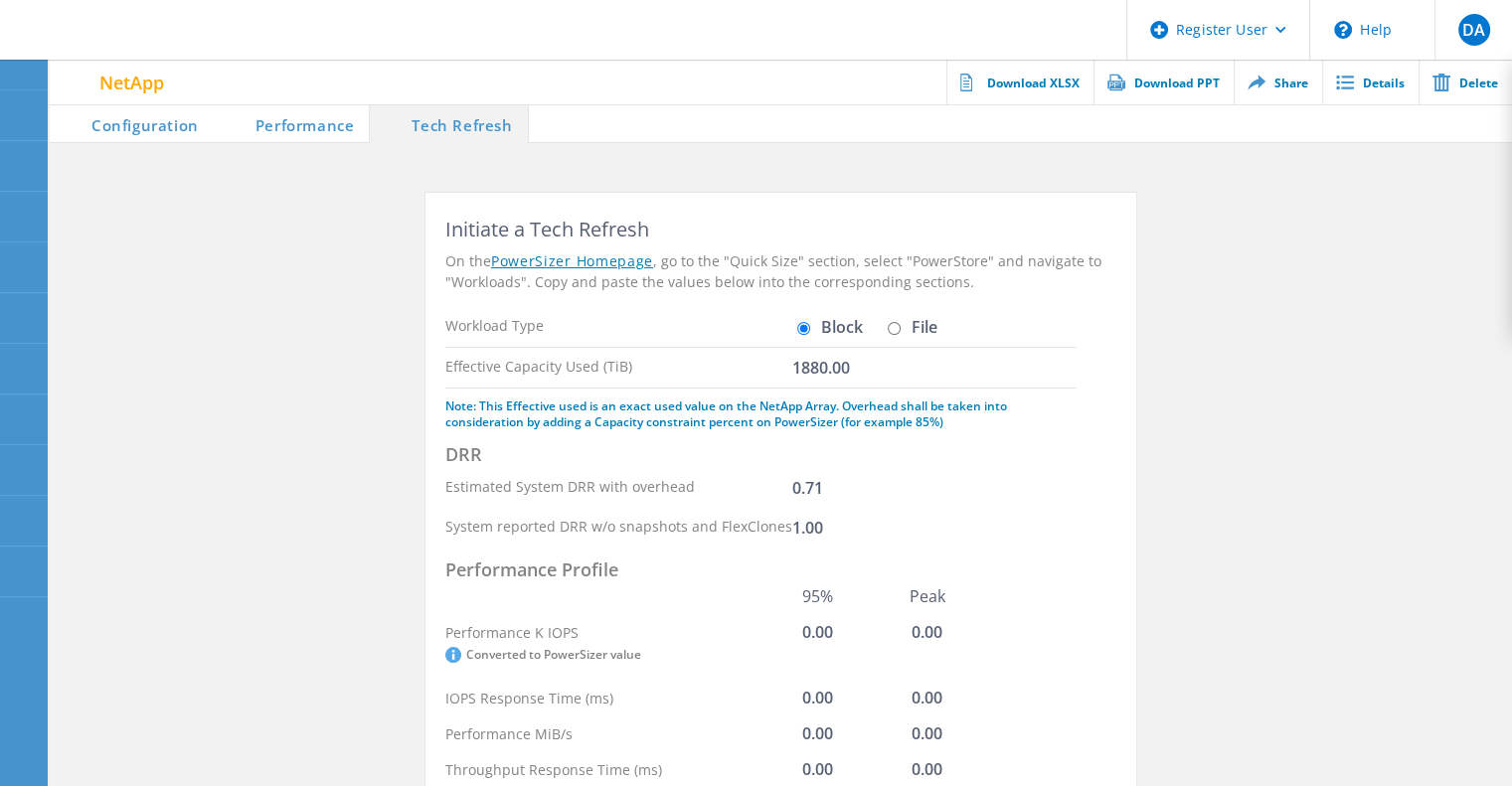 click on "Performance" 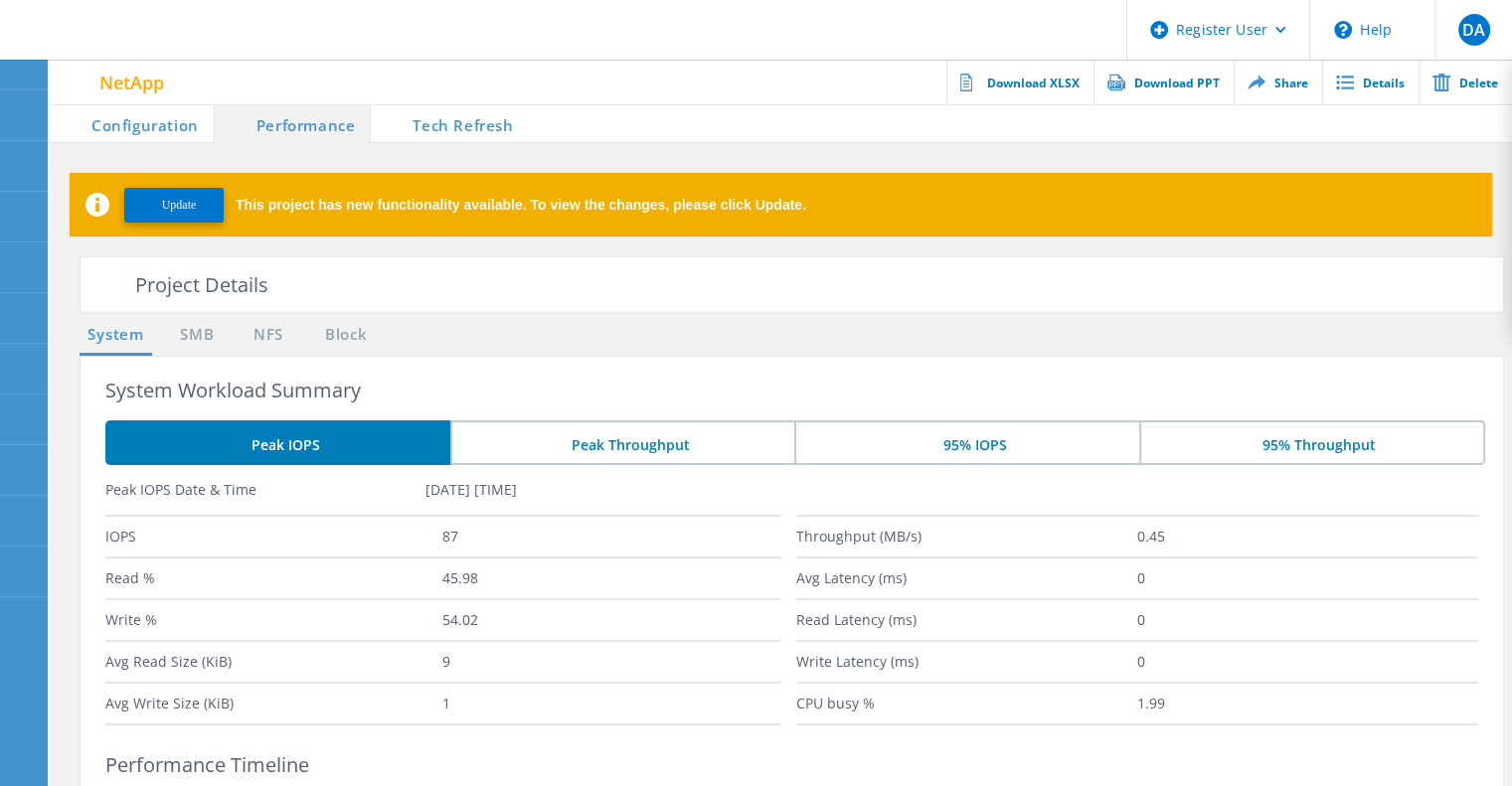 click on "Tech Refresh" at bounding box center (449, 123) 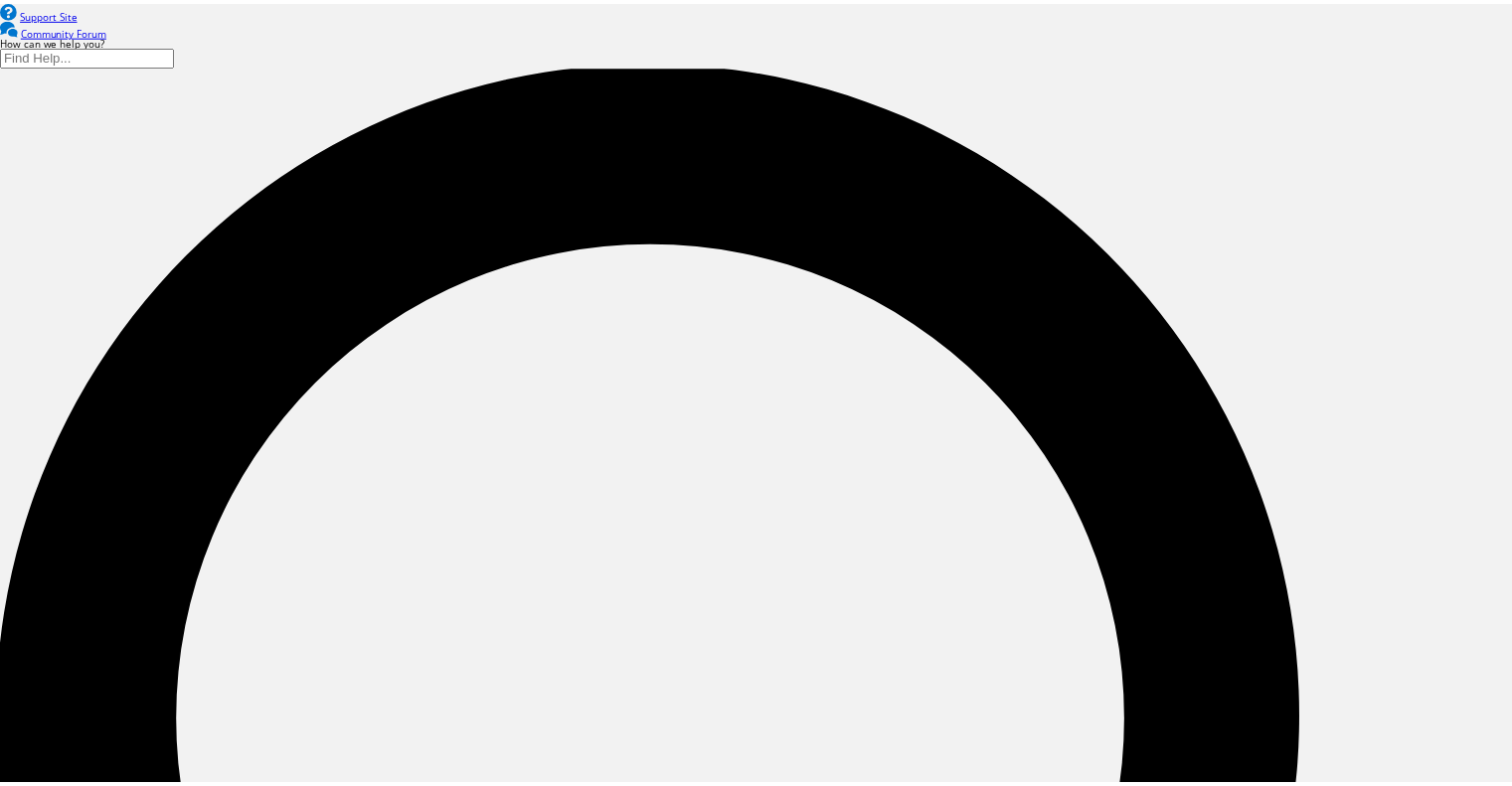 scroll, scrollTop: 0, scrollLeft: 0, axis: both 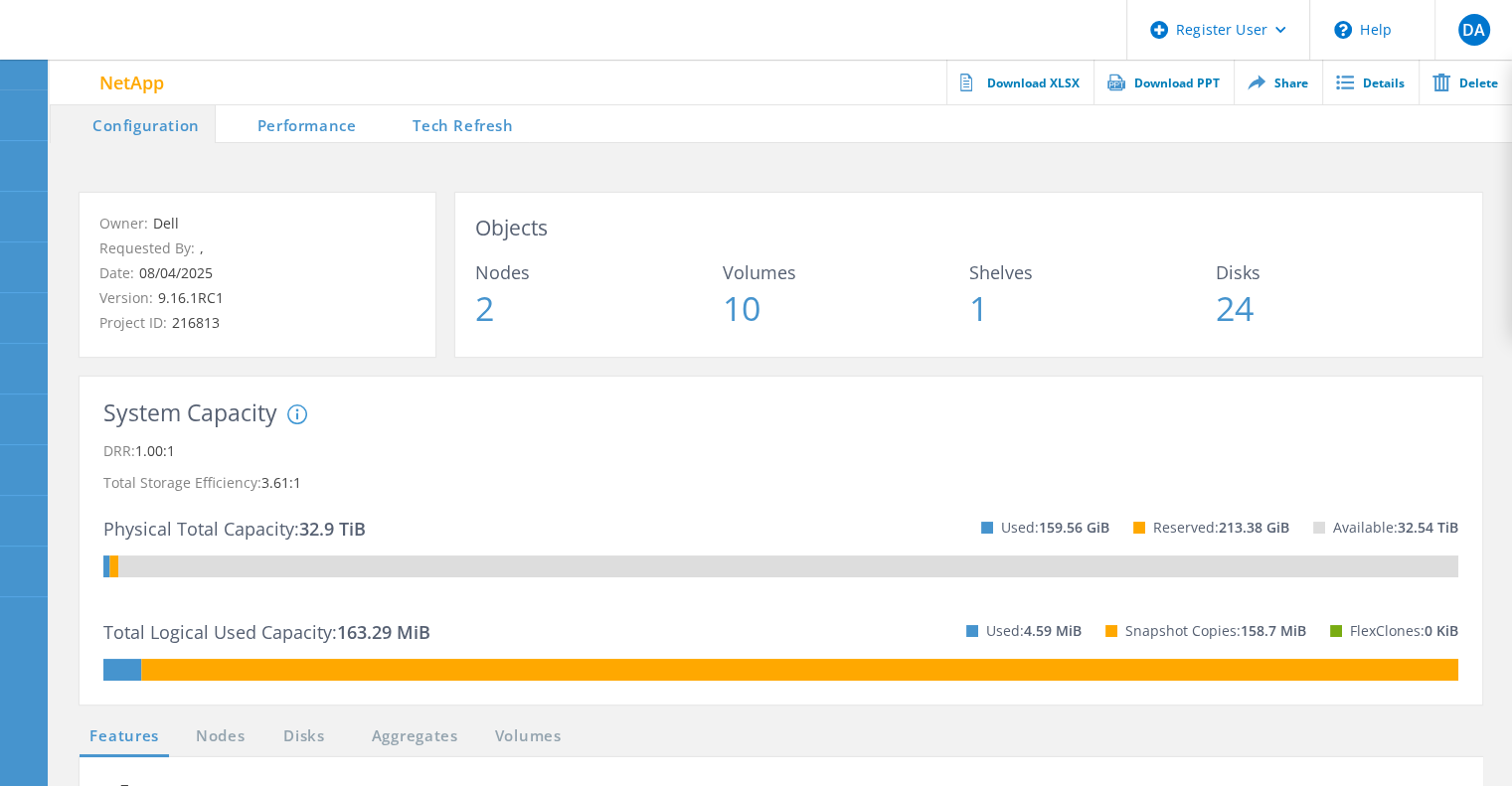 click on "Tech Refresh" at bounding box center [449, 123] 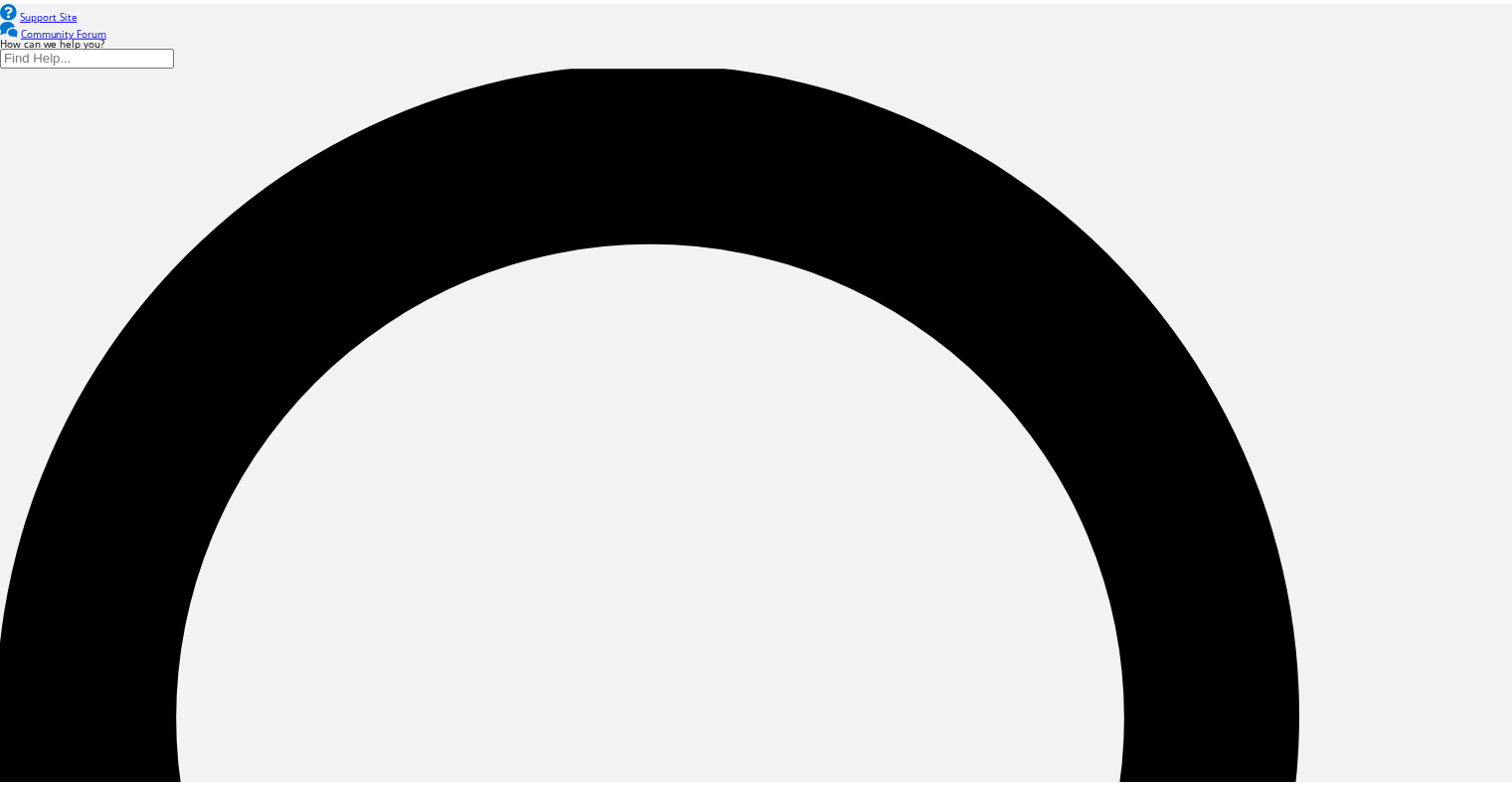 scroll, scrollTop: 0, scrollLeft: 0, axis: both 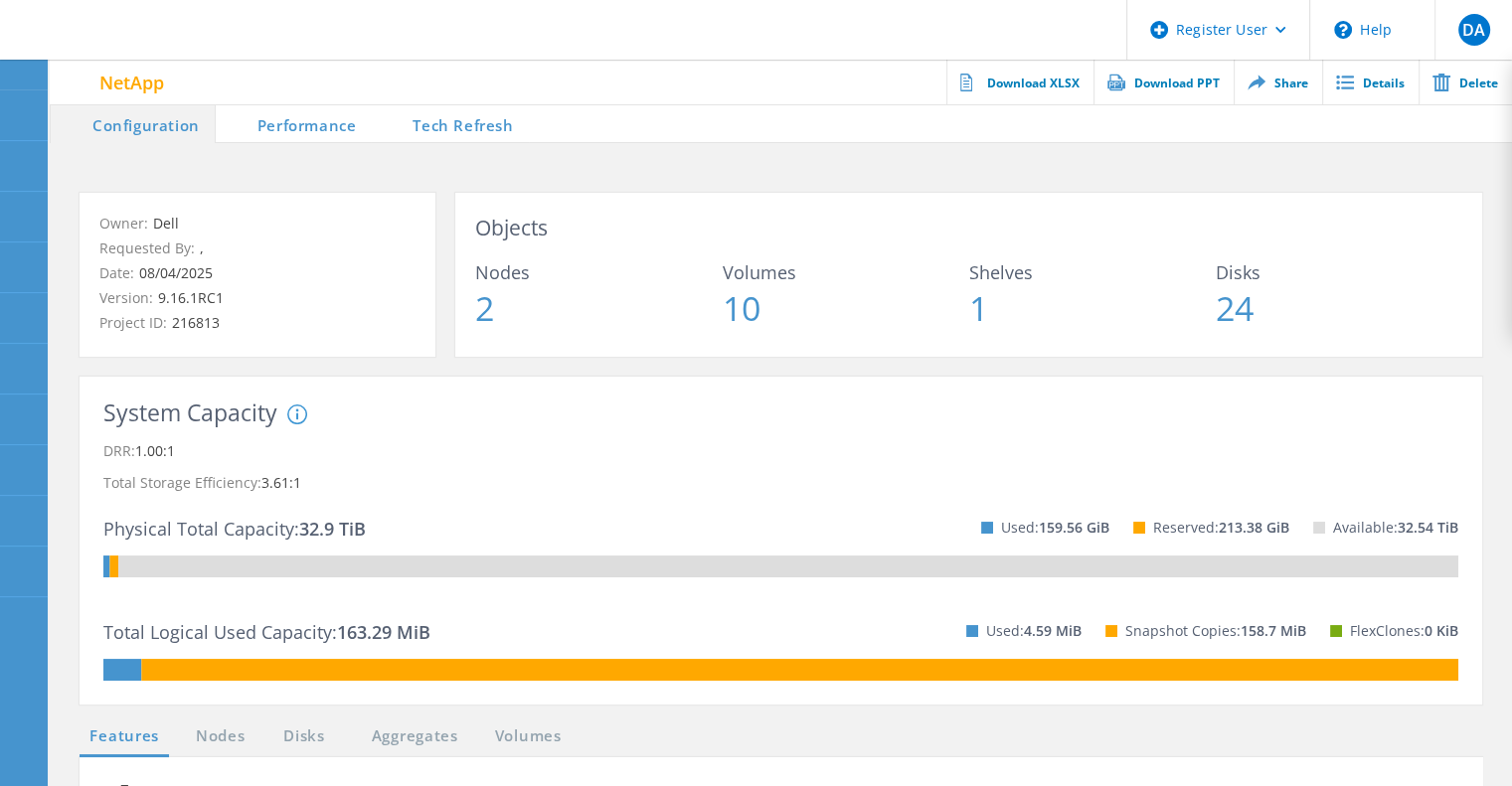 click on "Tech Refresh" at bounding box center (449, 123) 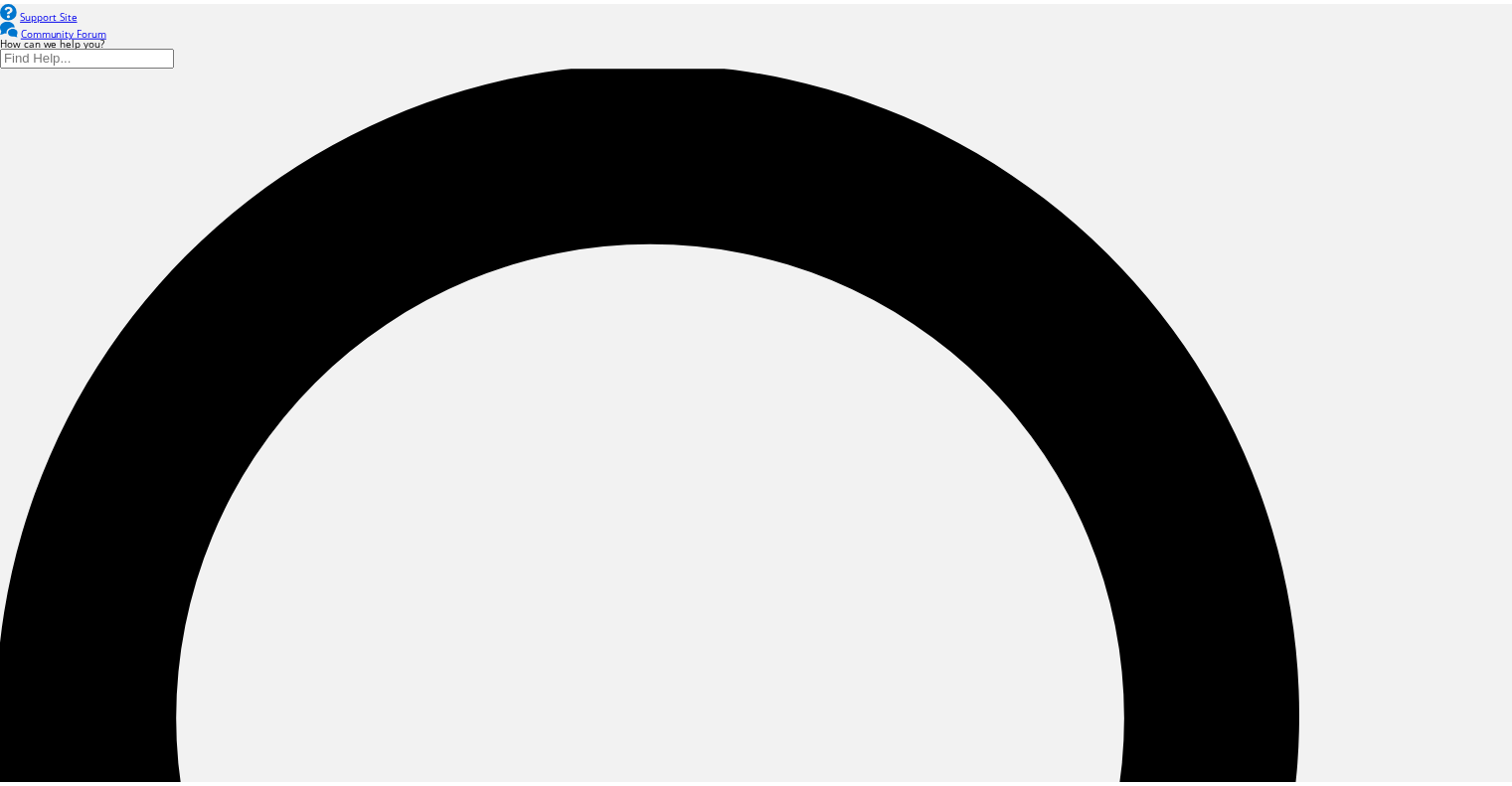 scroll, scrollTop: 0, scrollLeft: 0, axis: both 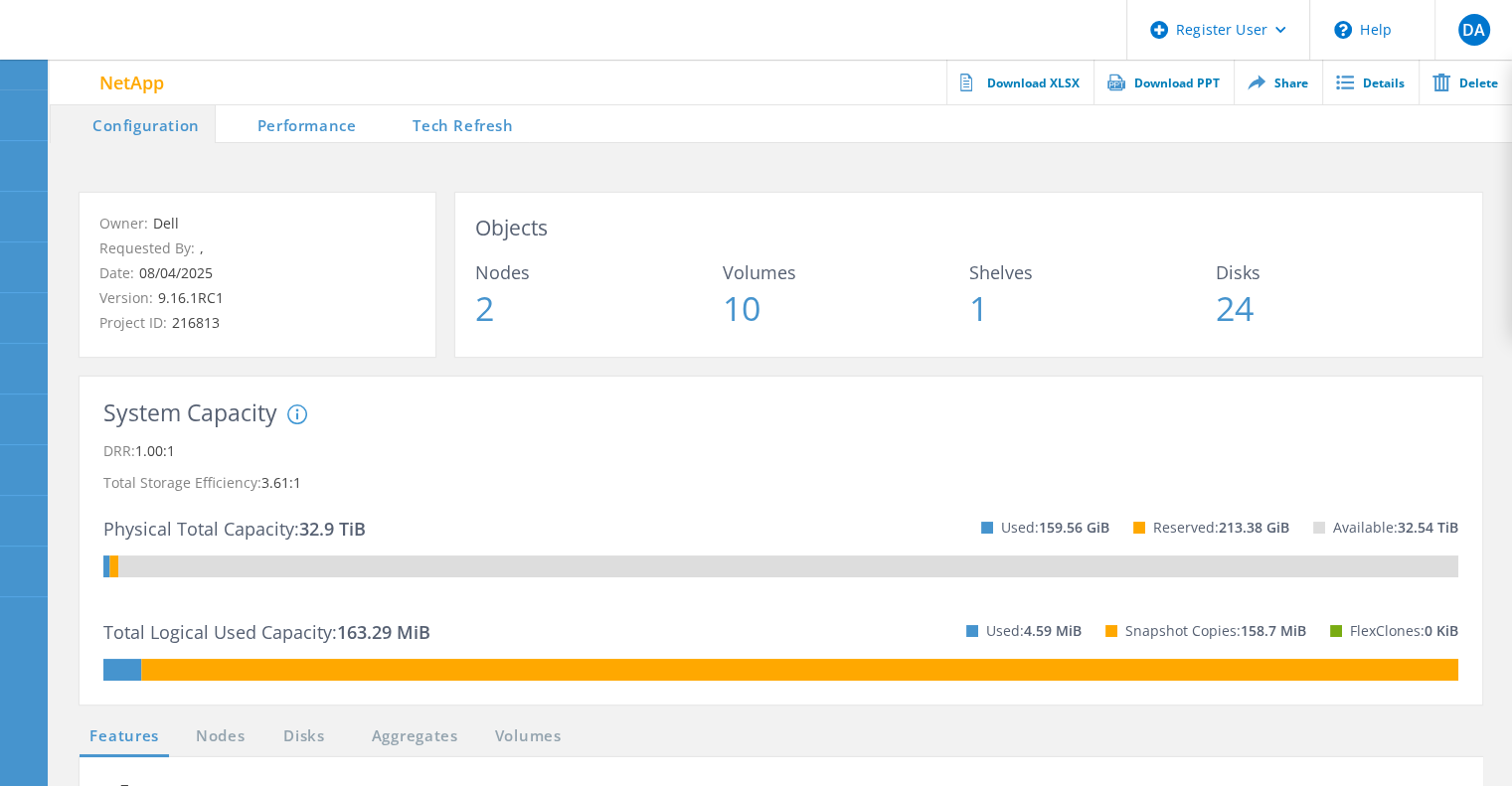 click 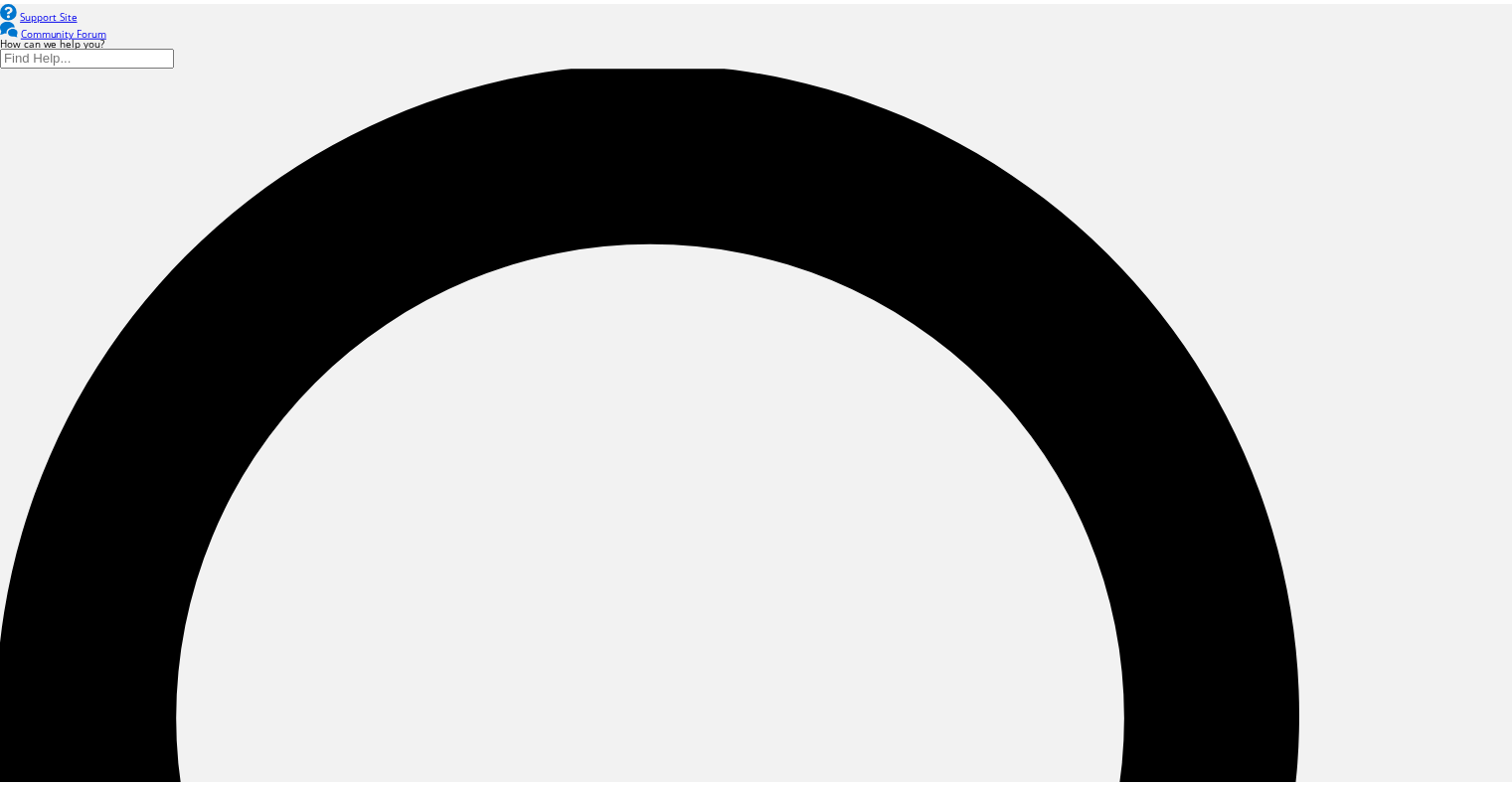 scroll, scrollTop: 0, scrollLeft: 0, axis: both 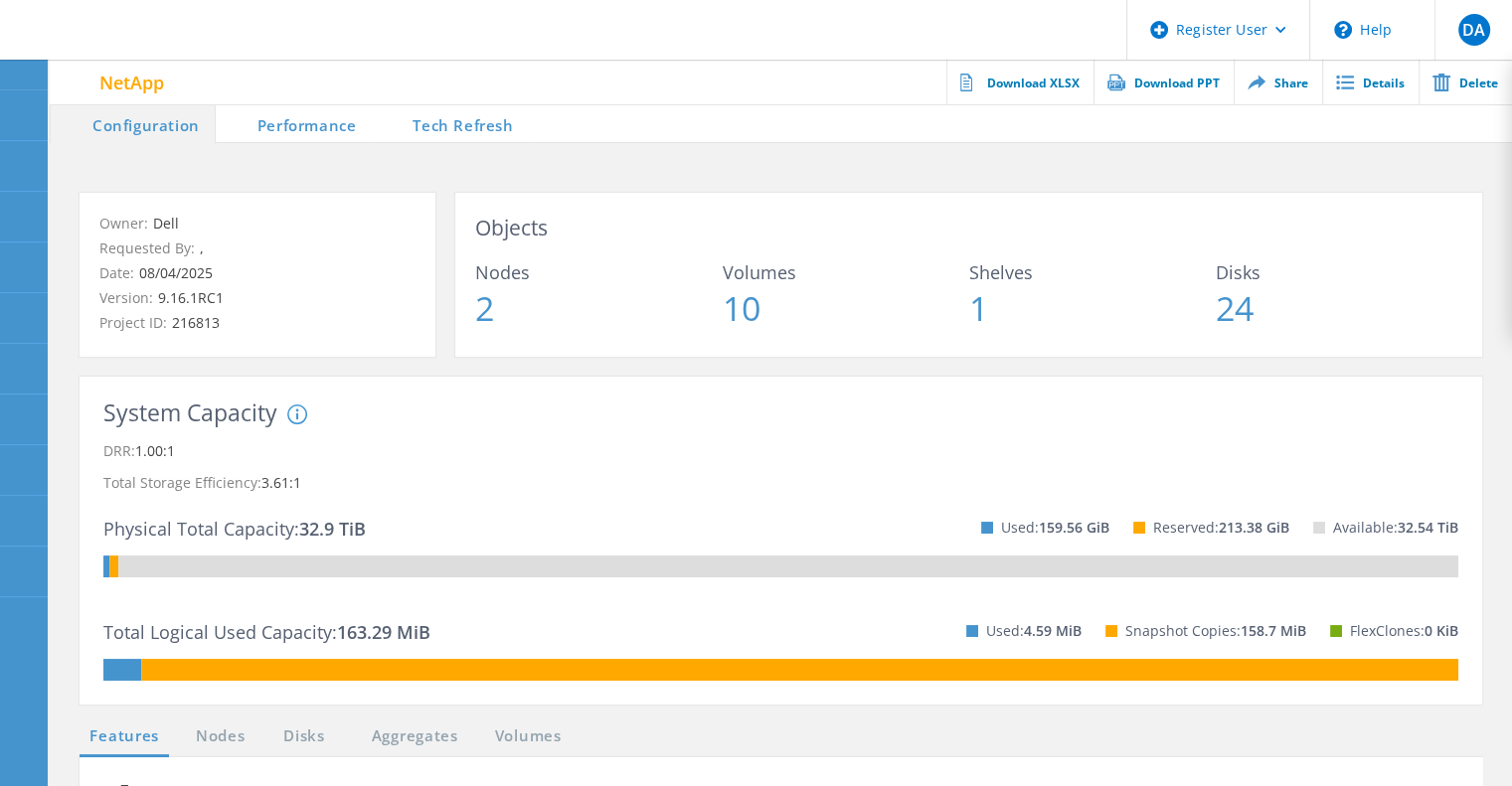 click on "Tech Refresh" at bounding box center (449, 123) 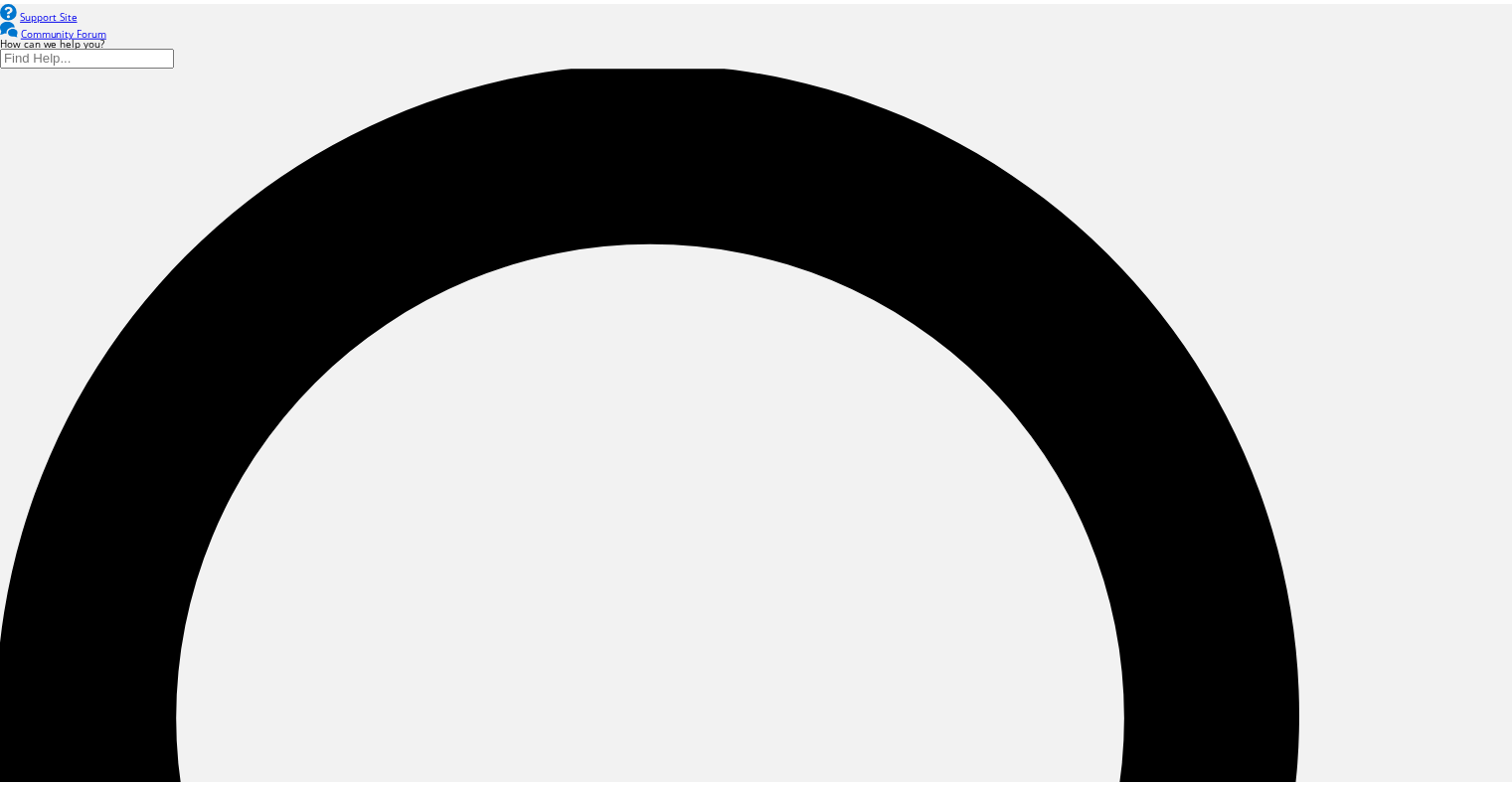 scroll, scrollTop: 0, scrollLeft: 0, axis: both 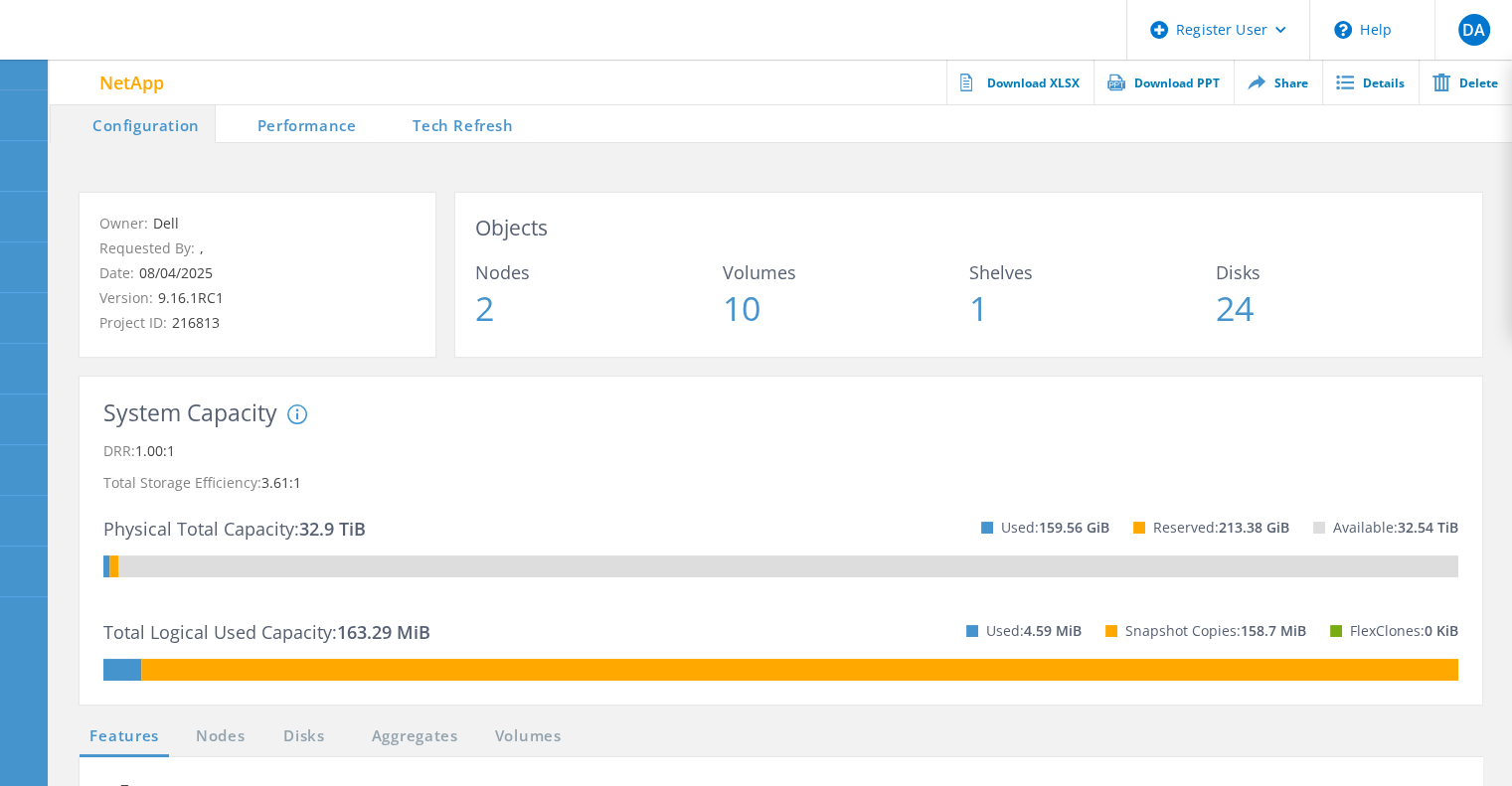 click on "Tech Refresh" at bounding box center (449, 123) 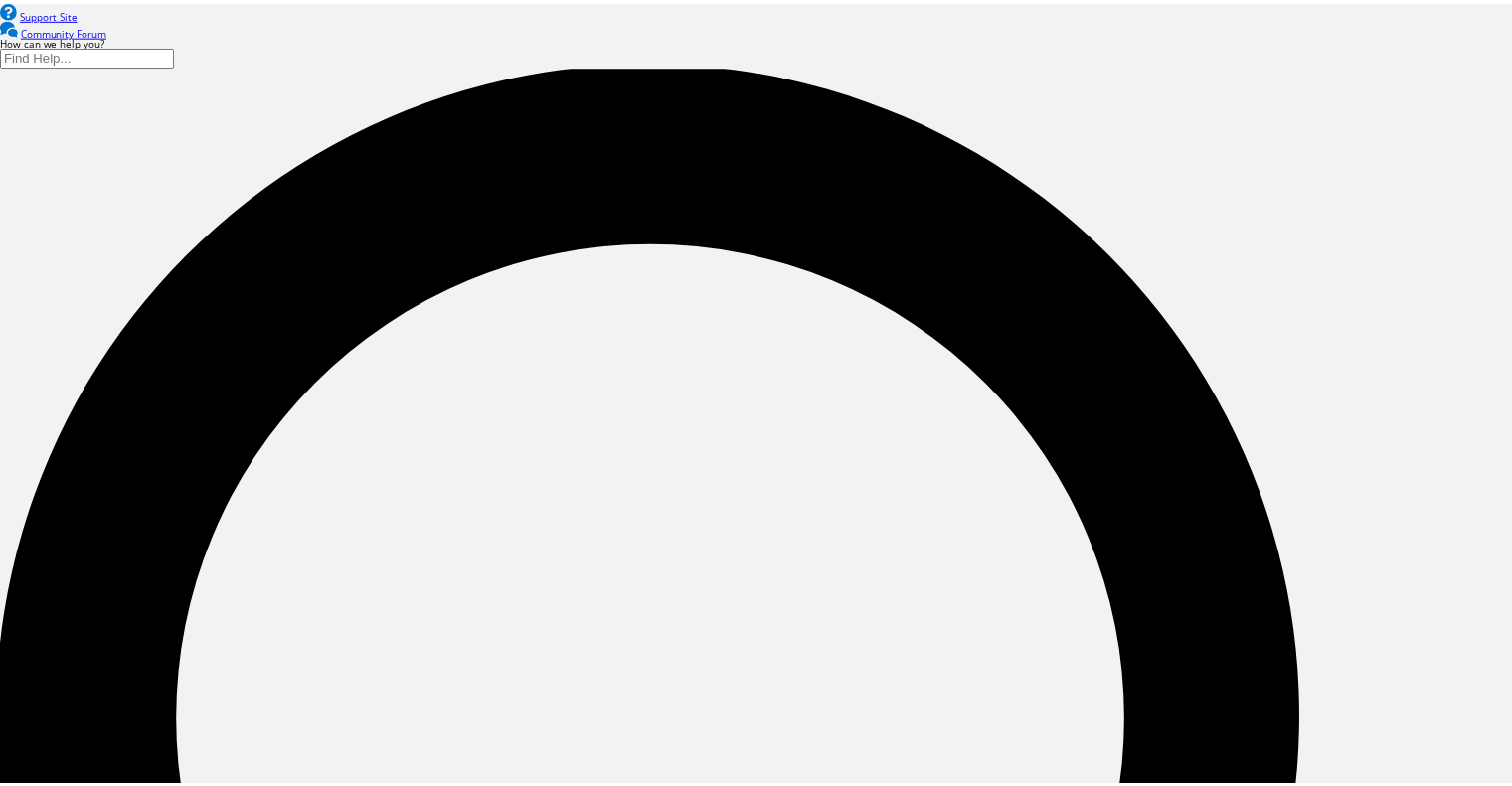 scroll, scrollTop: 0, scrollLeft: 0, axis: both 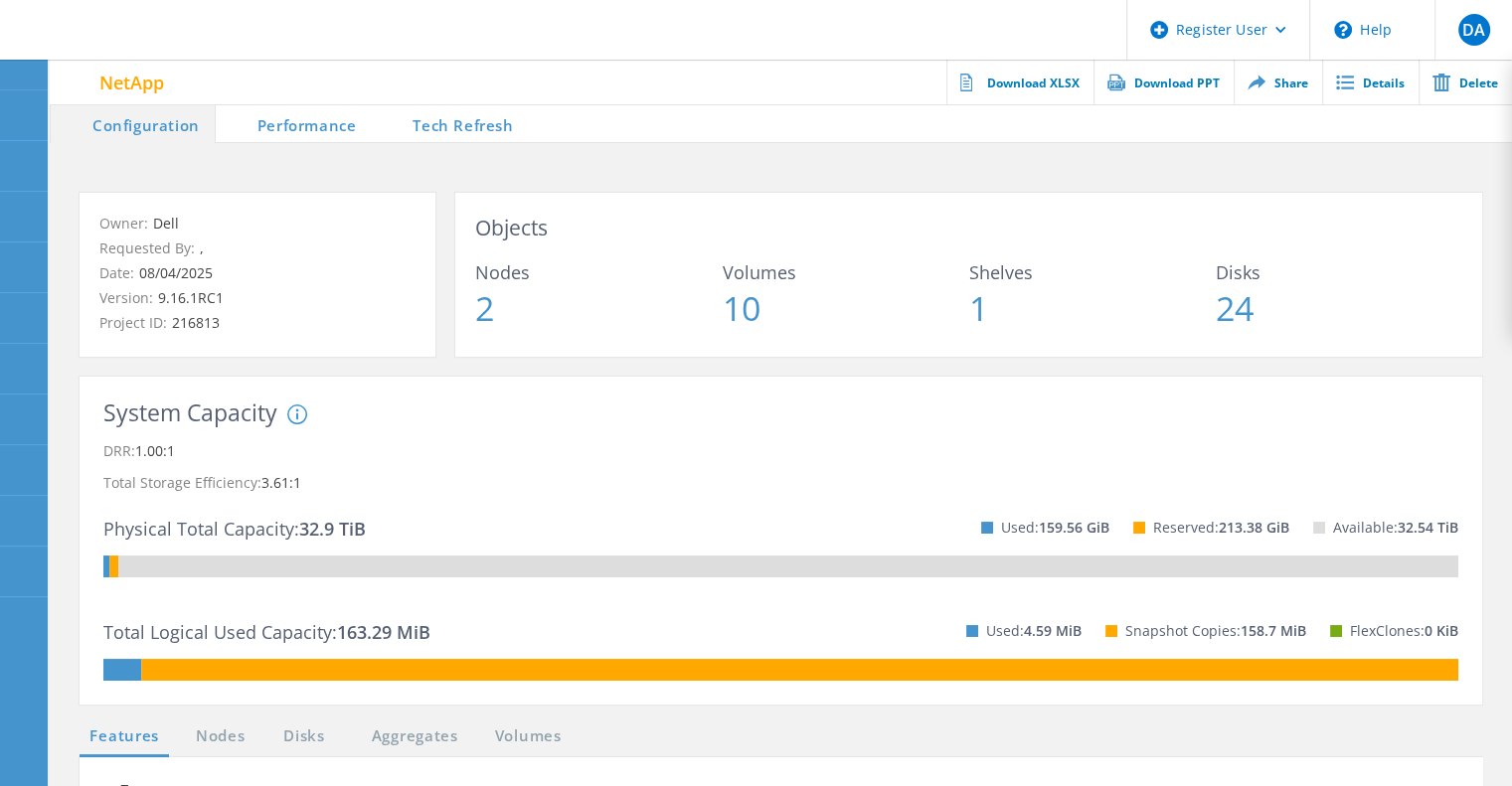 click on "Tech Refresh" at bounding box center (449, 123) 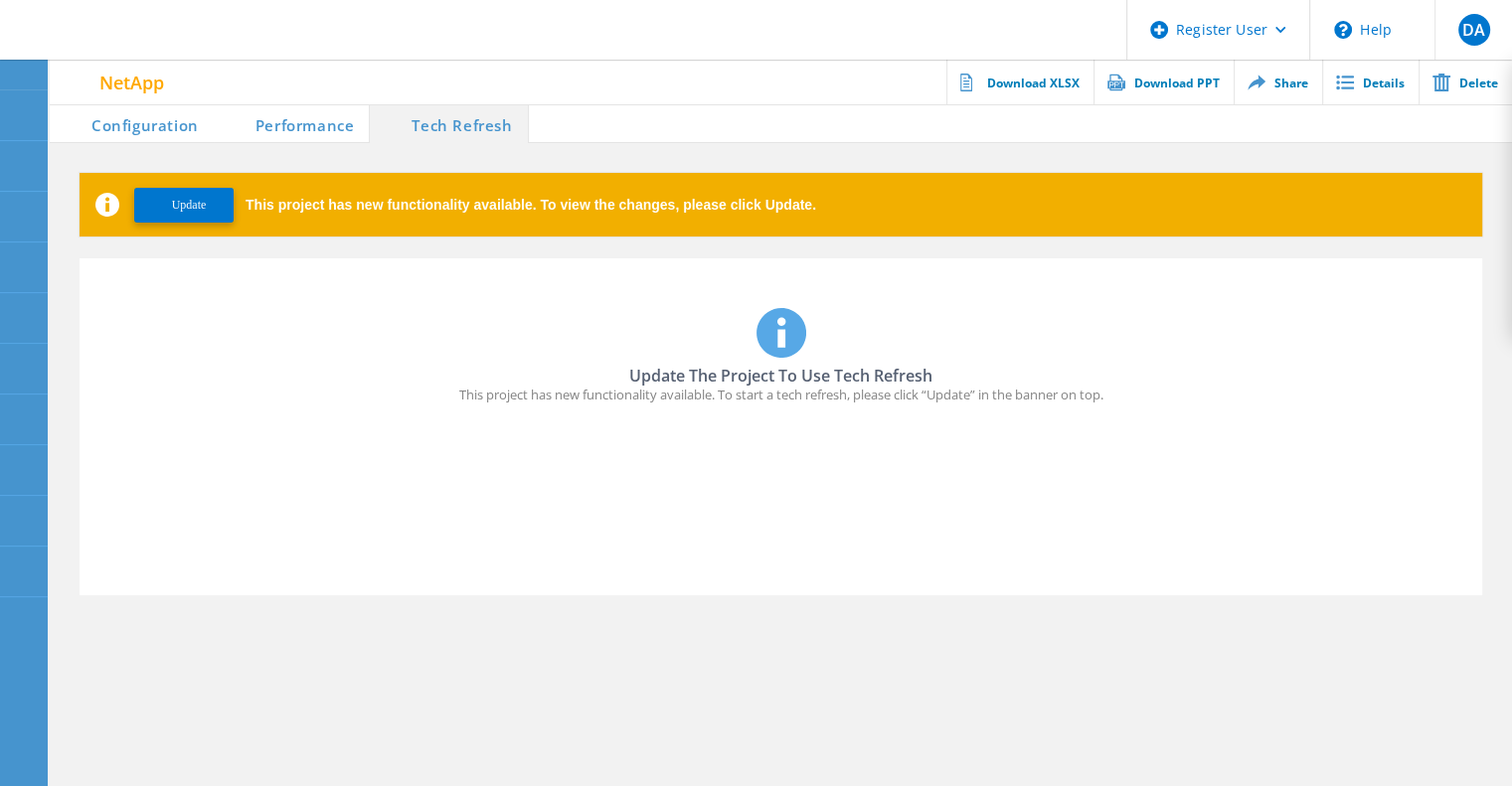 click on "Update" 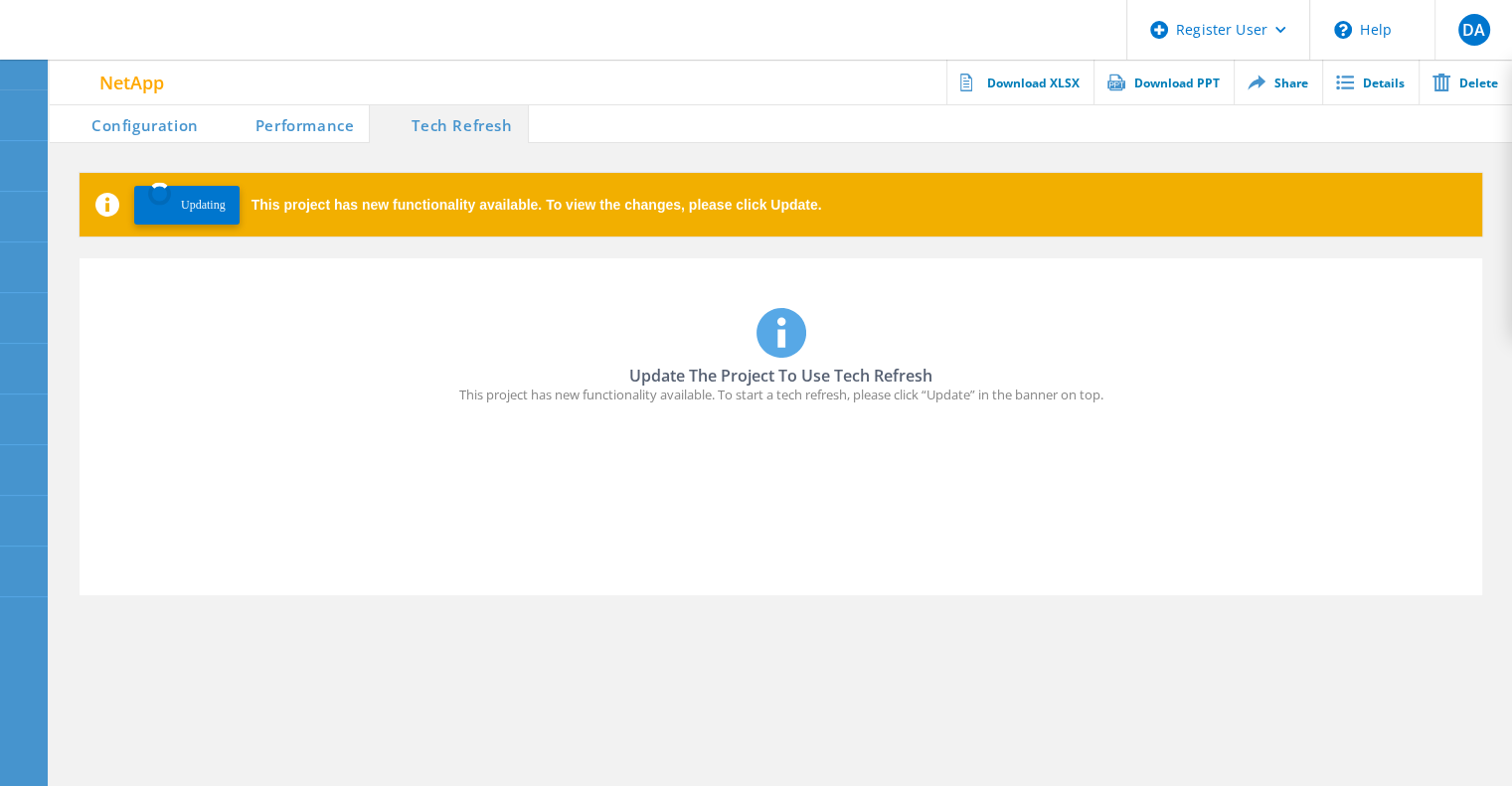 type 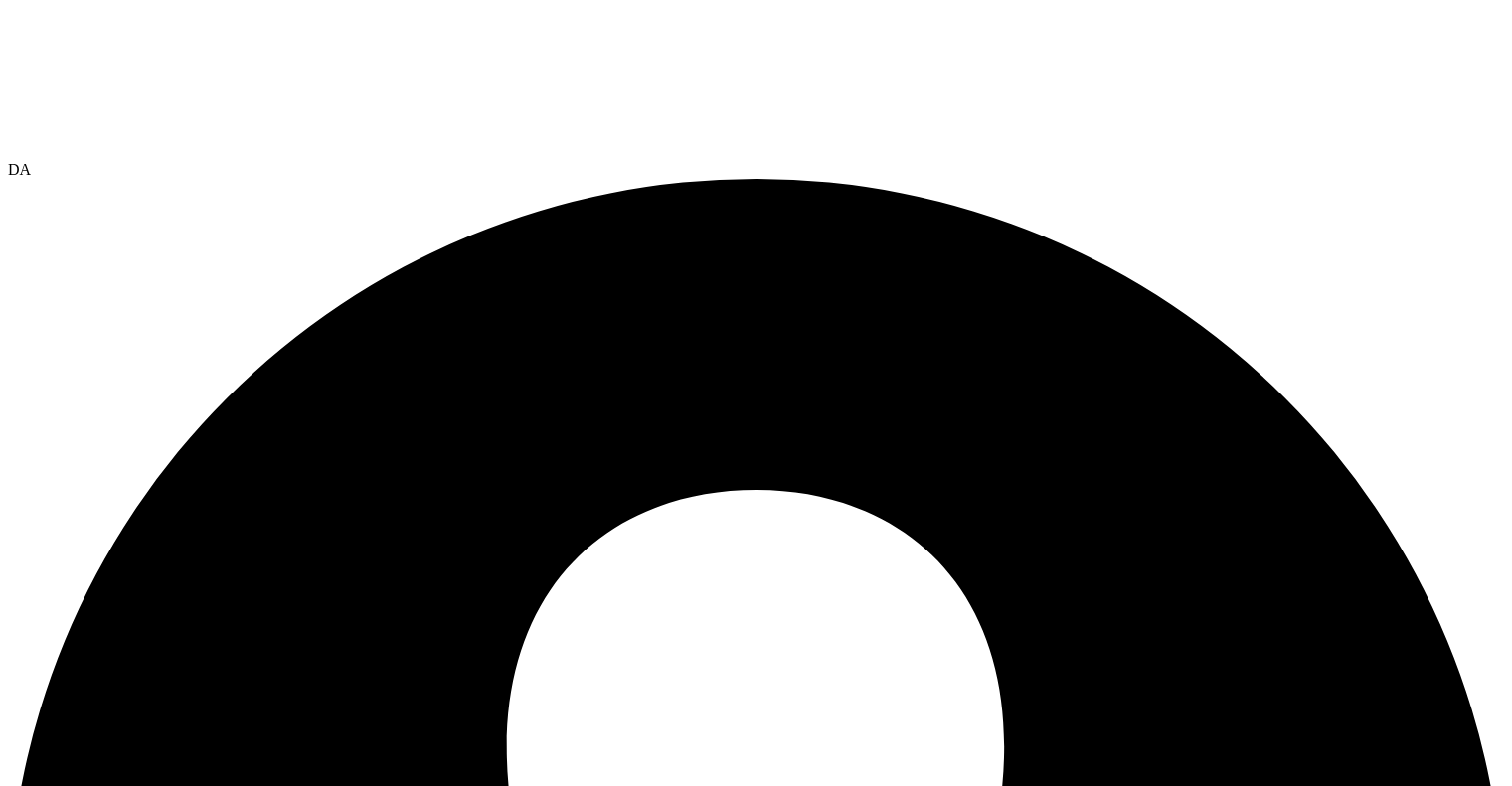 scroll, scrollTop: 0, scrollLeft: 0, axis: both 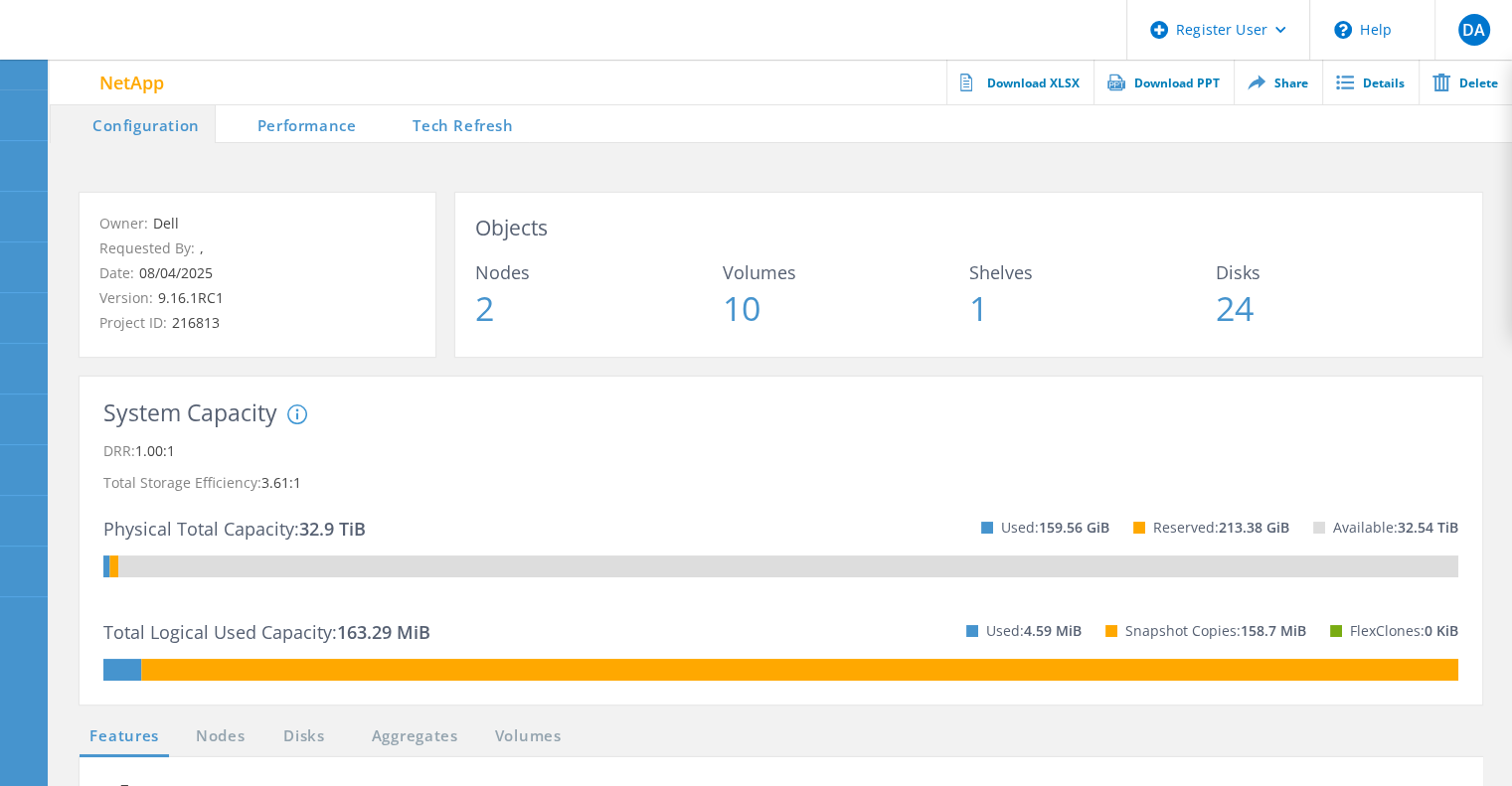 click on "Tech Refresh" at bounding box center [449, 123] 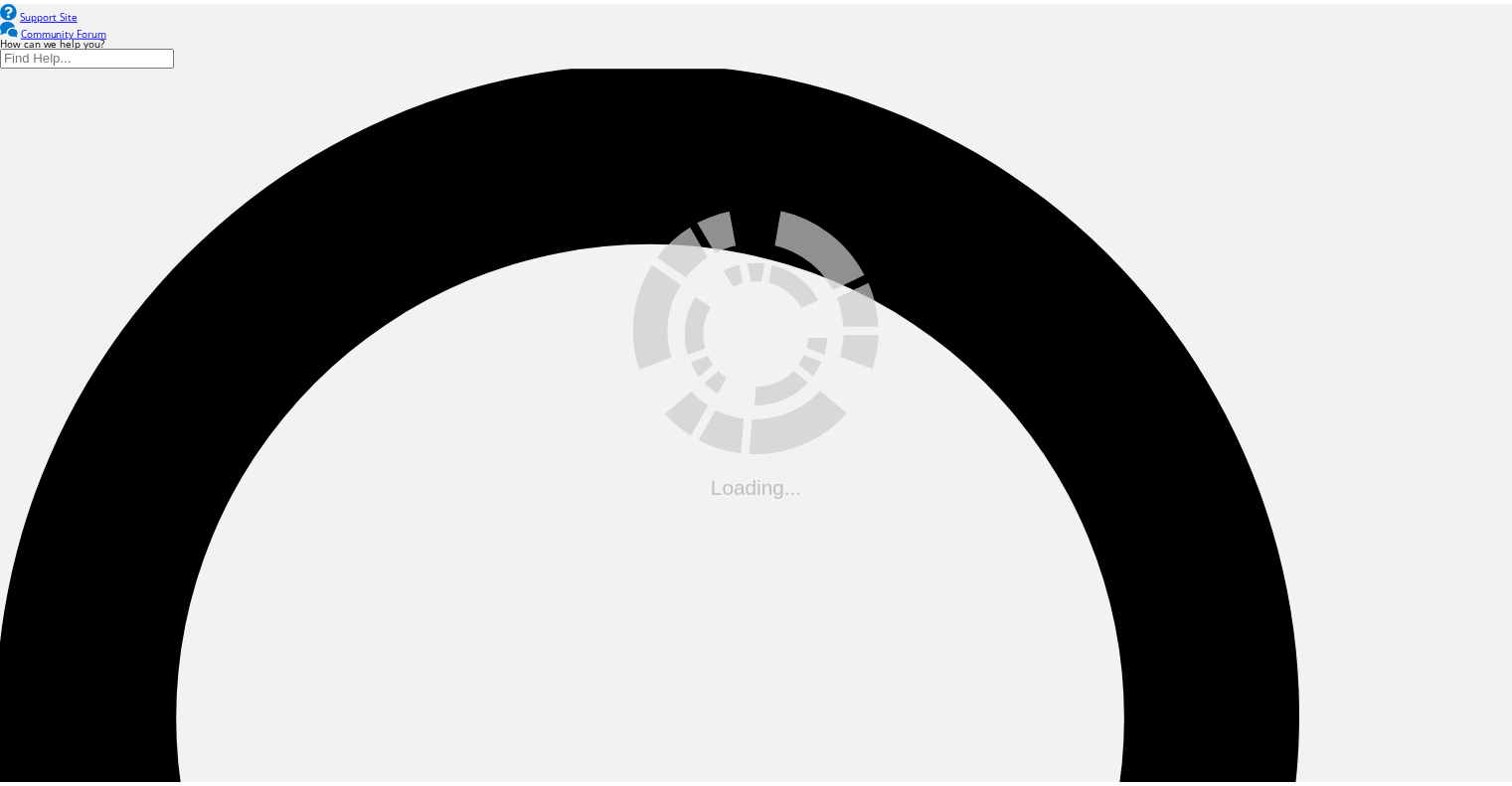 scroll, scrollTop: 0, scrollLeft: 0, axis: both 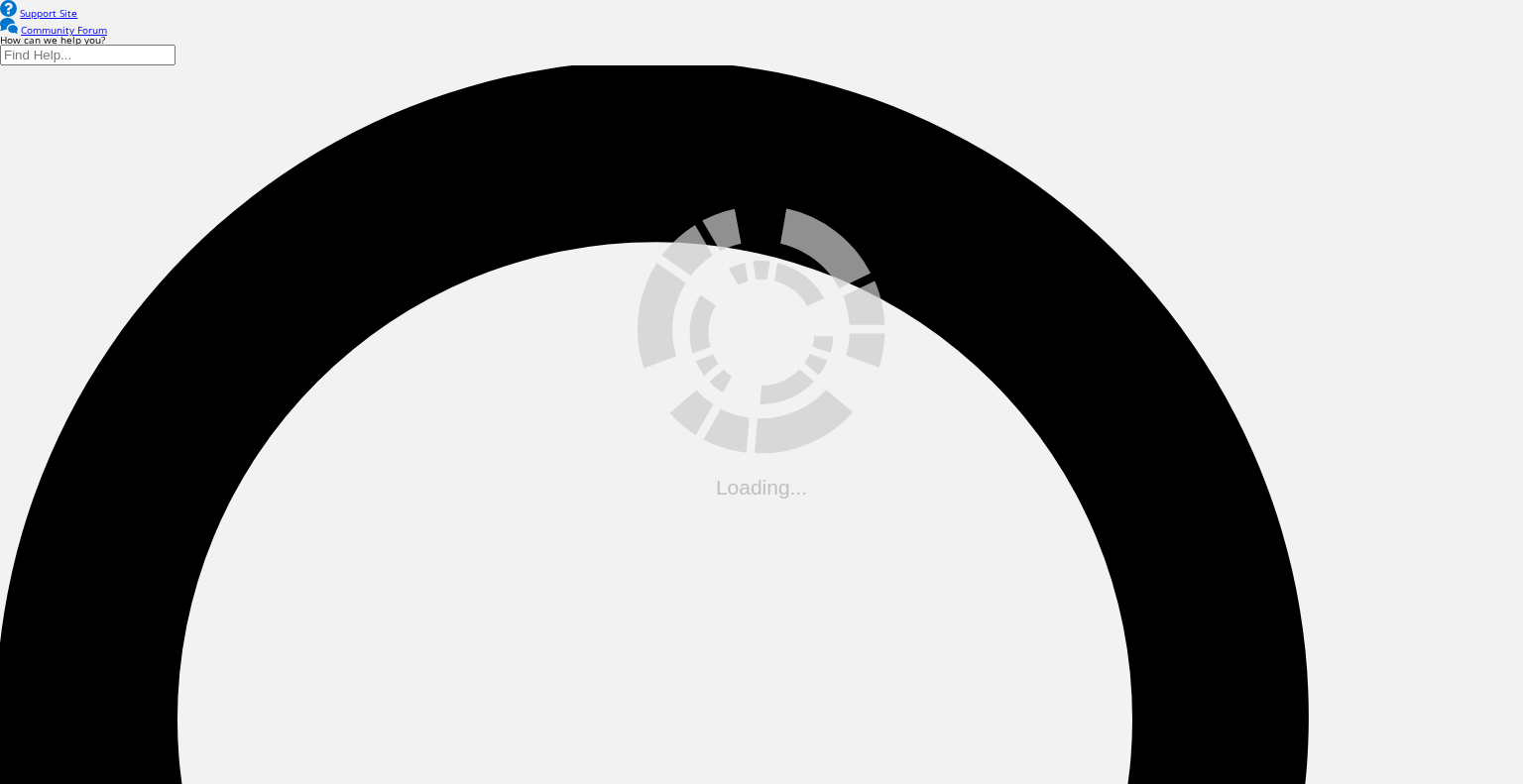 drag, startPoint x: 0, startPoint y: 0, endPoint x: 656, endPoint y: 408, distance: 772.52832 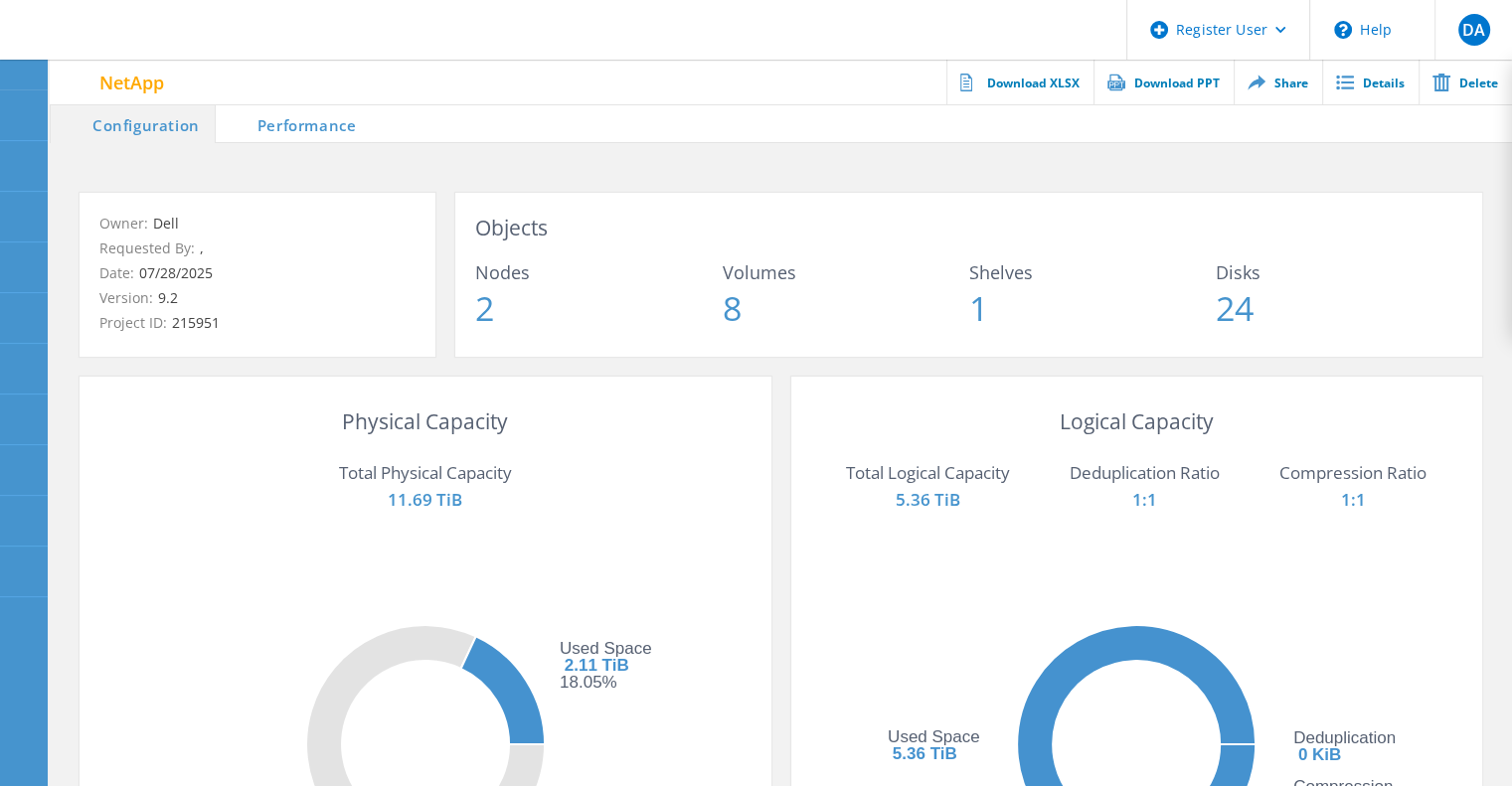 click on "Performance" 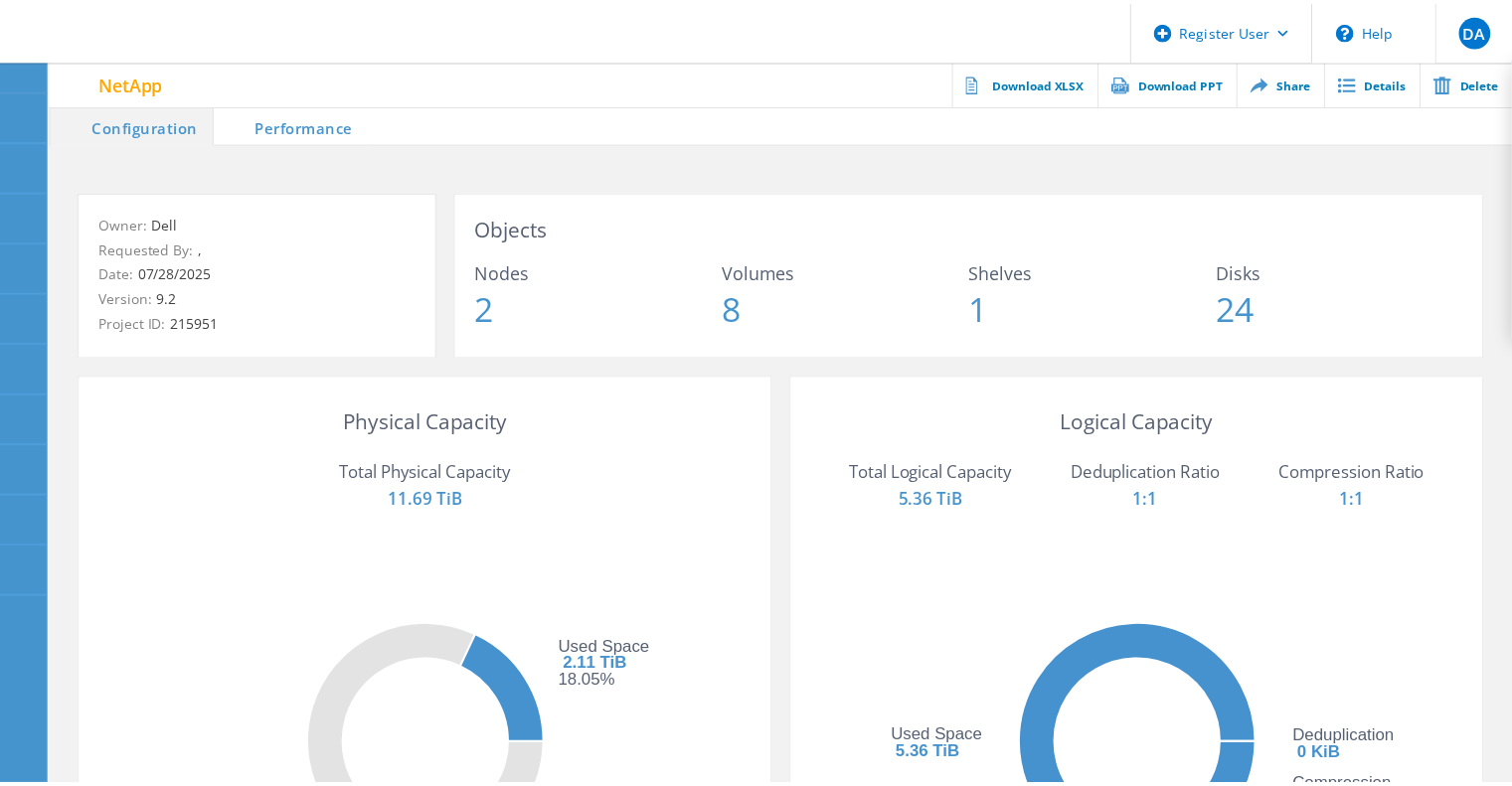 scroll, scrollTop: 0, scrollLeft: 0, axis: both 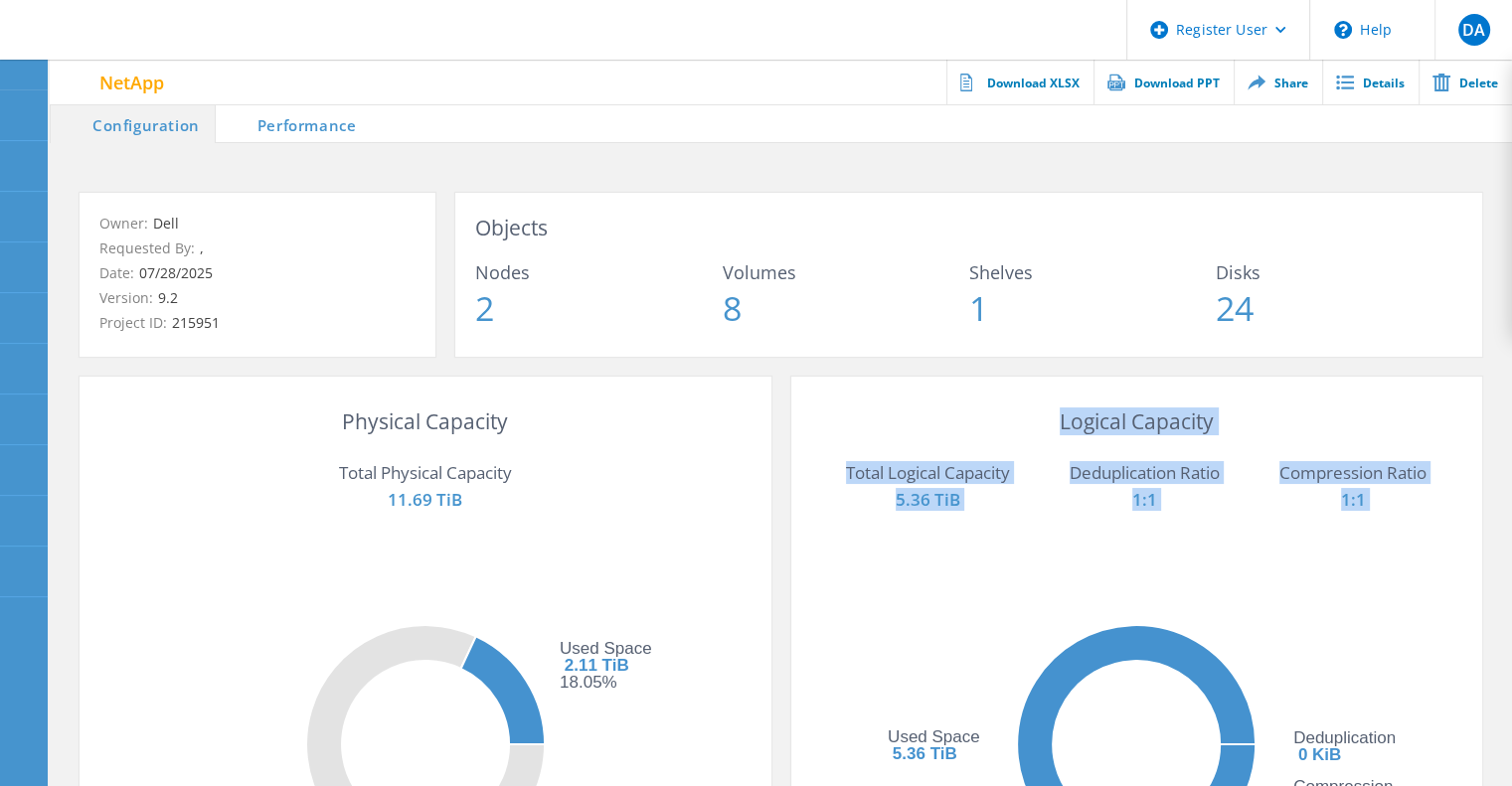 drag, startPoint x: 842, startPoint y: 438, endPoint x: 847, endPoint y: 710, distance: 272.04595 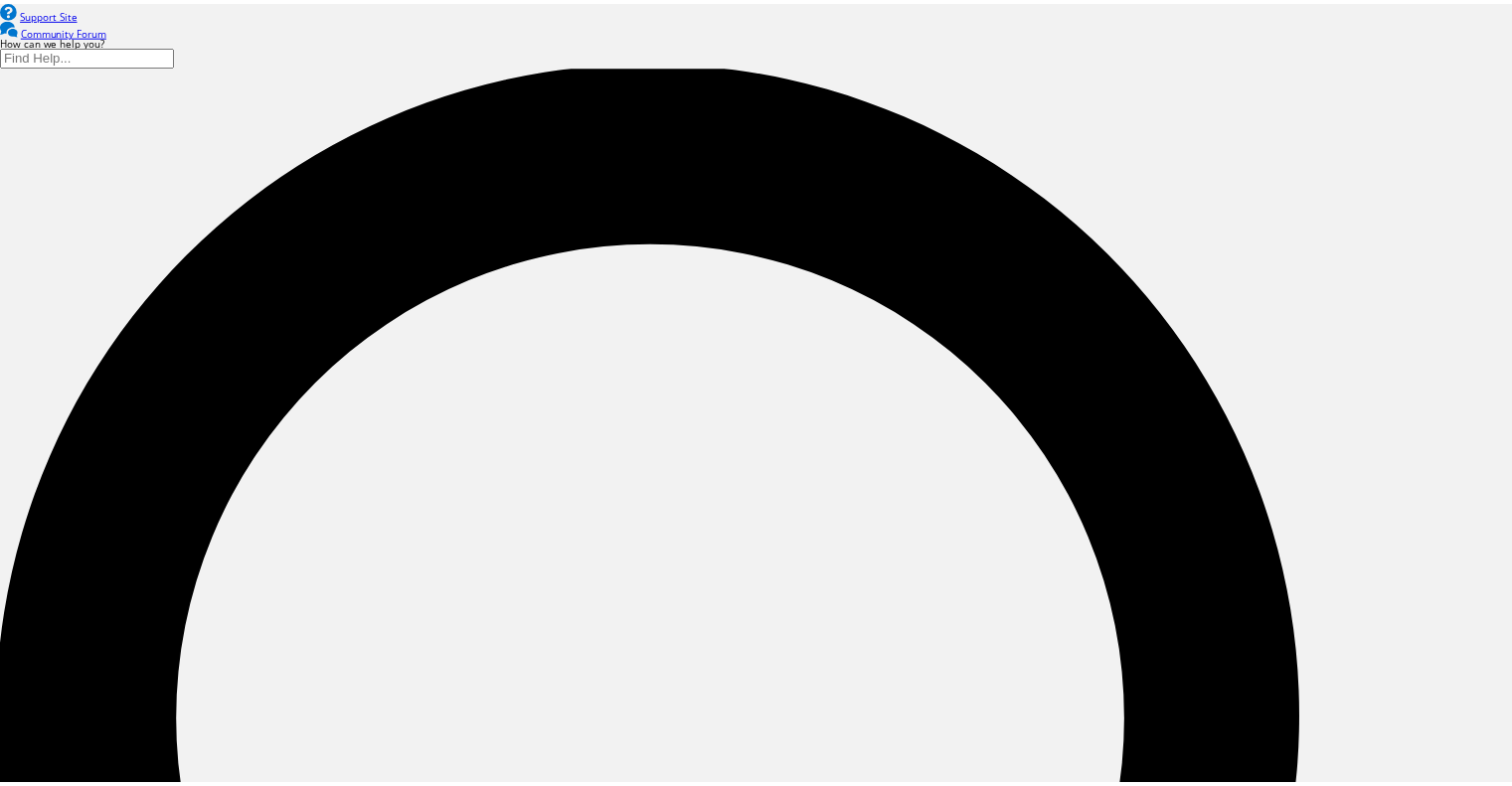scroll, scrollTop: 0, scrollLeft: 0, axis: both 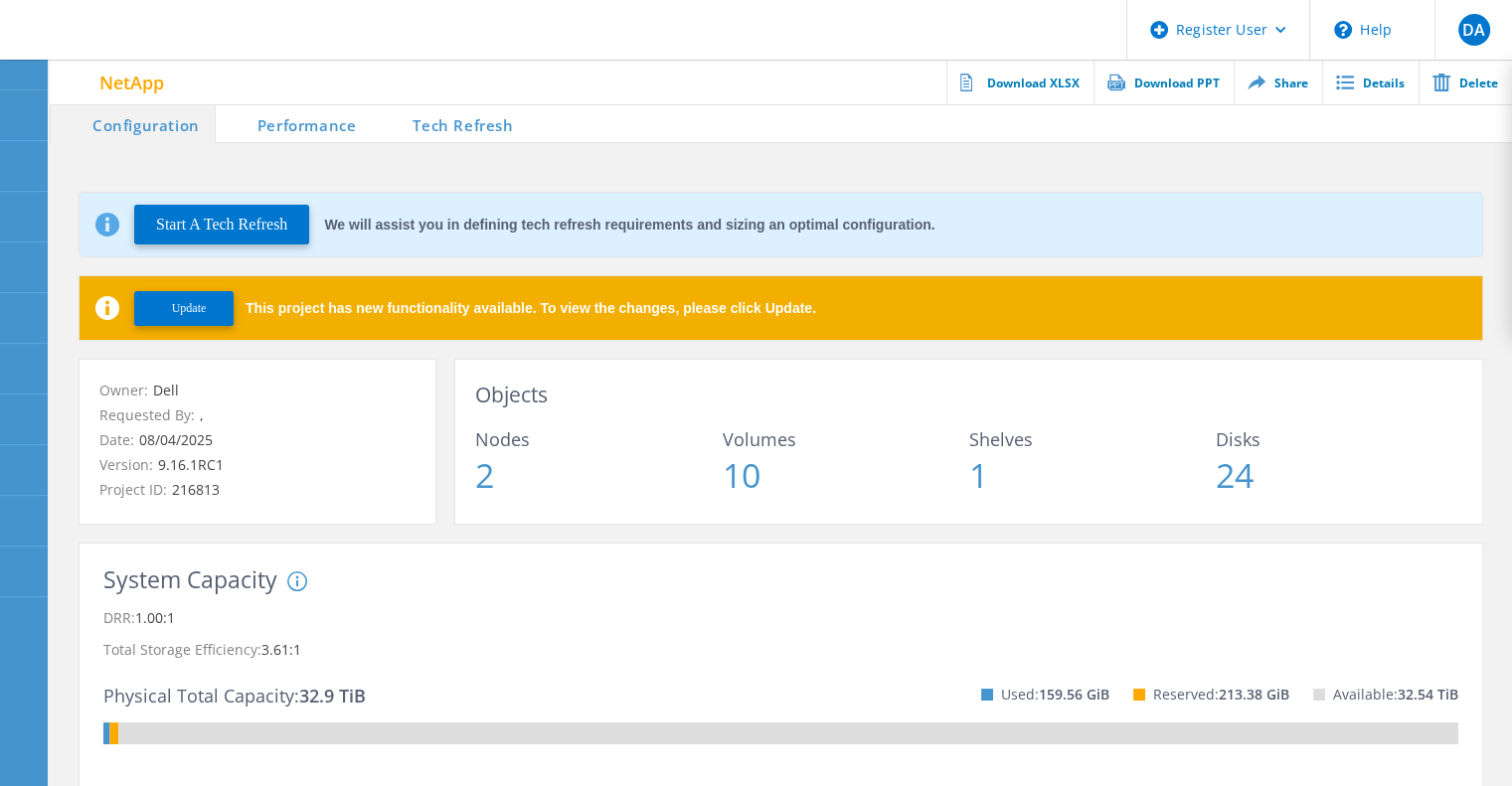 click on "Tech Refresh" at bounding box center (449, 123) 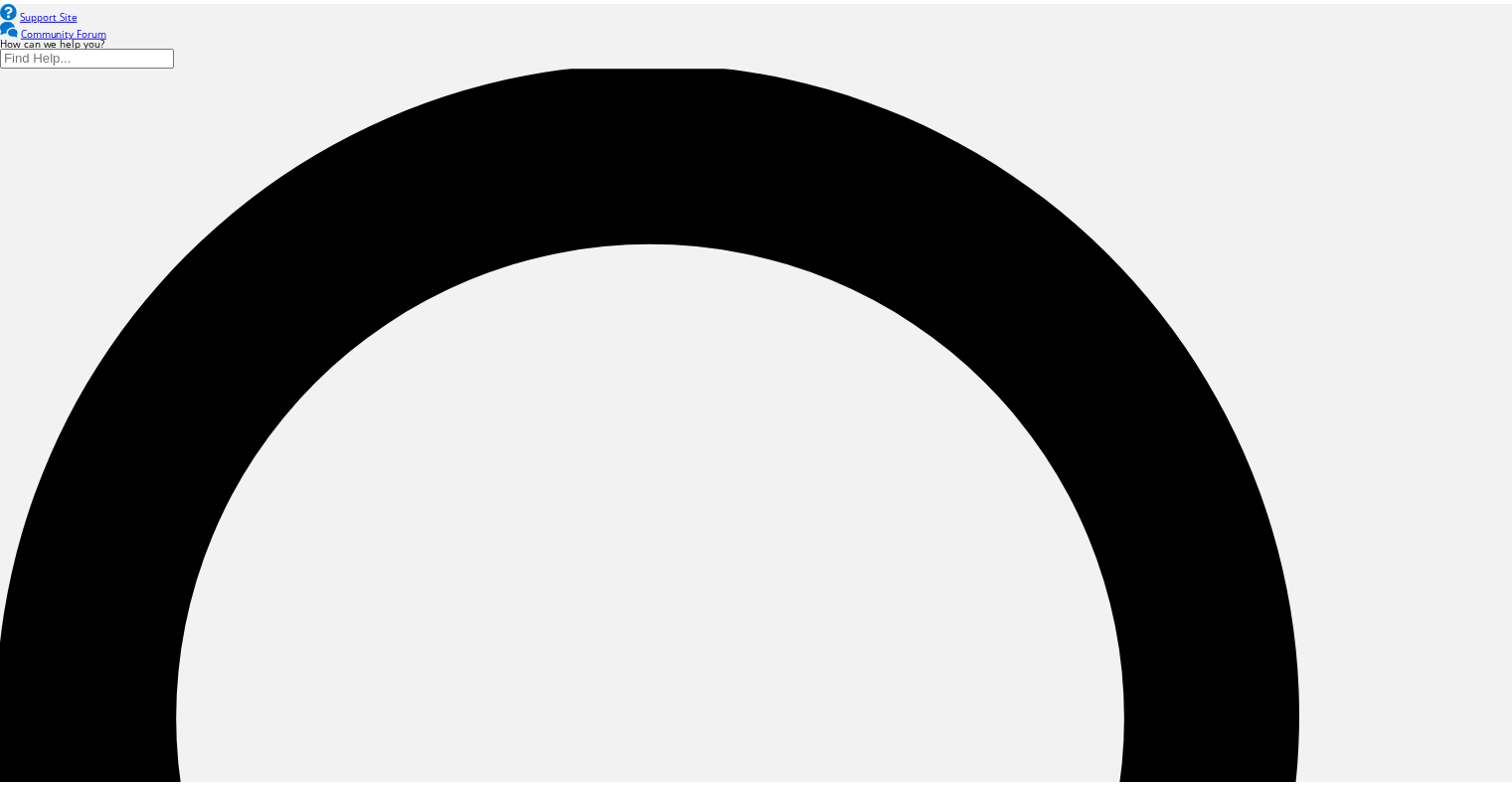 scroll, scrollTop: 0, scrollLeft: 0, axis: both 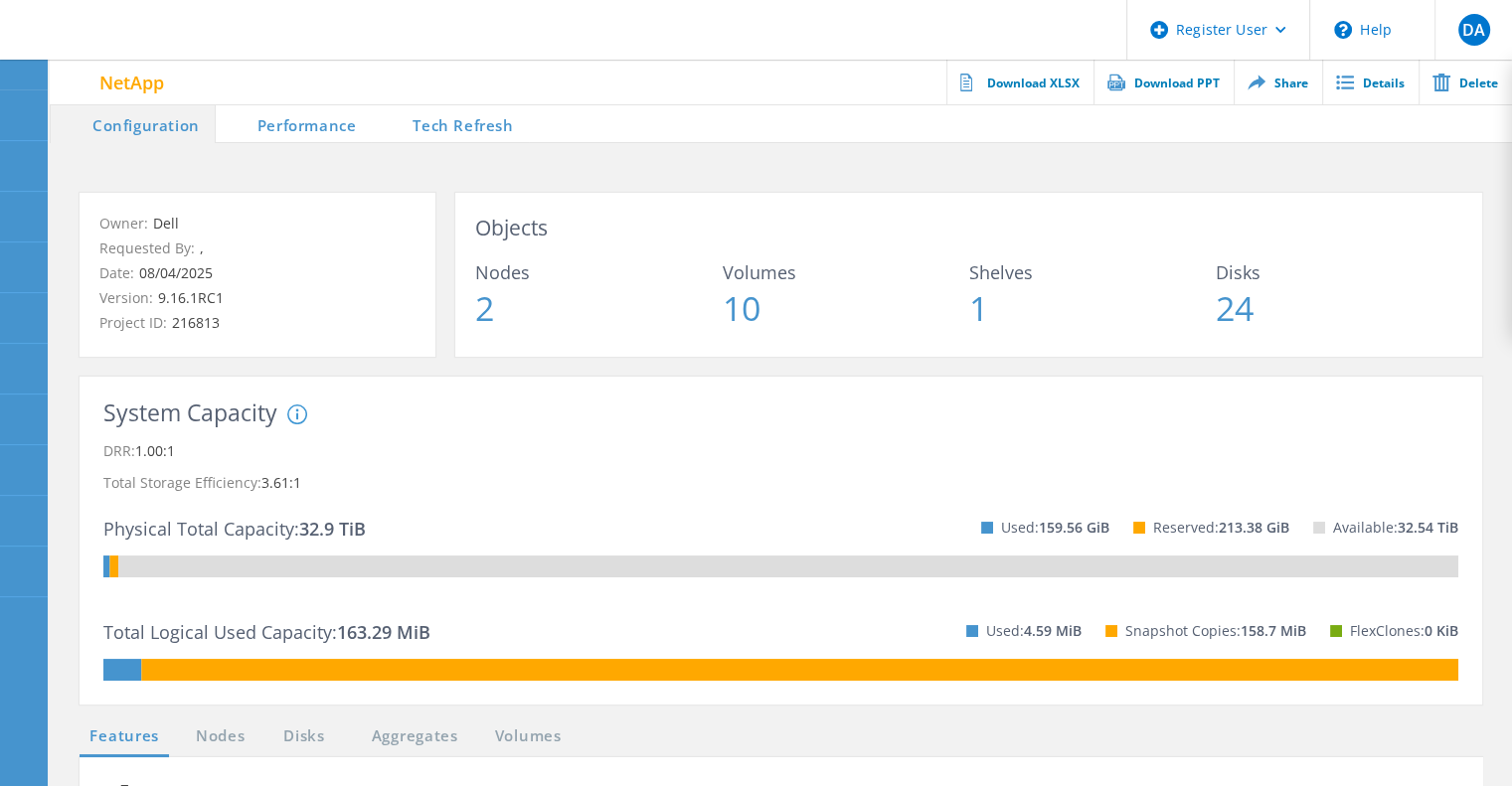 click on "Tech Refresh" at bounding box center [449, 123] 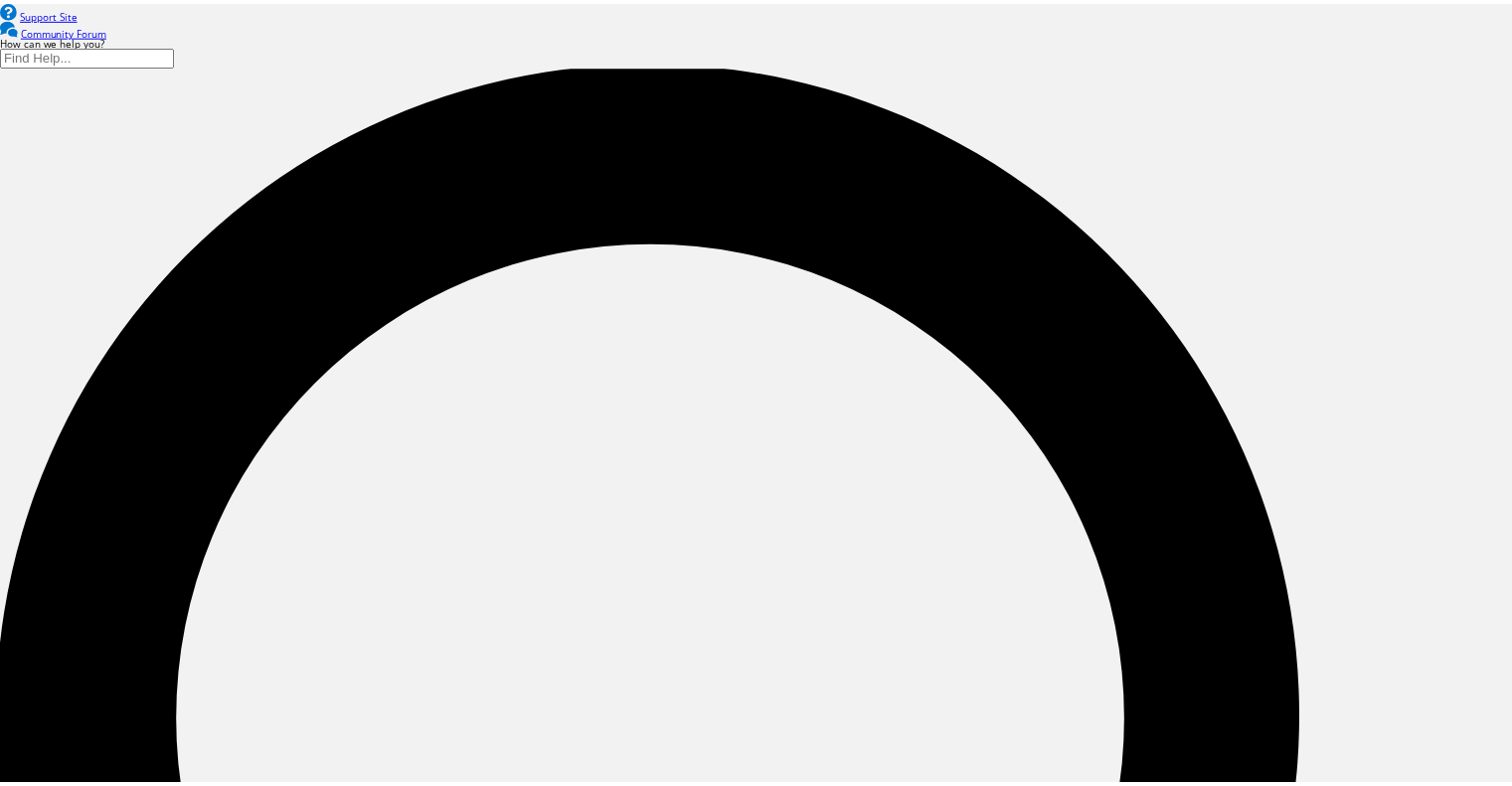 scroll, scrollTop: 0, scrollLeft: 0, axis: both 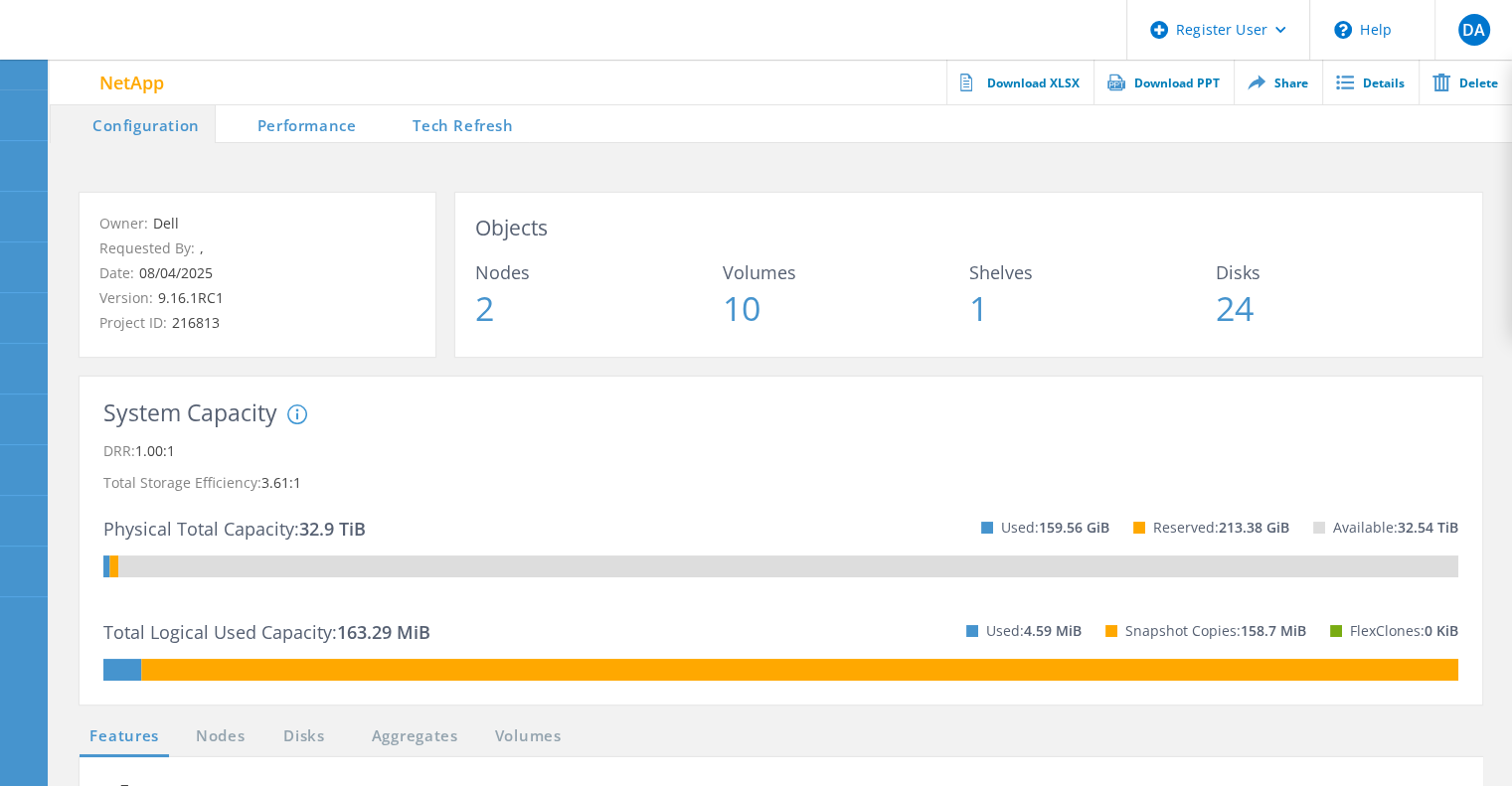 click on "Tech Refresh" at bounding box center (449, 123) 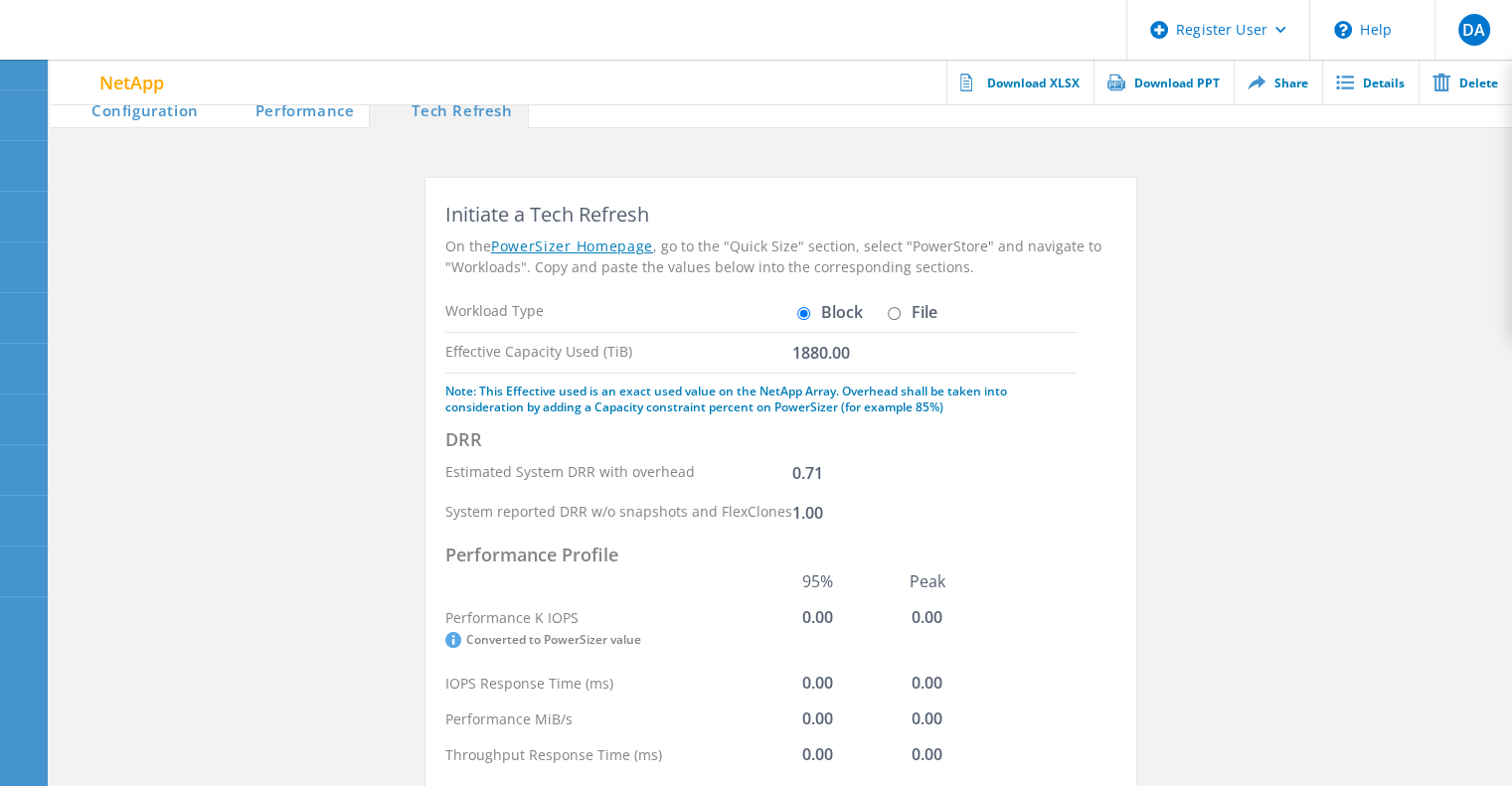 scroll, scrollTop: 0, scrollLeft: 0, axis: both 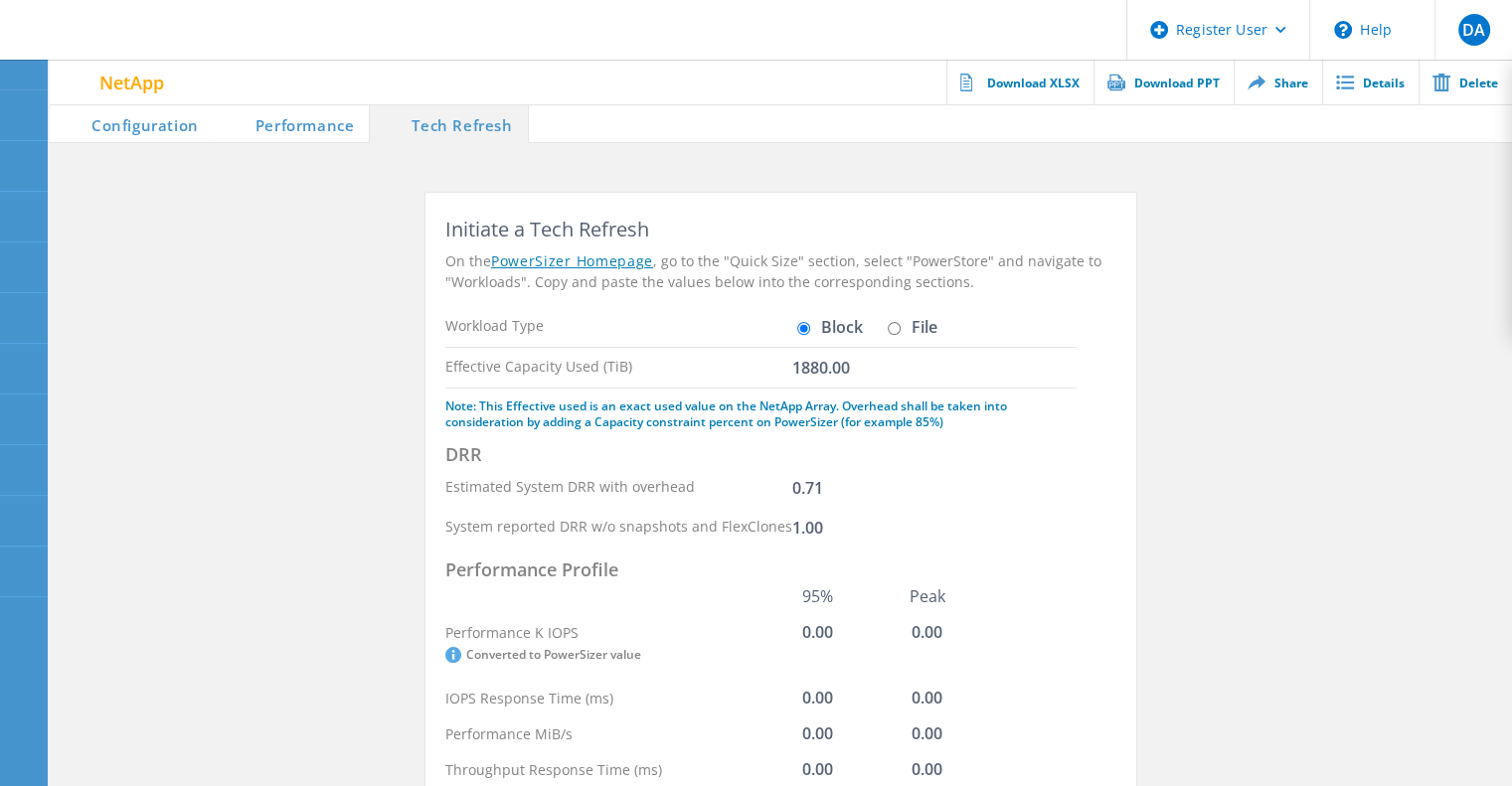 click on "File" 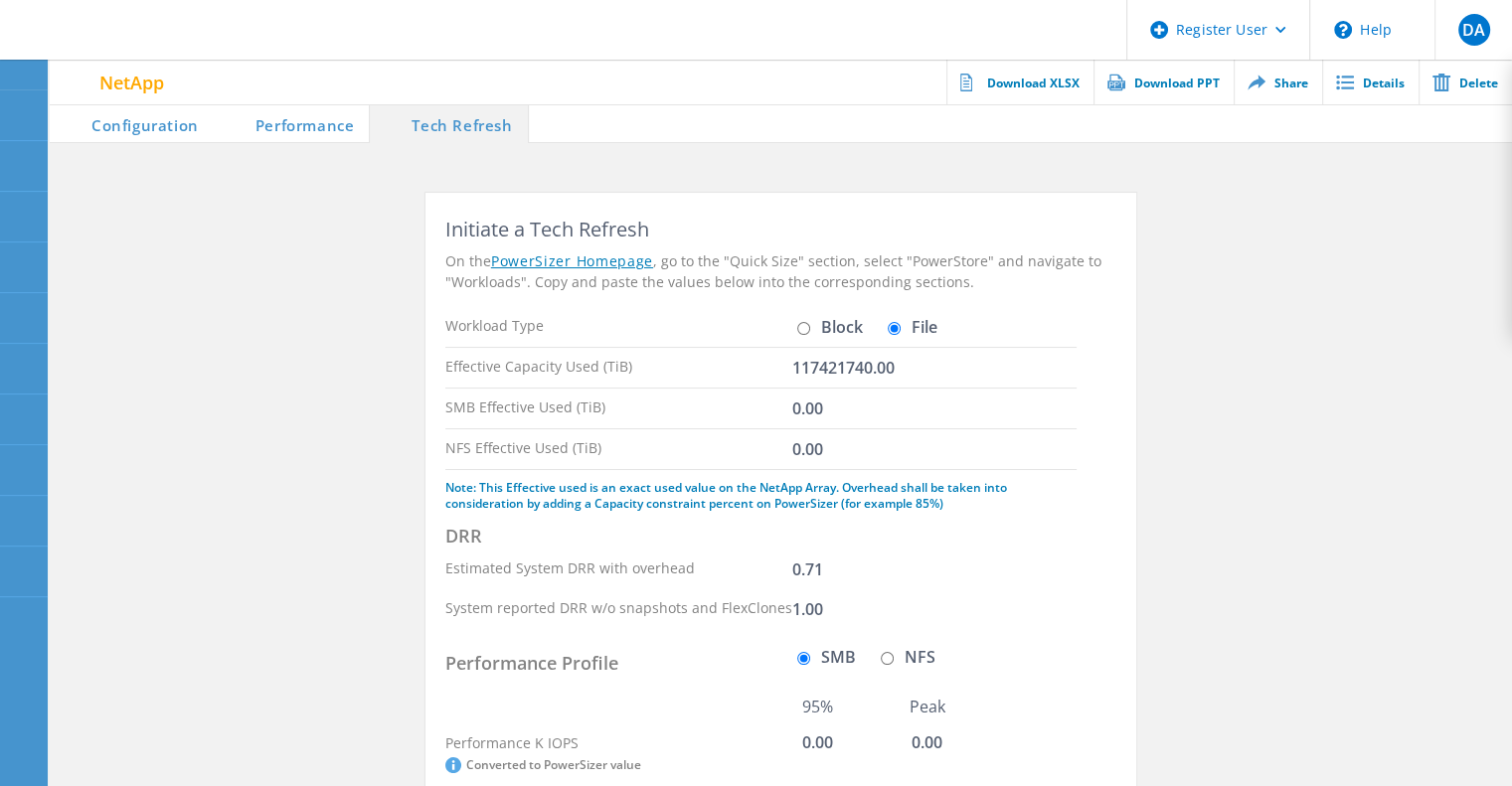 scroll, scrollTop: 0, scrollLeft: 0, axis: both 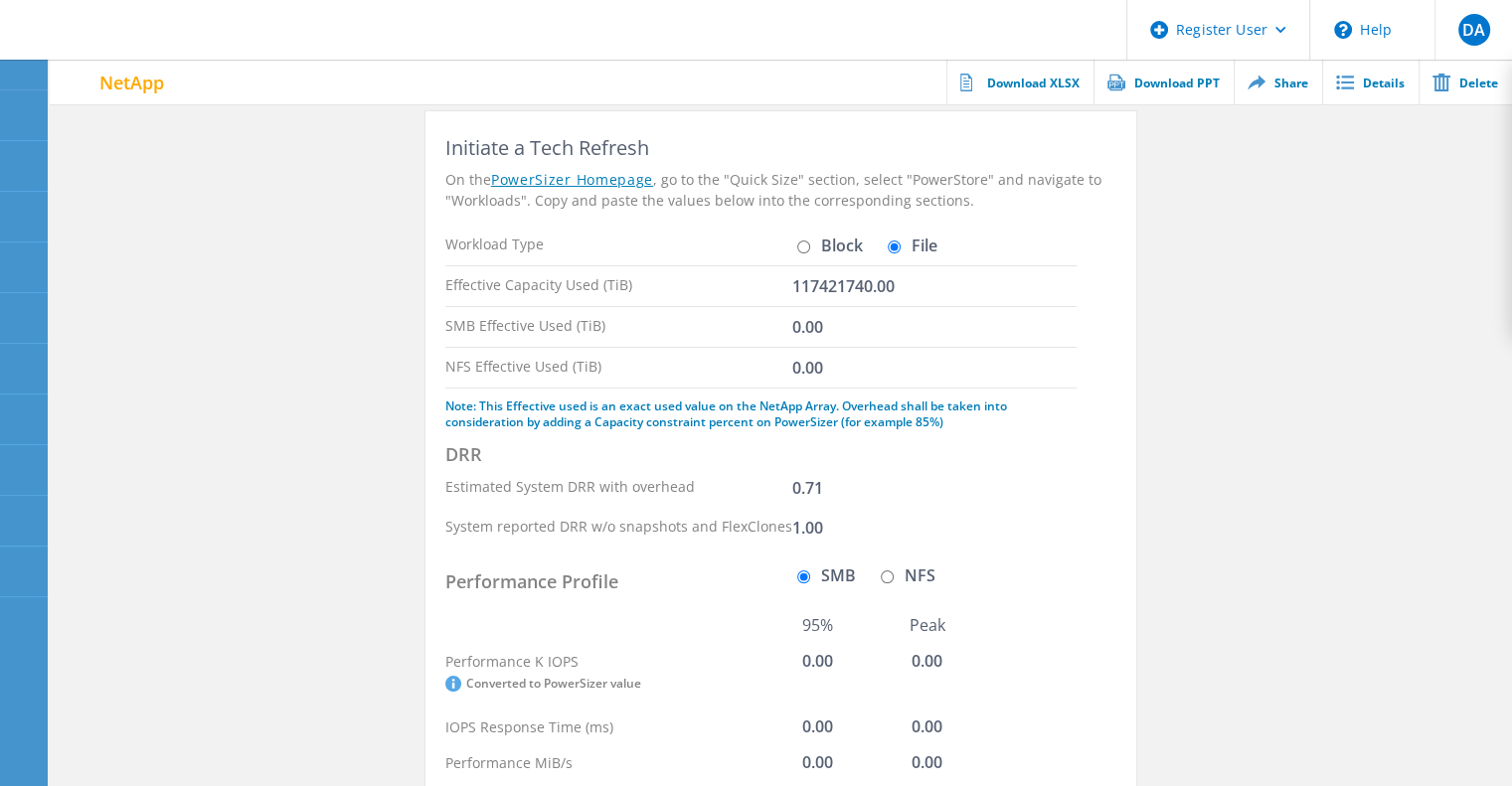 click on "Block" 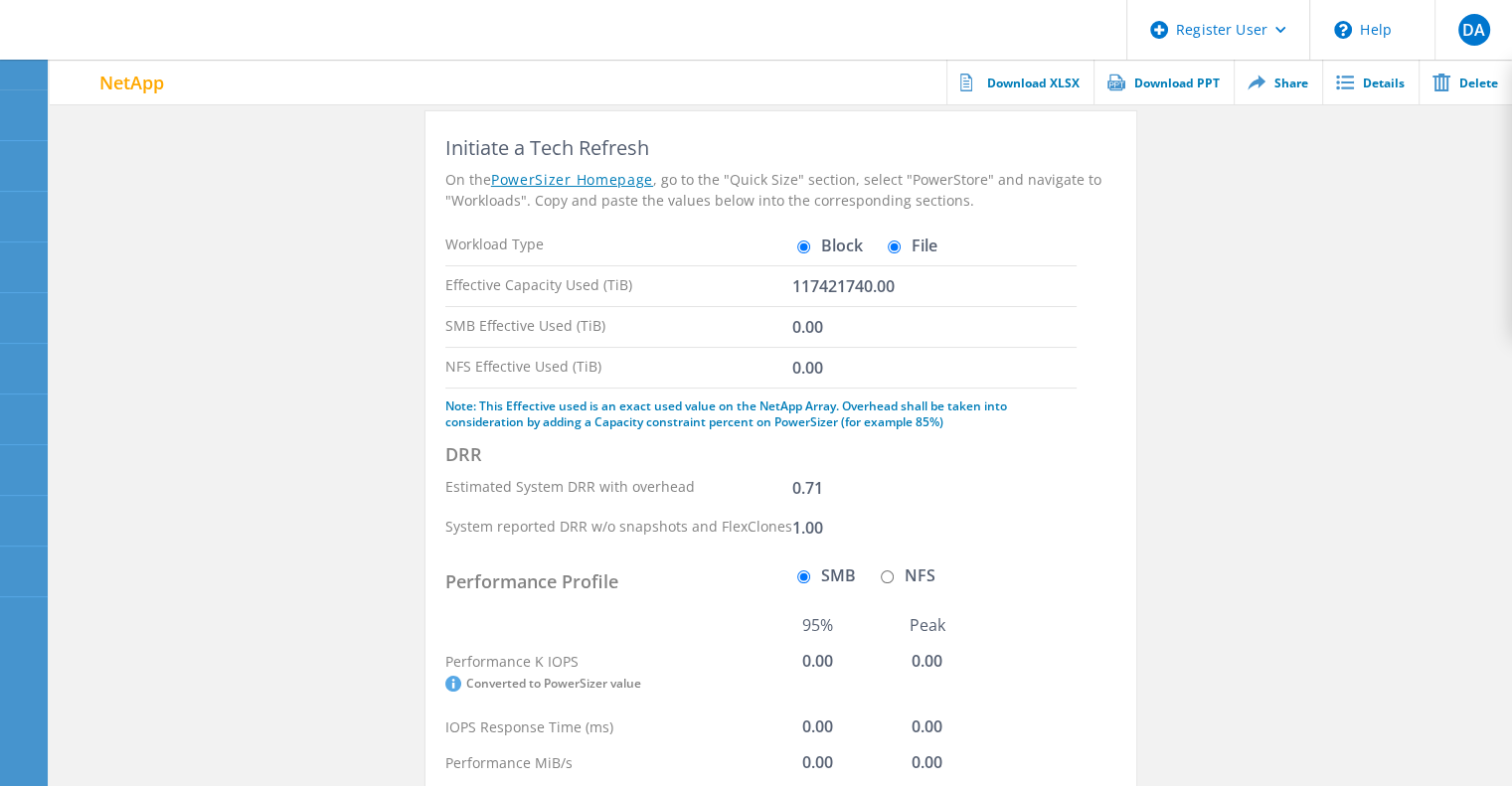 radio on "false" 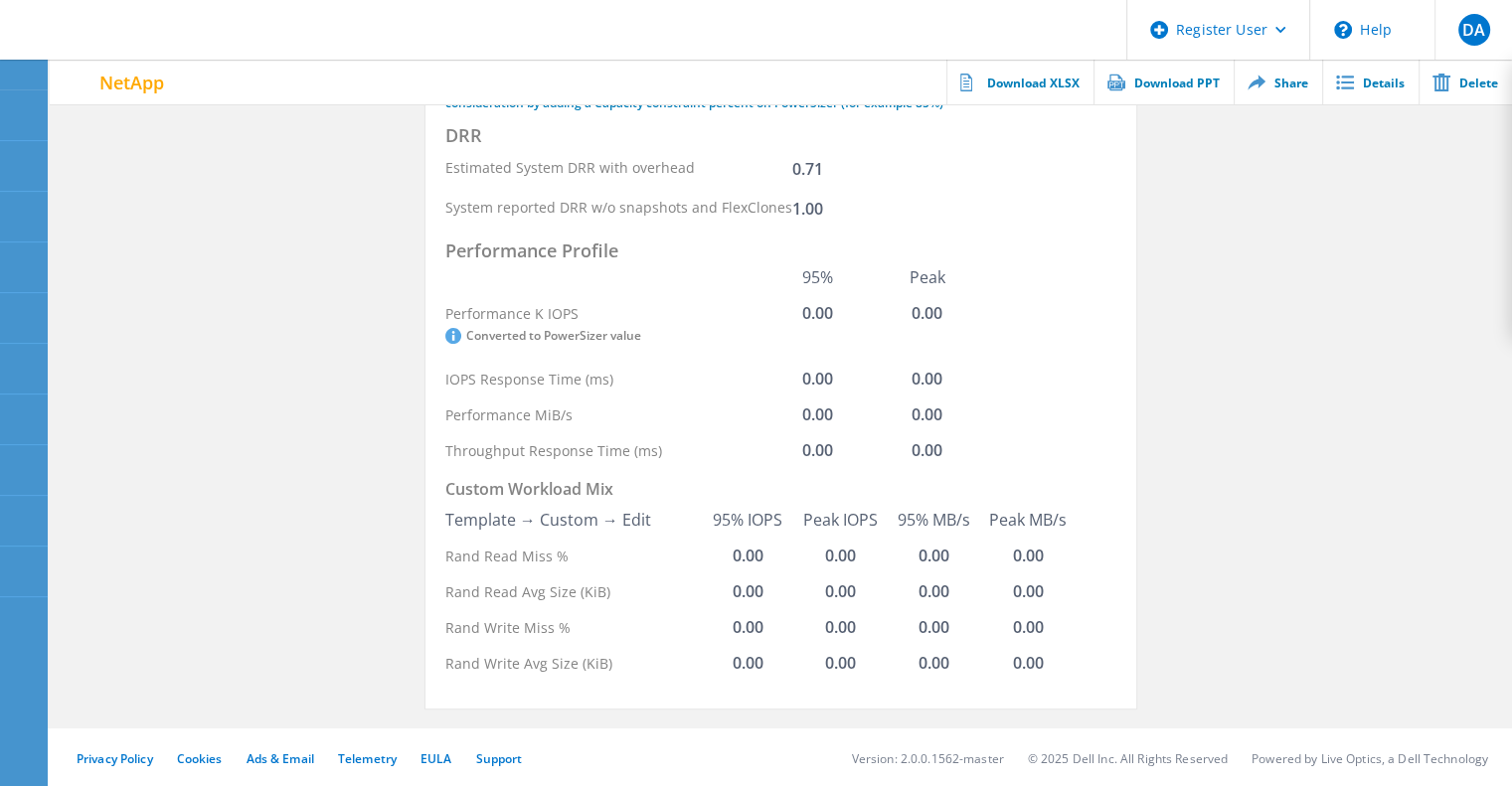 scroll, scrollTop: 320, scrollLeft: 0, axis: vertical 